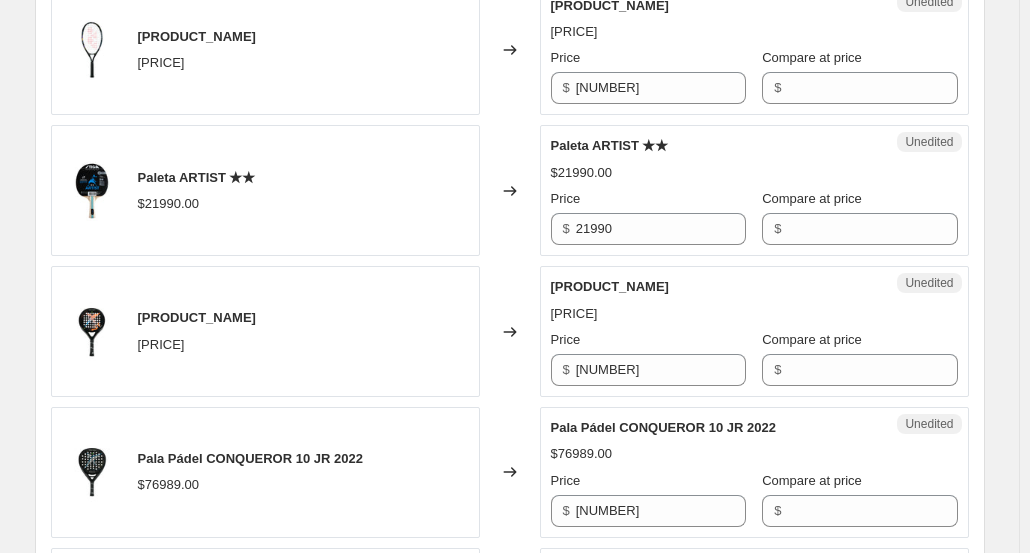 scroll, scrollTop: 2662, scrollLeft: 0, axis: vertical 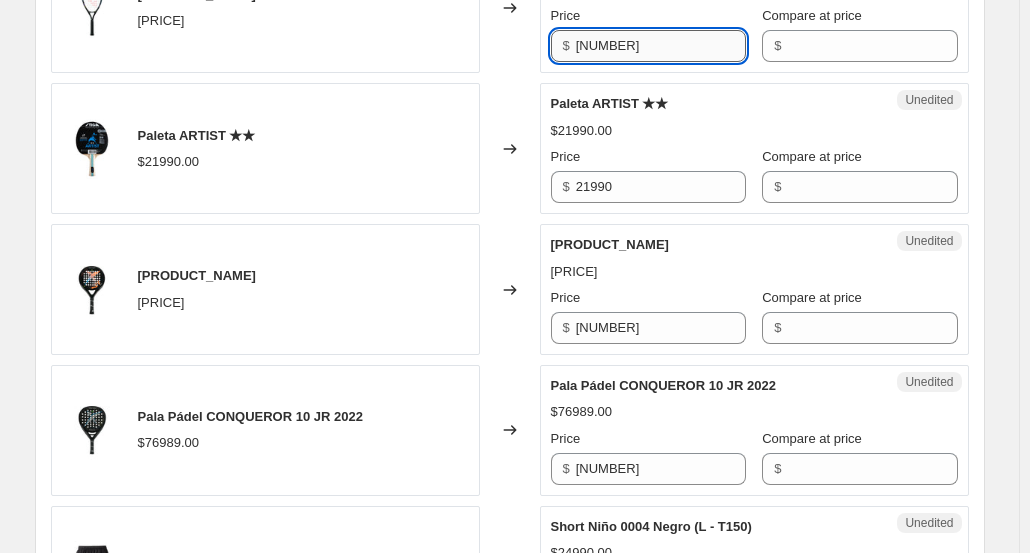 click on "[NUMBER]" at bounding box center (661, 46) 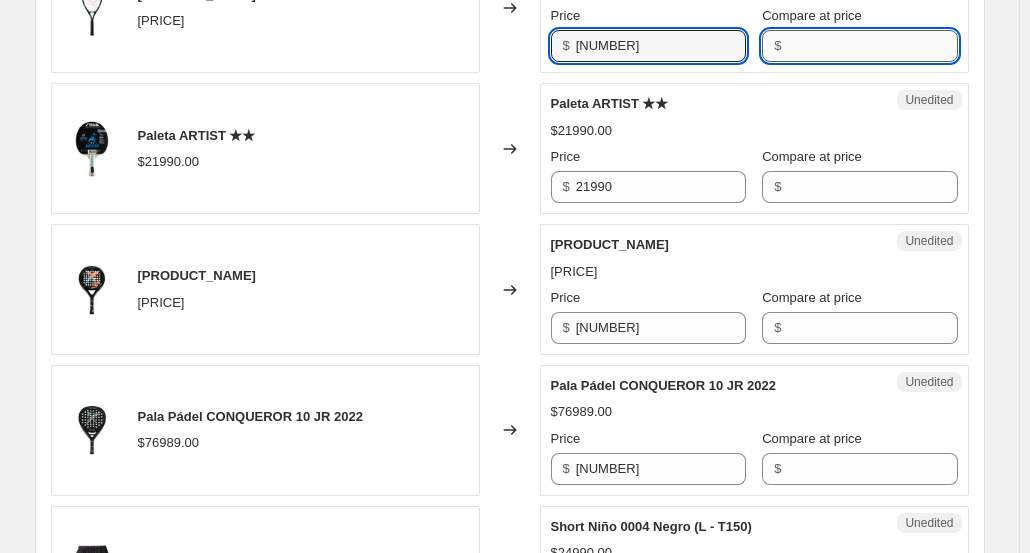 click on "Compare at price" at bounding box center [872, 46] 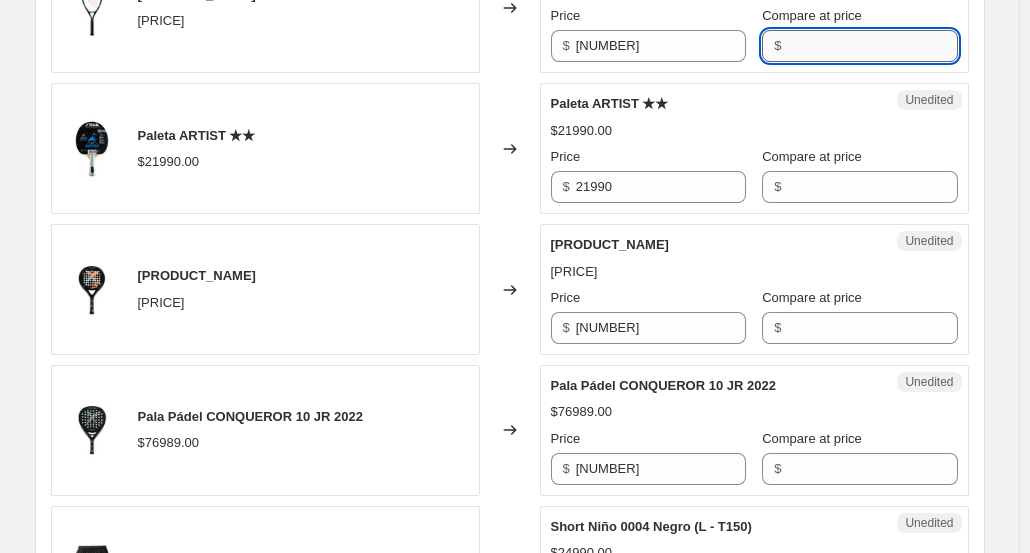 paste on "[NUMBER]" 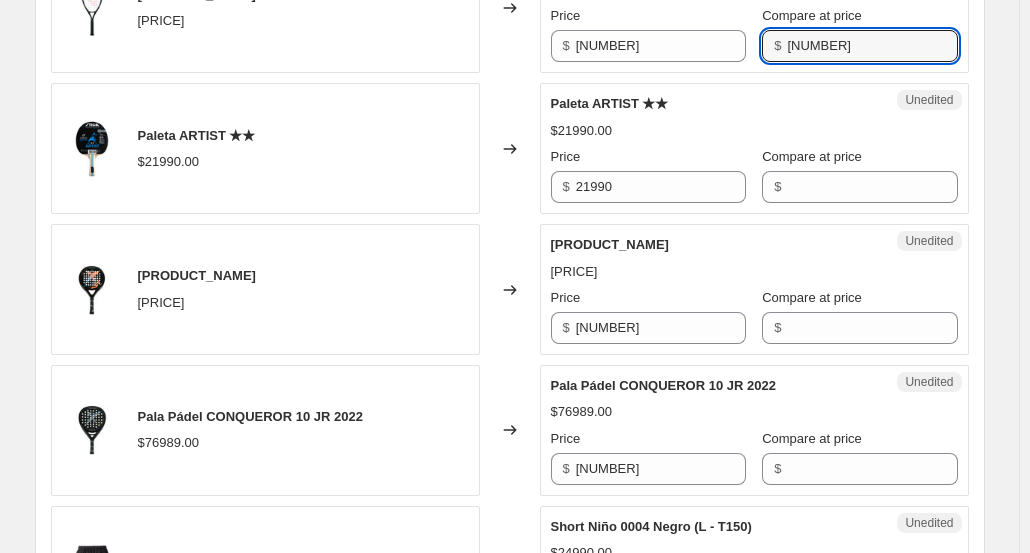 type on "[NUMBER]" 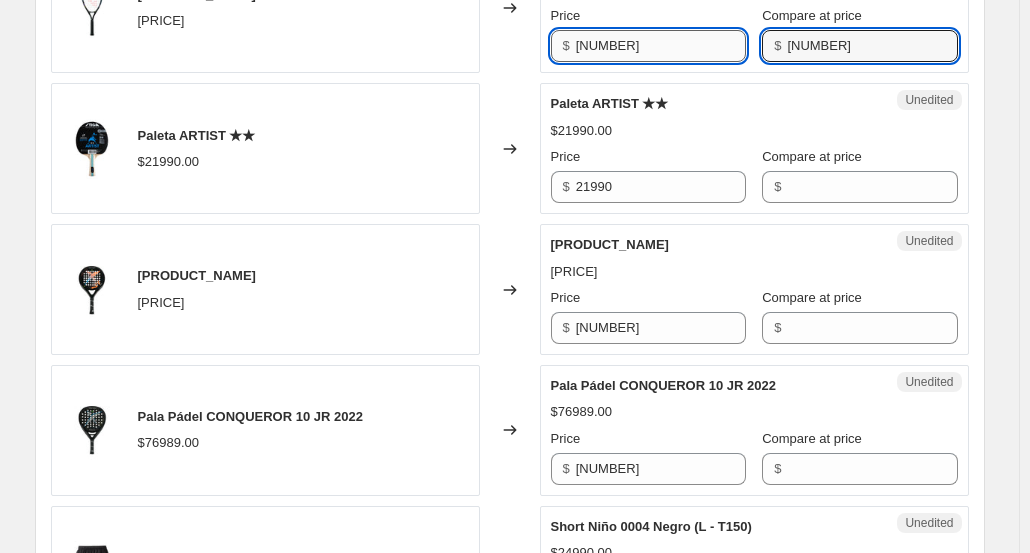 click on "[NUMBER]" at bounding box center (661, 46) 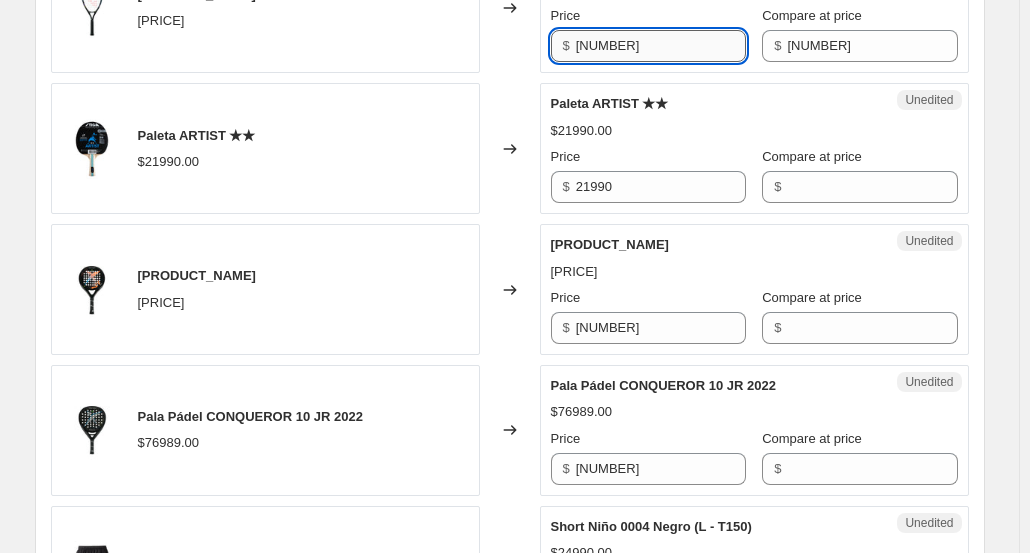 click on "[NUMBER]" at bounding box center (661, 46) 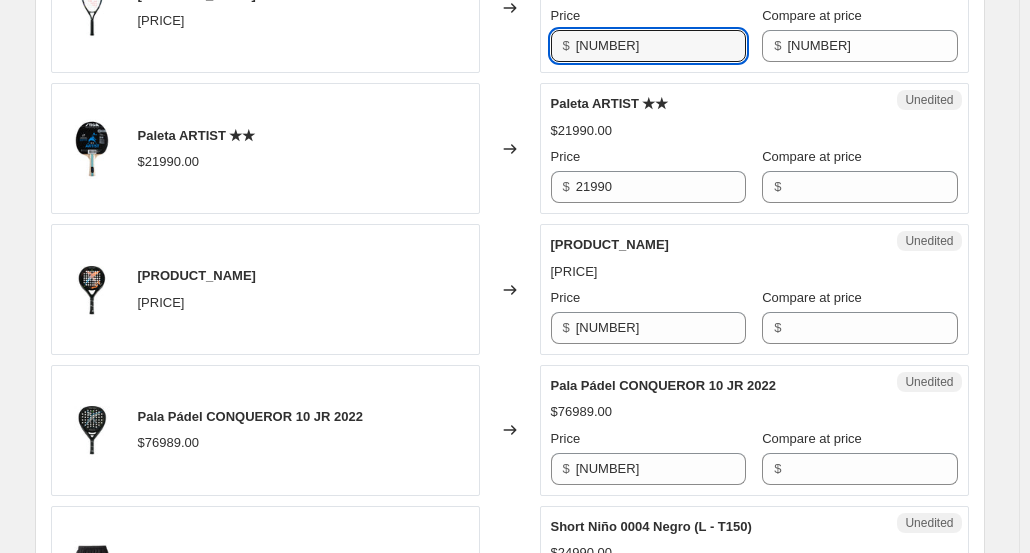 type on "[NUMBER]" 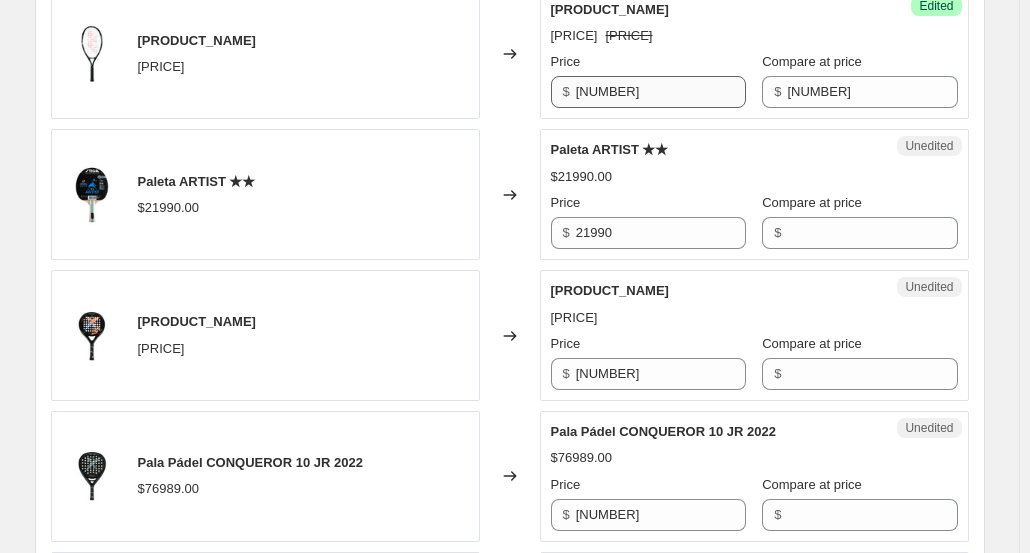 scroll, scrollTop: 2662, scrollLeft: 0, axis: vertical 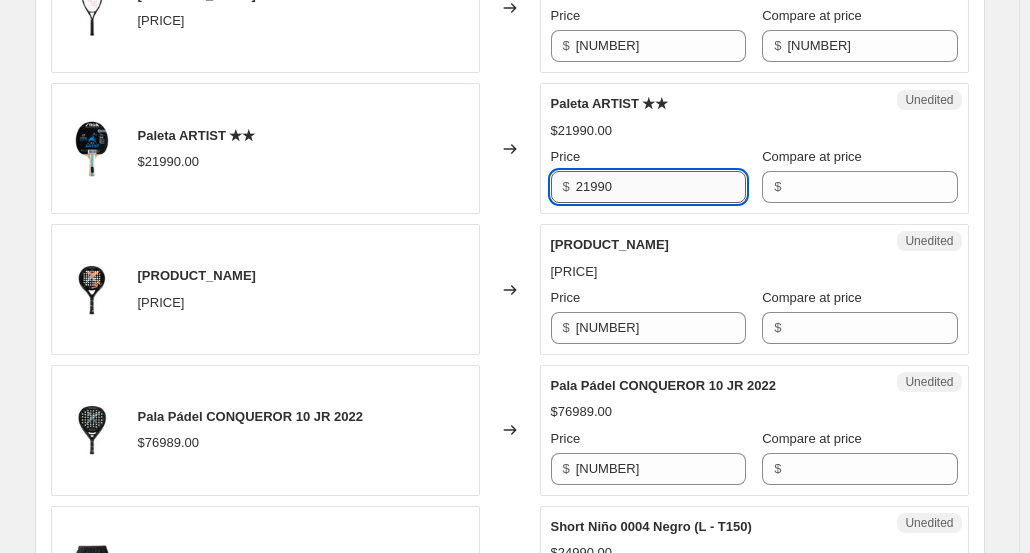 click on "21990" at bounding box center (661, 187) 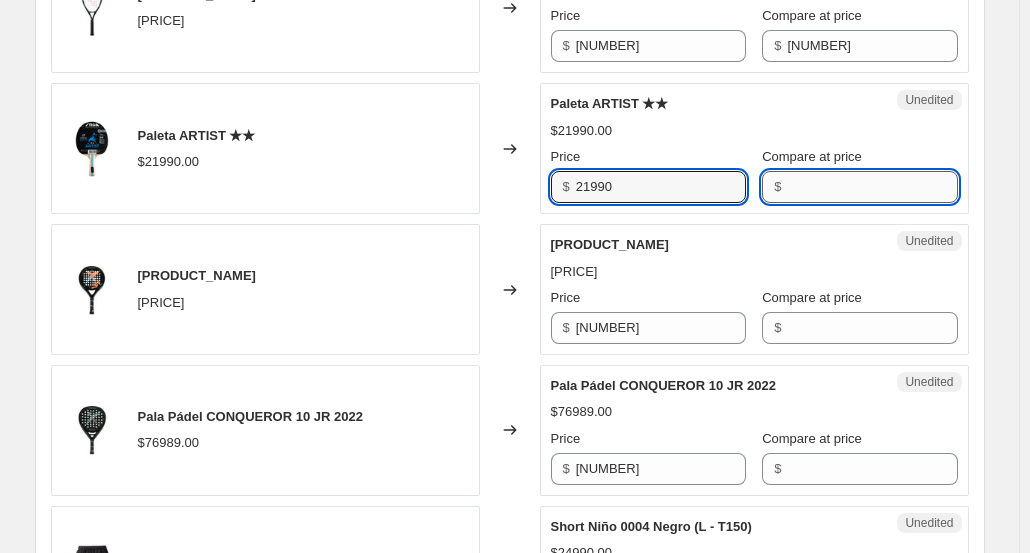click on "Compare at price" at bounding box center (872, 187) 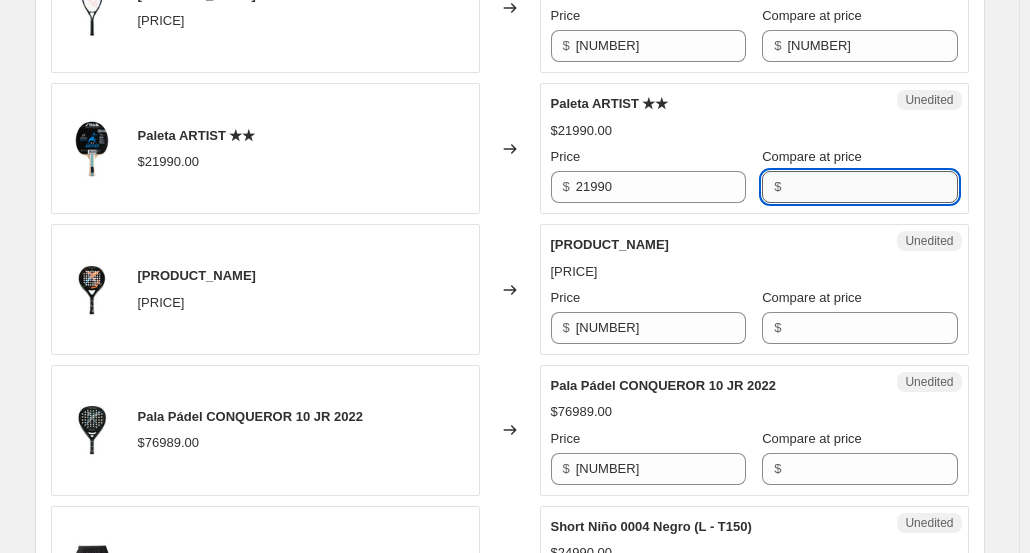 paste on "21990" 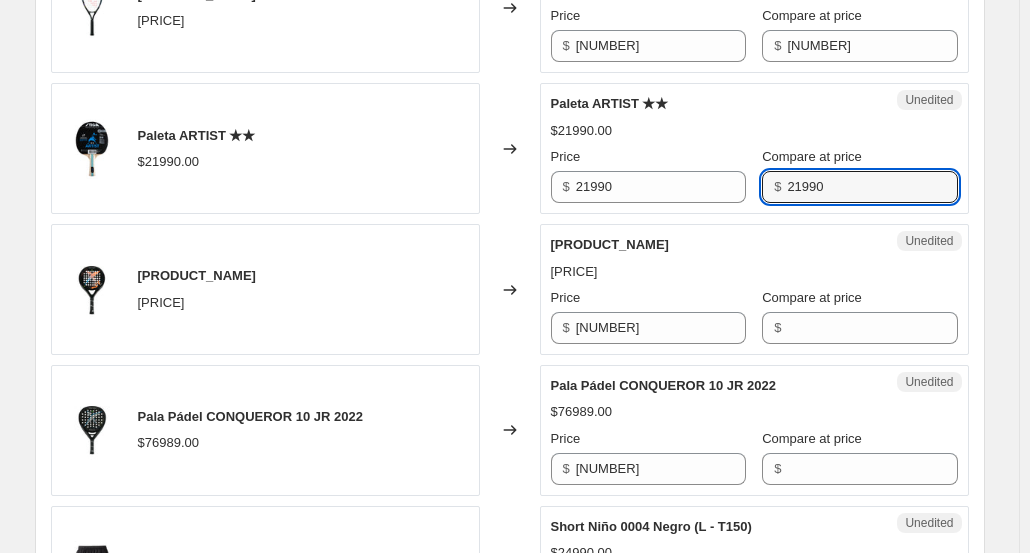 type on "21990" 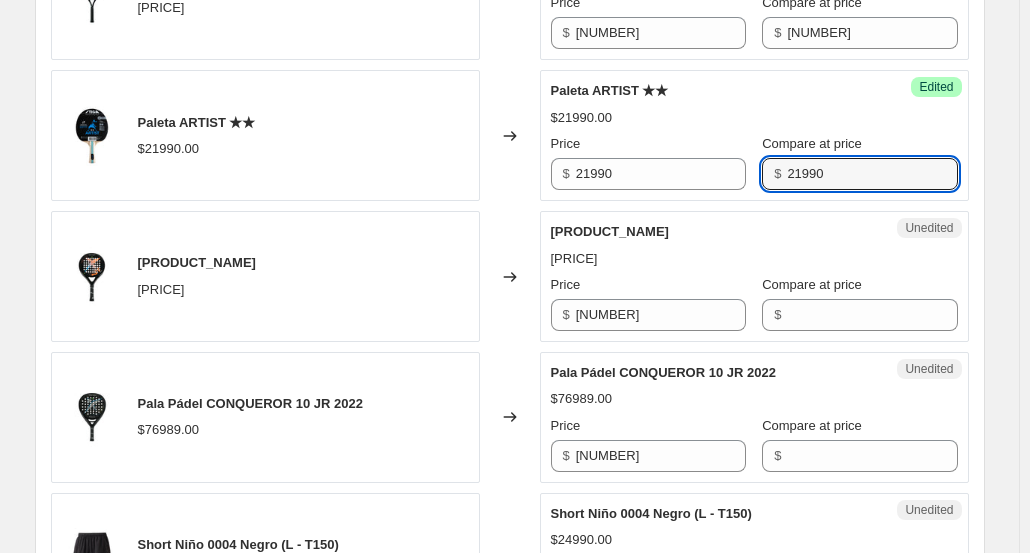 scroll, scrollTop: 2662, scrollLeft: 0, axis: vertical 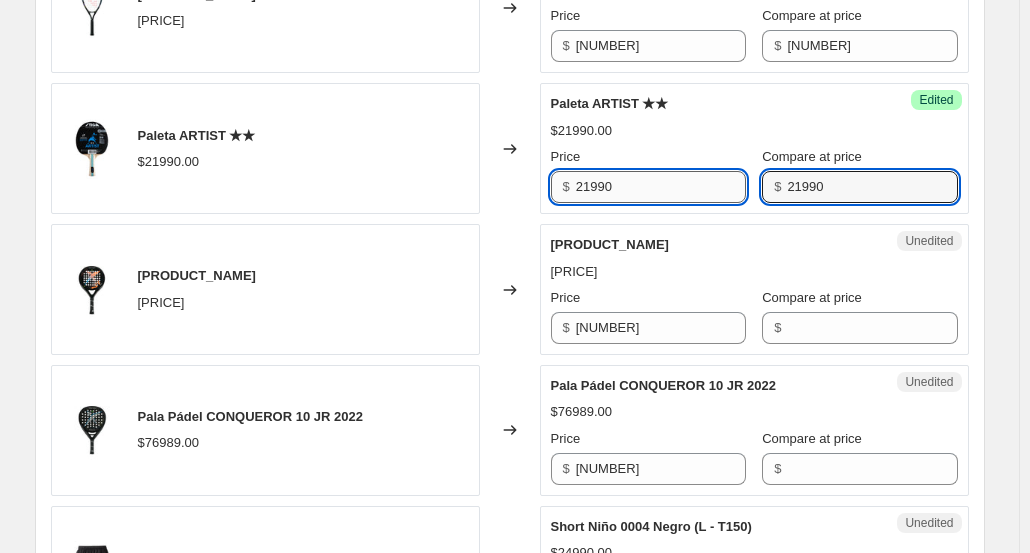 click on "21990" at bounding box center (661, 187) 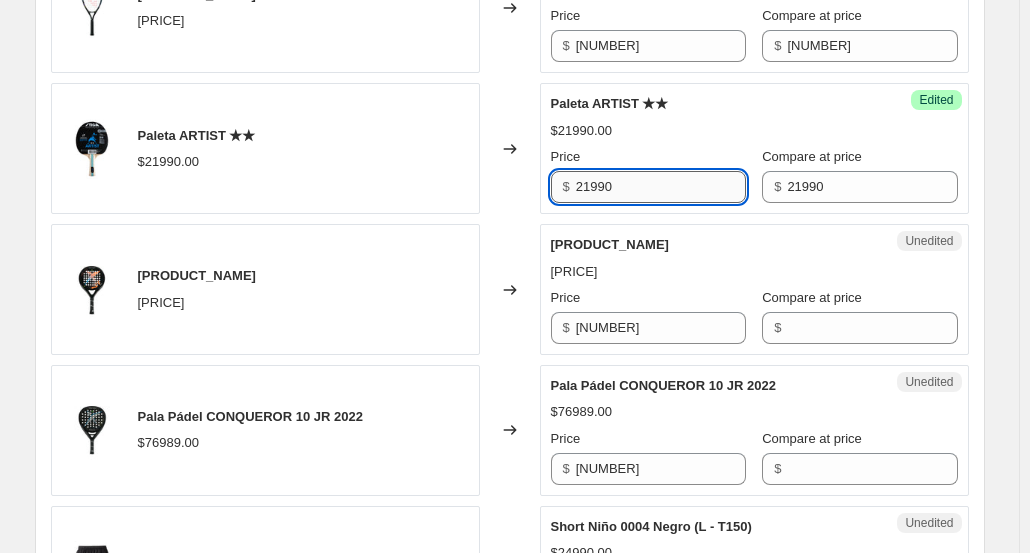 click on "21990" at bounding box center (661, 187) 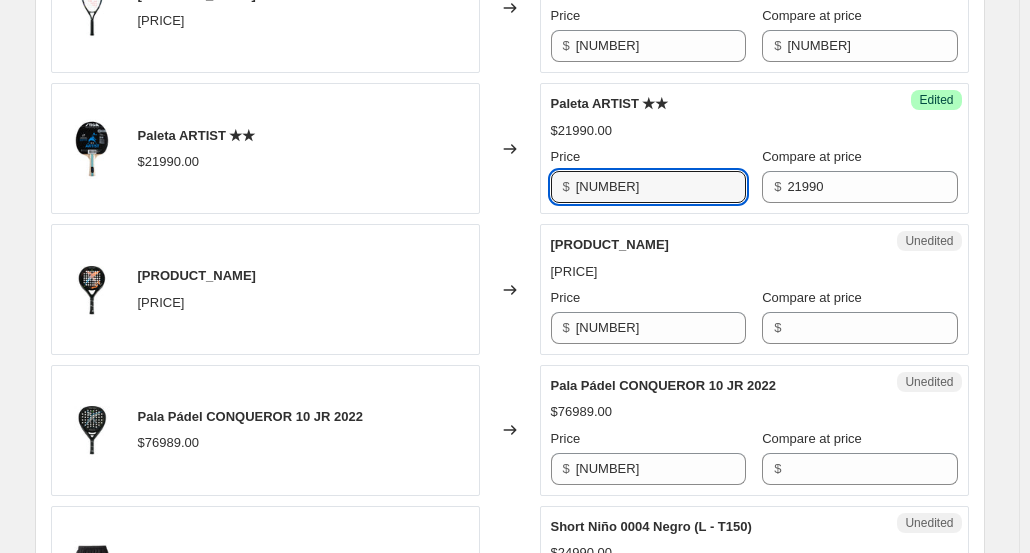 type on "[NUMBER]" 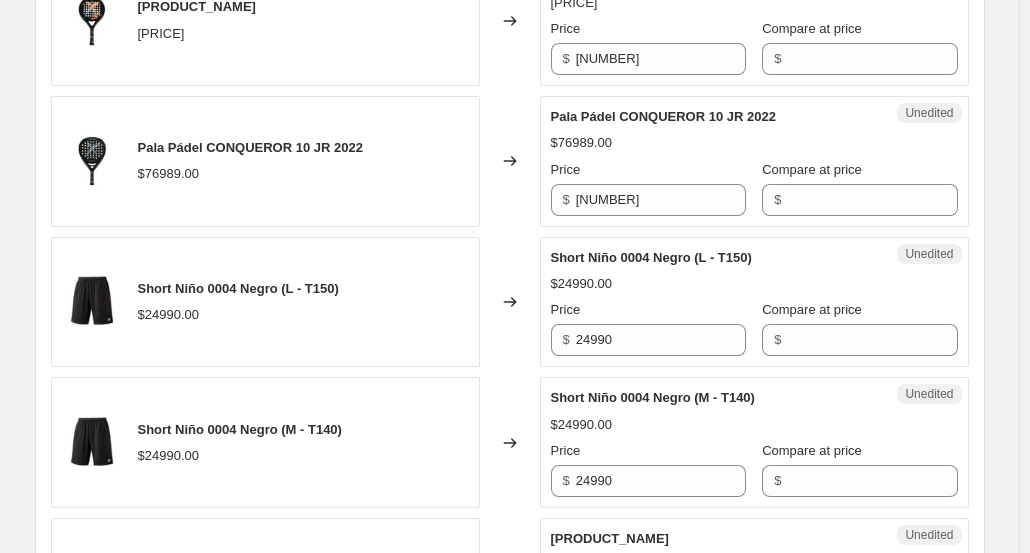 scroll, scrollTop: 2962, scrollLeft: 0, axis: vertical 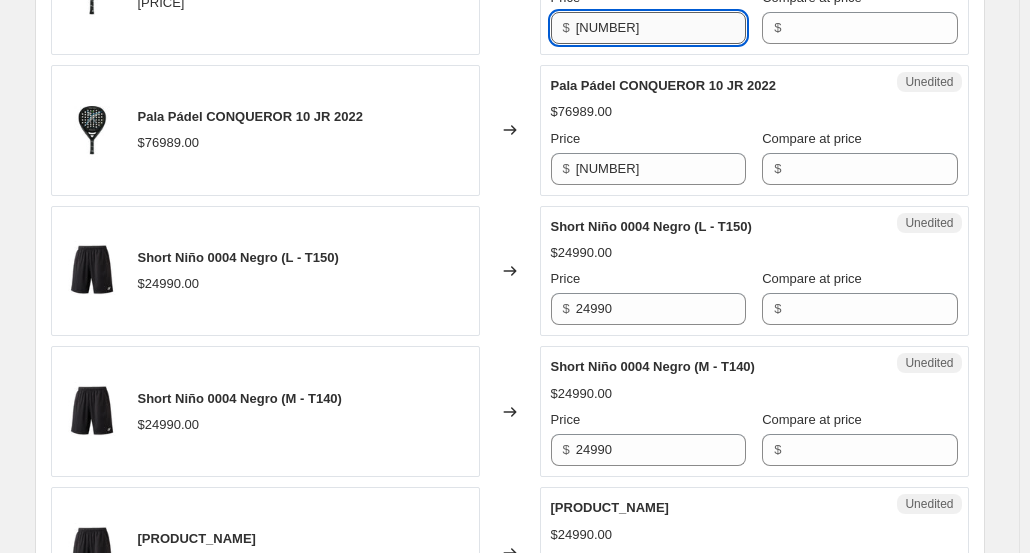 click on "[NUMBER]" at bounding box center [661, 28] 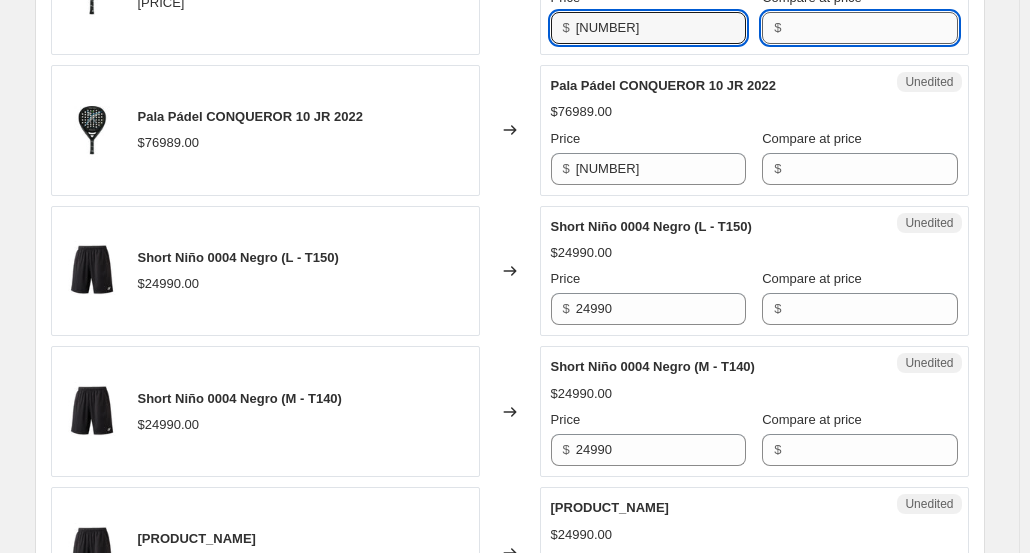 click on "Compare at price" at bounding box center (872, 28) 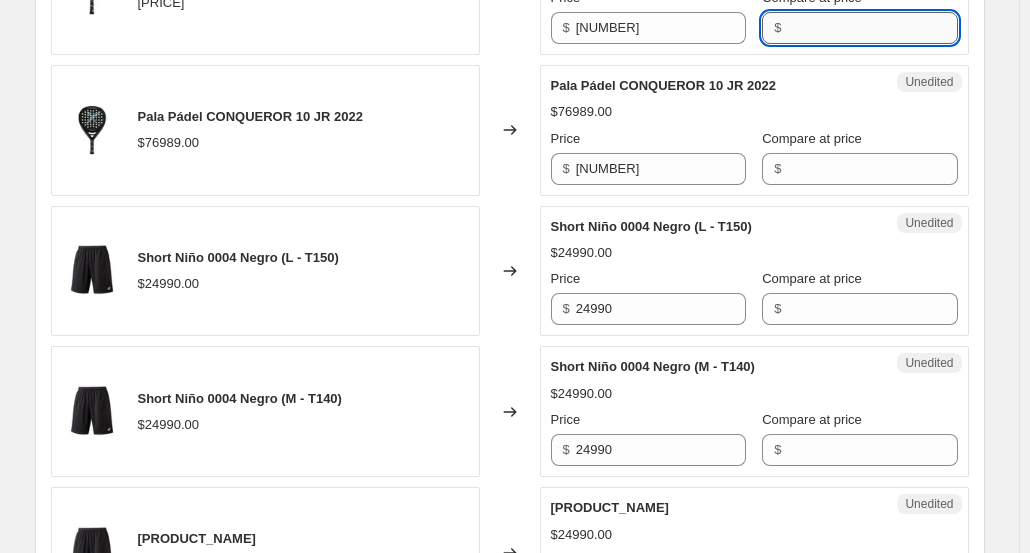 paste on "[NUMBER]" 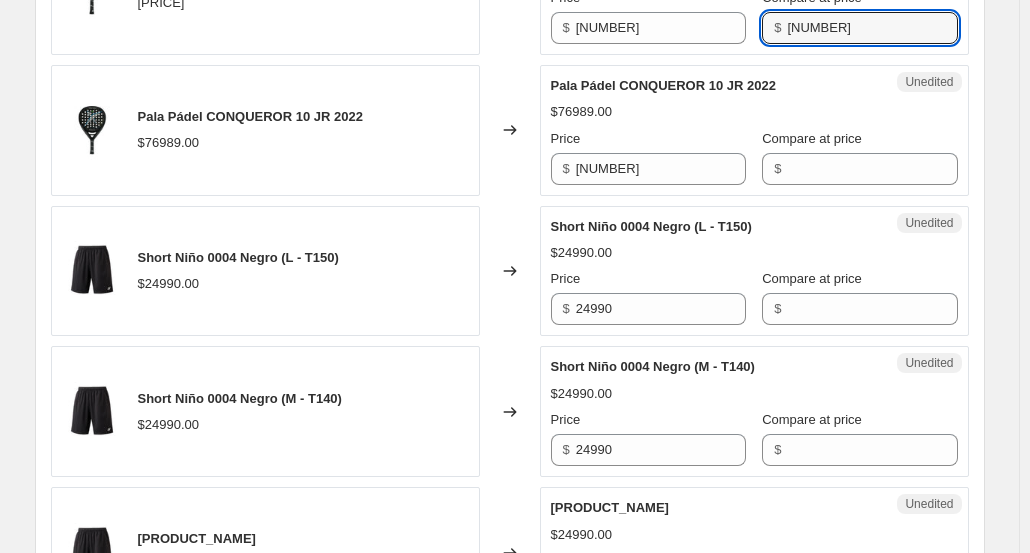 type on "[NUMBER]" 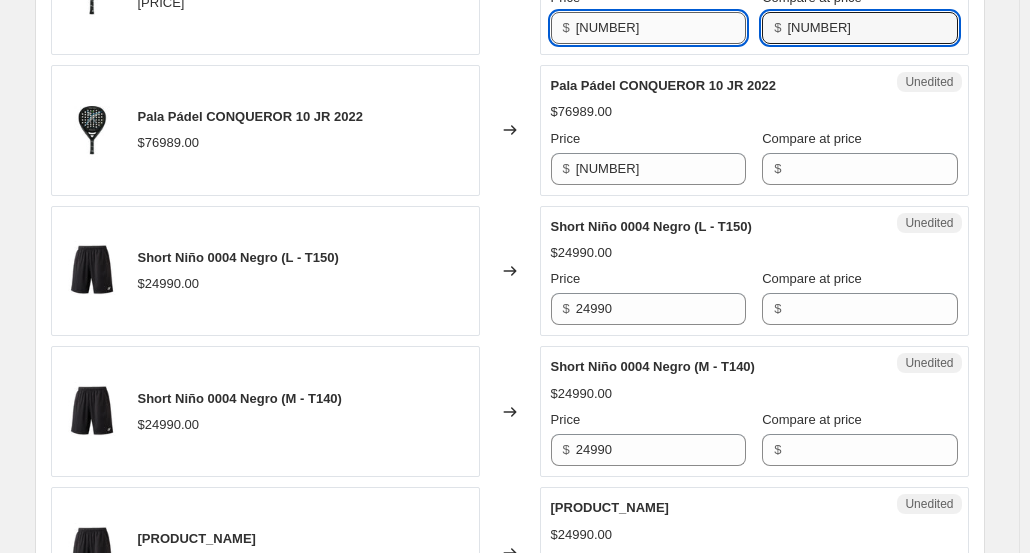 click on "[NUMBER]" at bounding box center [661, 28] 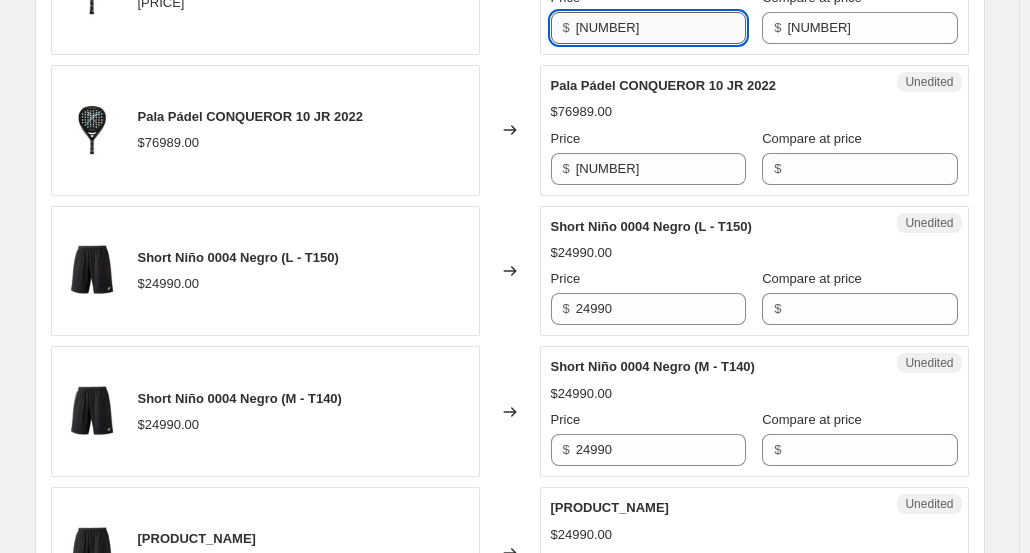 click on "[NUMBER]" at bounding box center (661, 28) 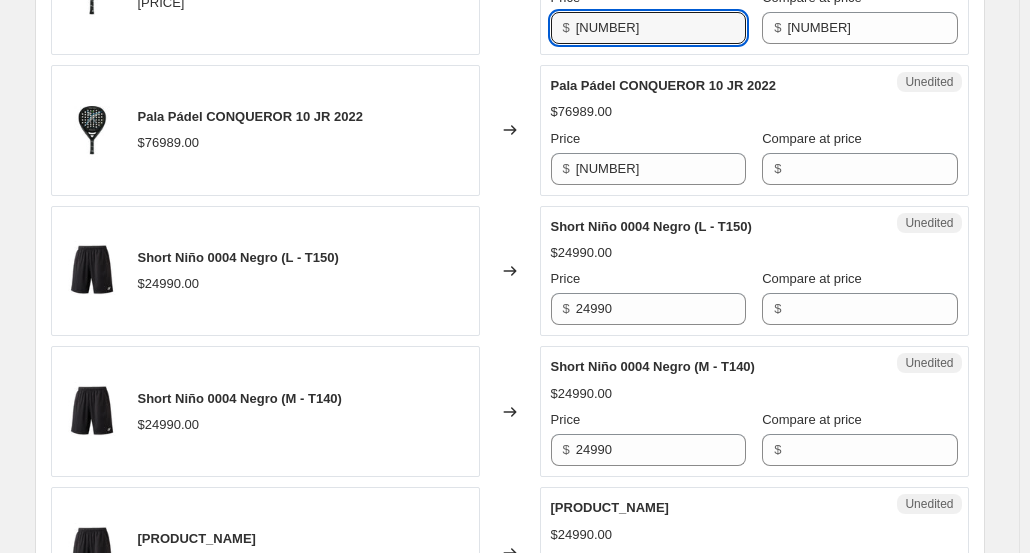 type on "[NUMBER]" 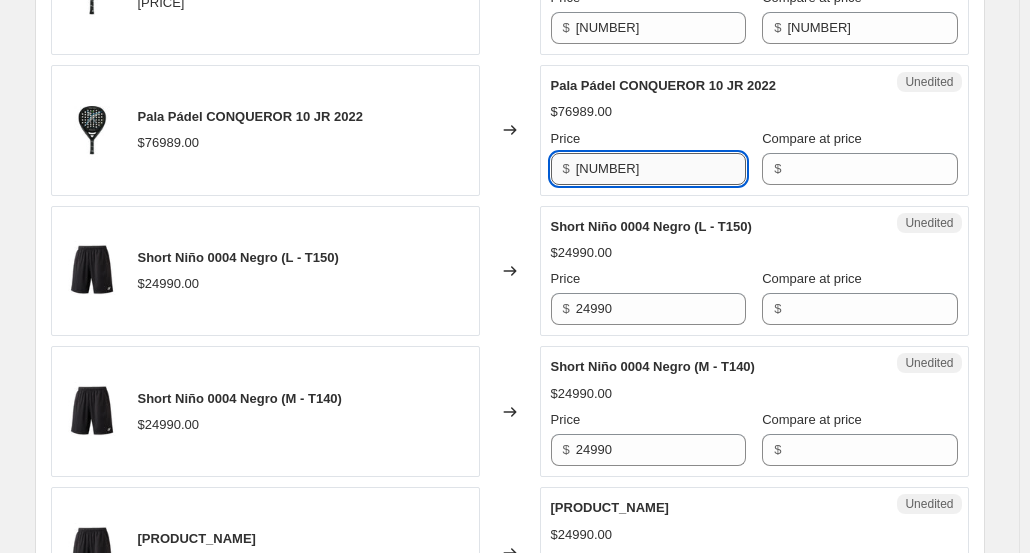 click on "[NUMBER]" at bounding box center (661, 169) 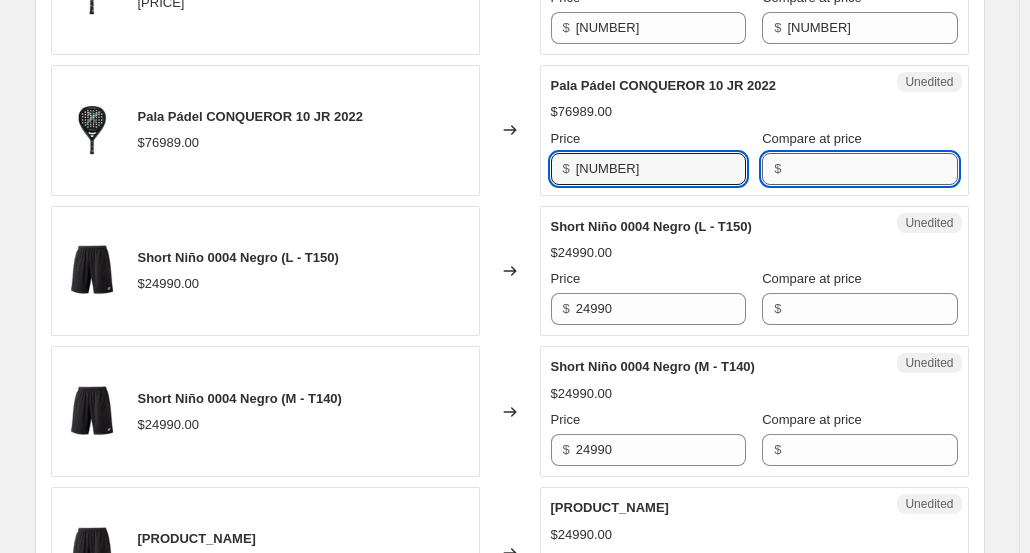 click on "Compare at price" at bounding box center (872, 169) 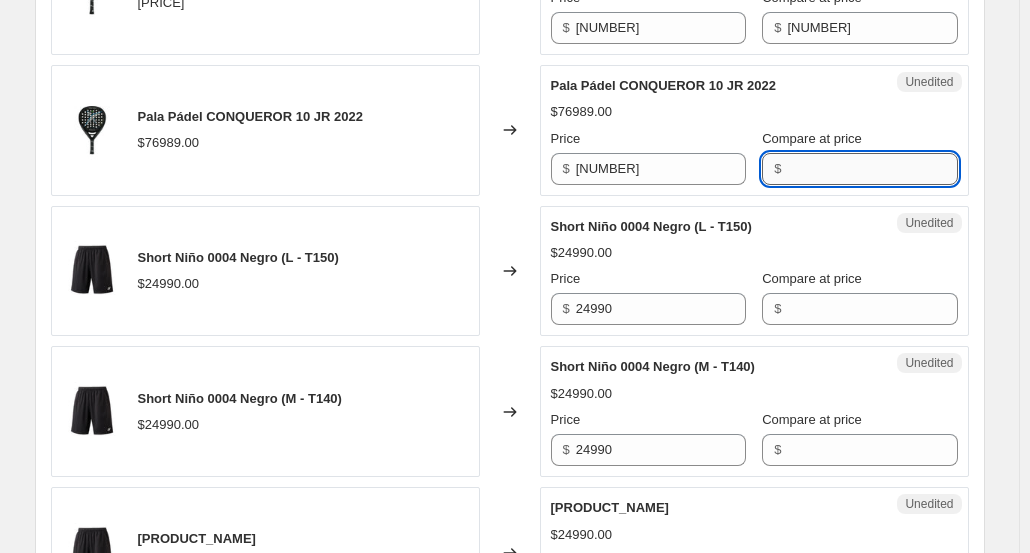 paste on "[NUMBER]" 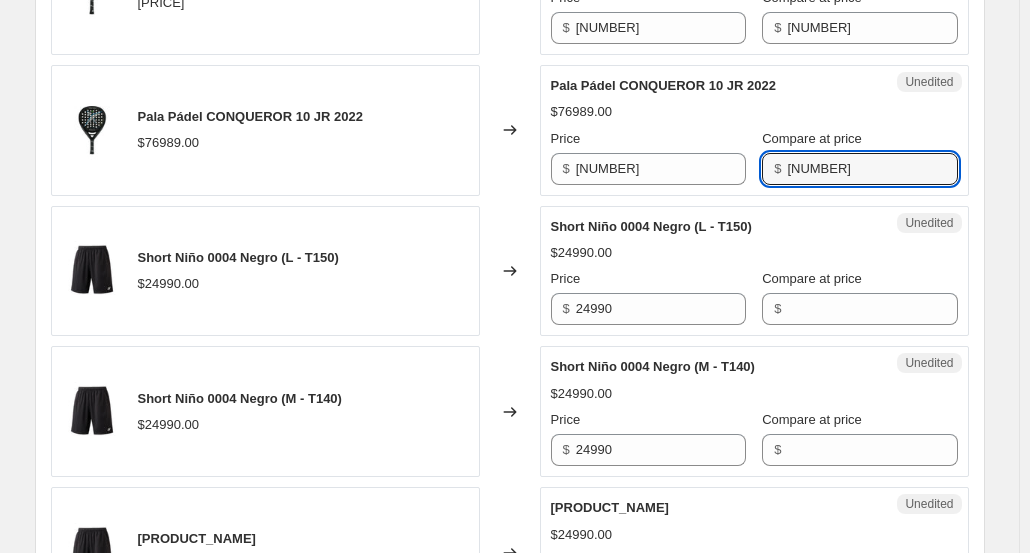 type on "[NUMBER]" 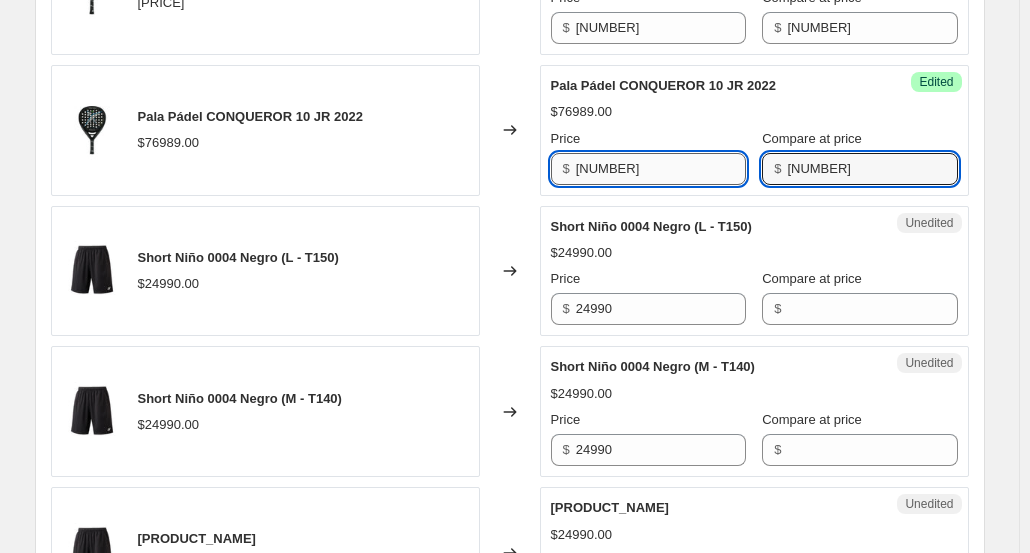 click on "[NUMBER]" at bounding box center (661, 169) 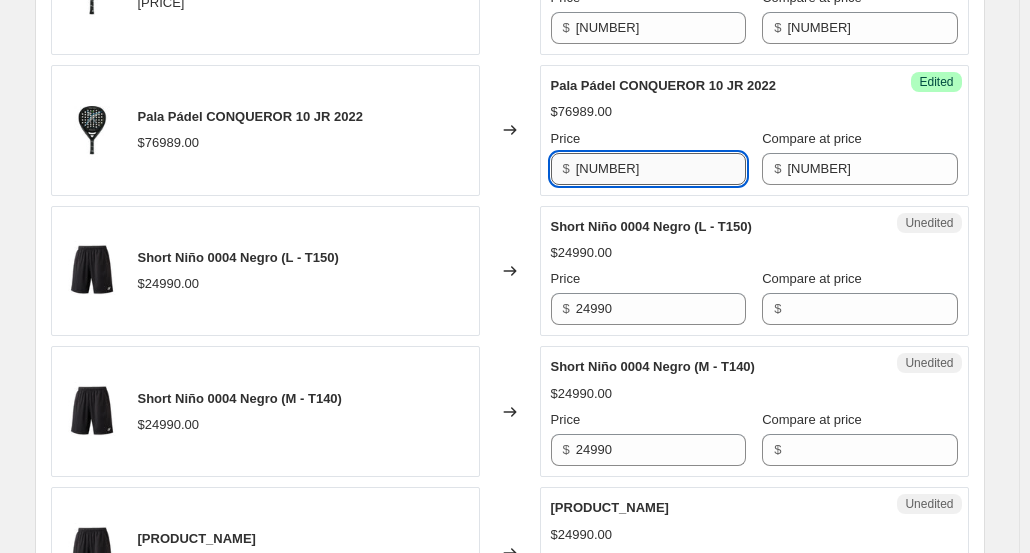 click on "[NUMBER]" at bounding box center (661, 169) 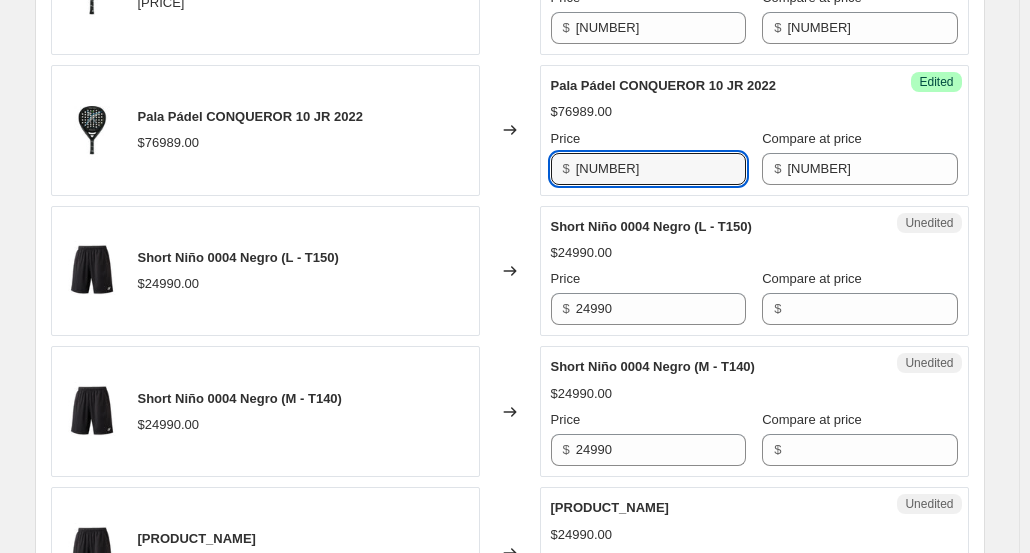 type on "[NUMBER]" 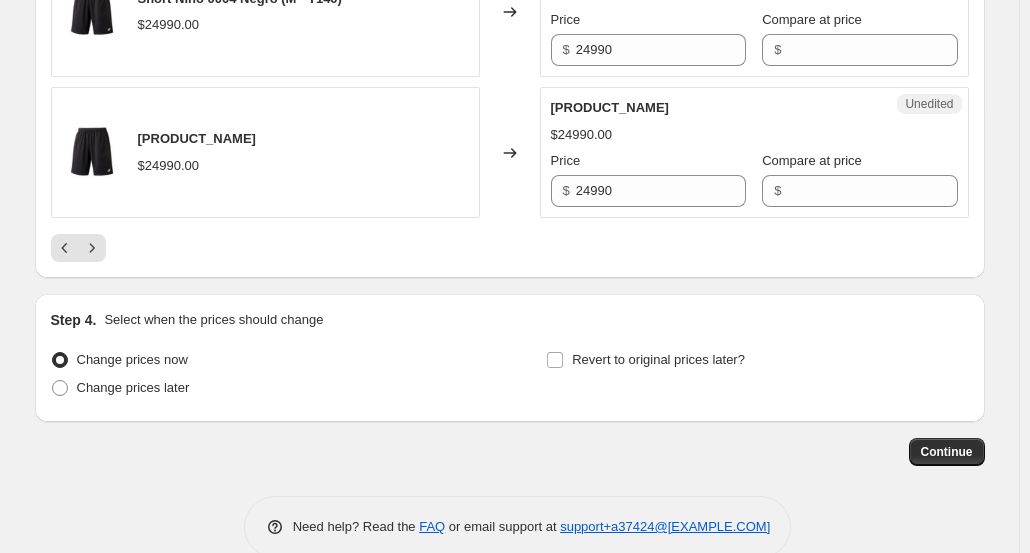 scroll, scrollTop: 3262, scrollLeft: 0, axis: vertical 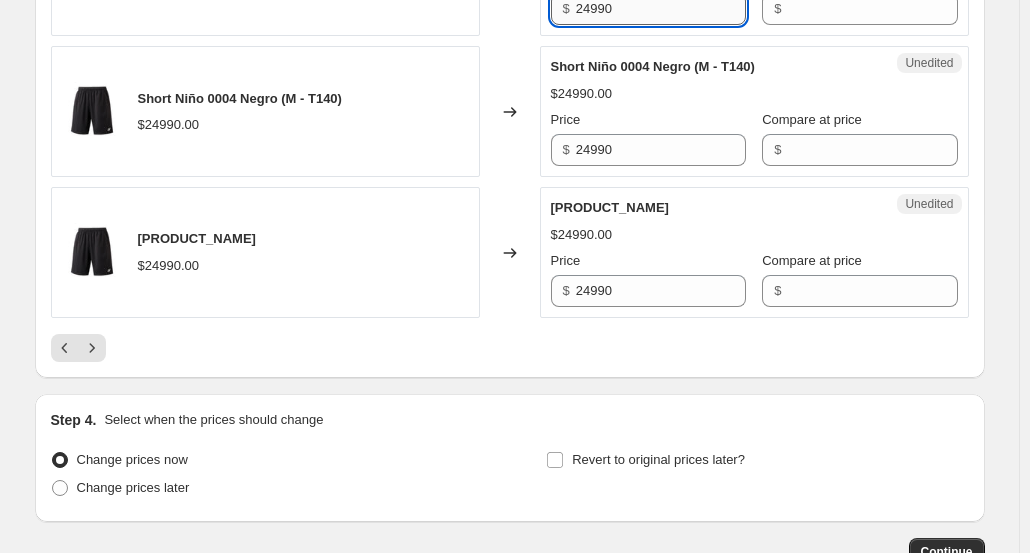 click on "24990" at bounding box center [661, 9] 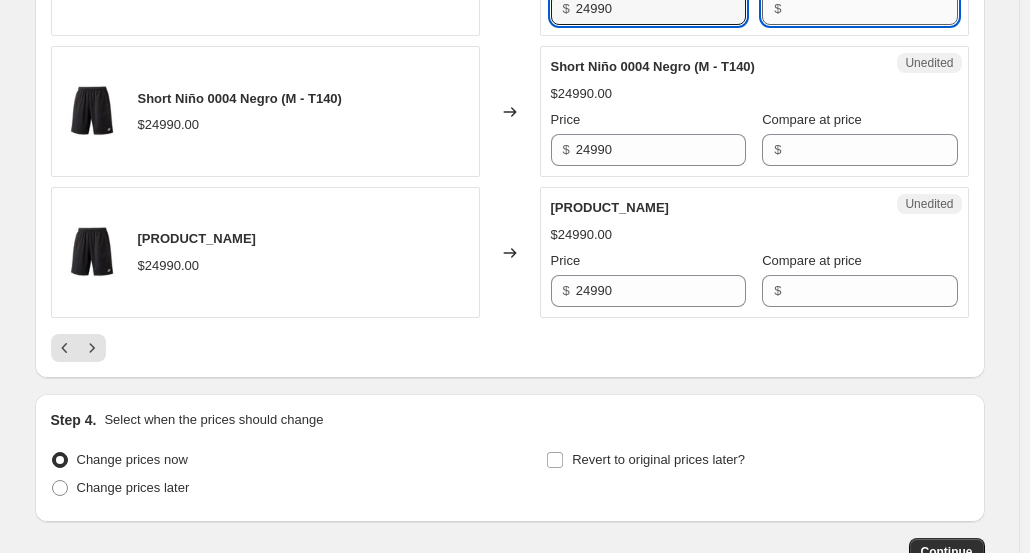 click on "Compare at price" at bounding box center [872, 9] 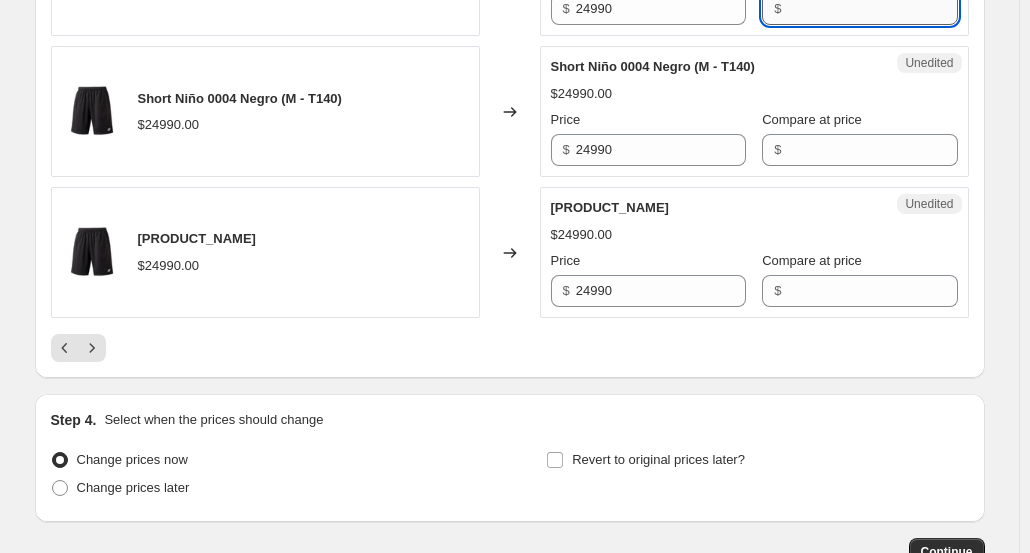 paste on "24990" 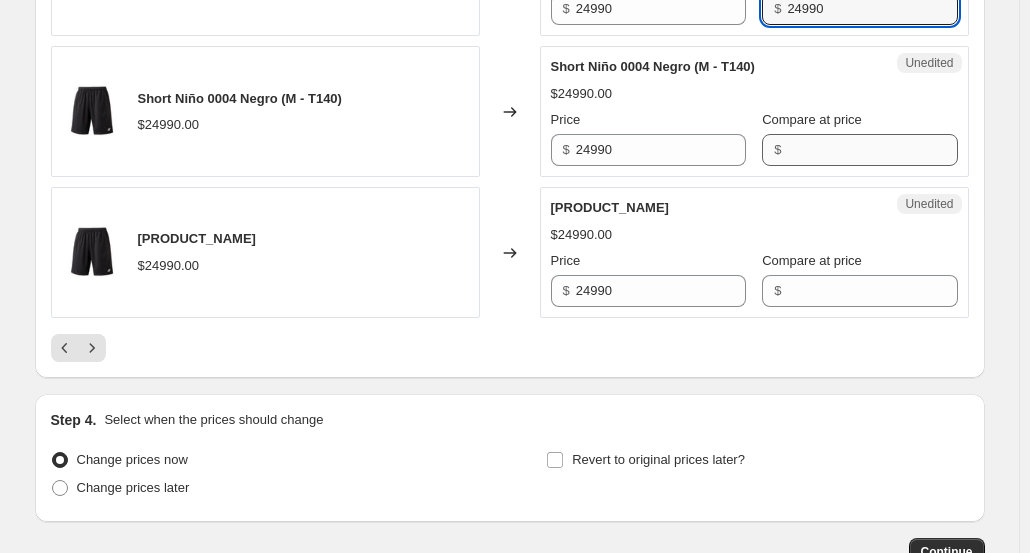 type on "24990" 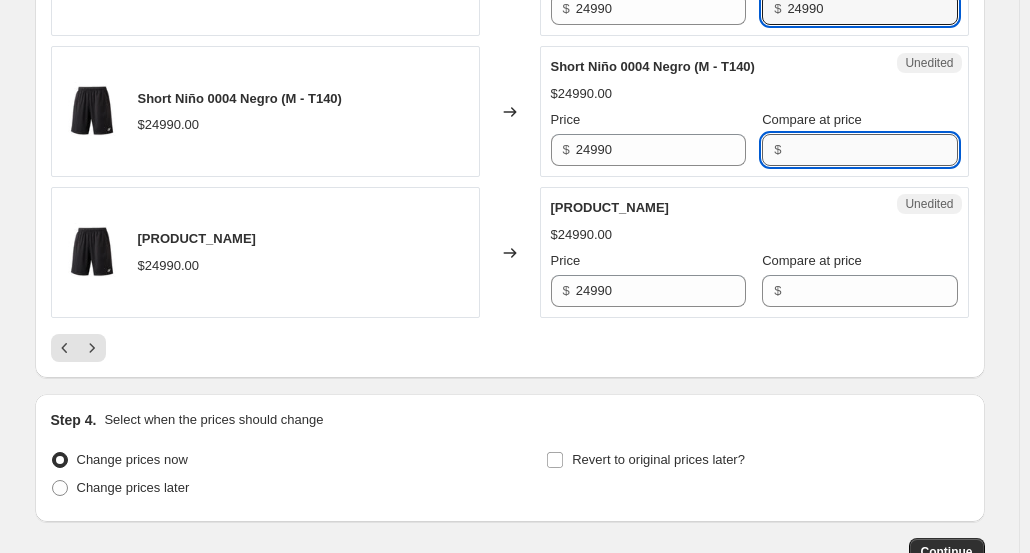 click on "Compare at price" at bounding box center [872, 150] 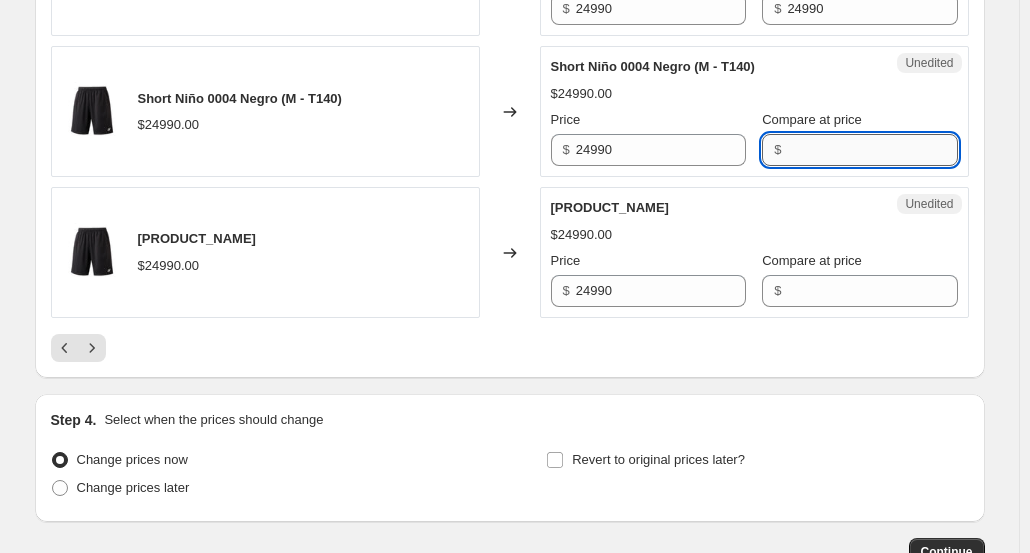 paste on "24990" 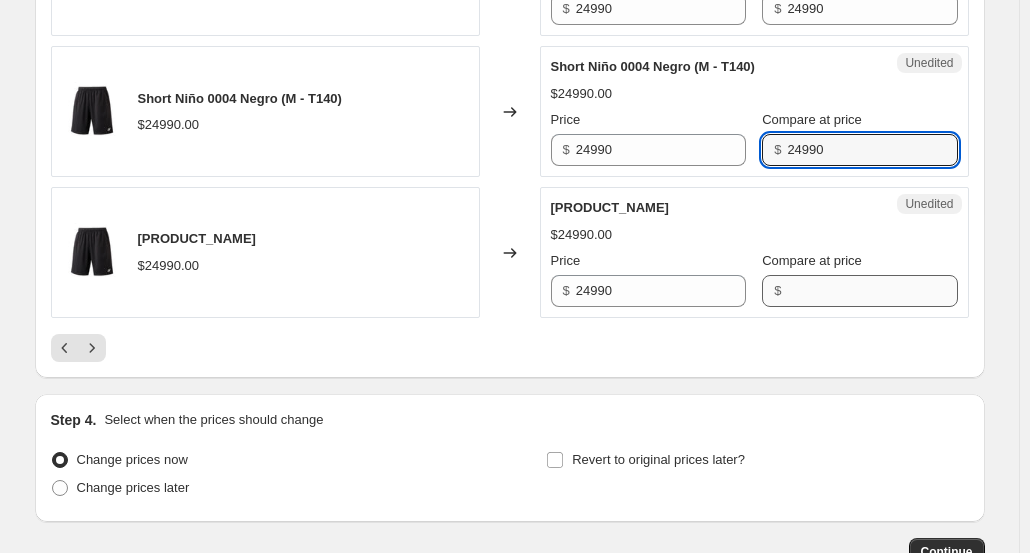 type on "24990" 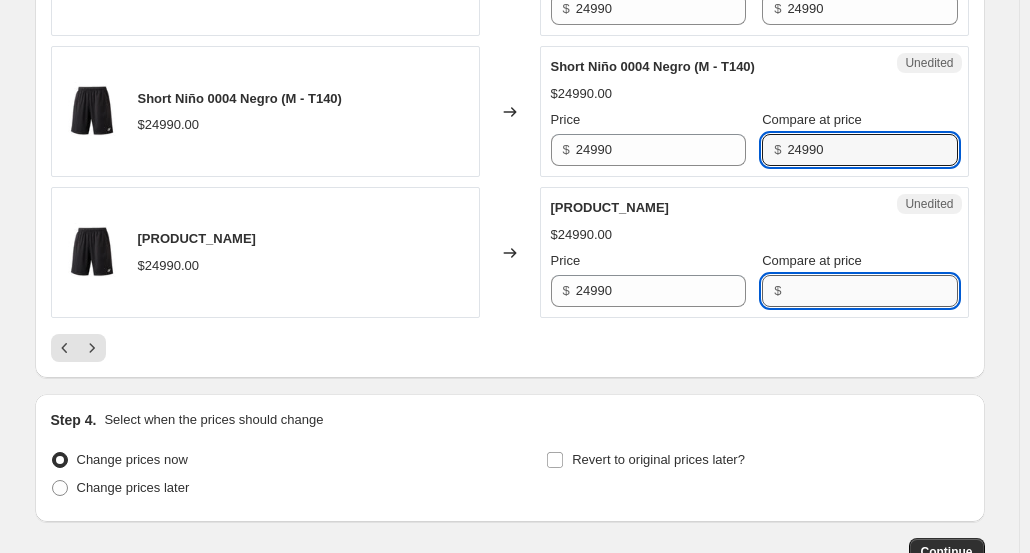 click on "Compare at price" at bounding box center [872, 291] 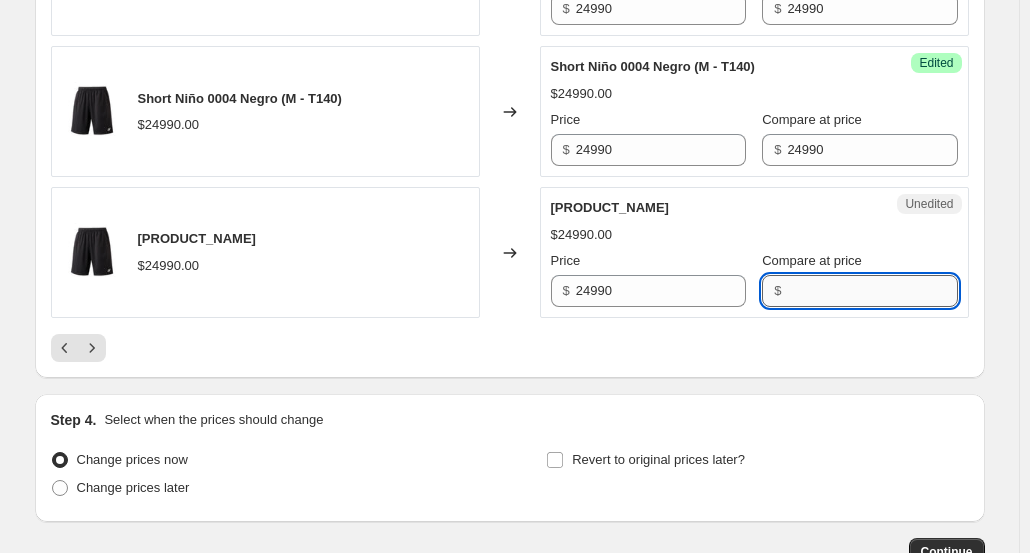 paste on "24990" 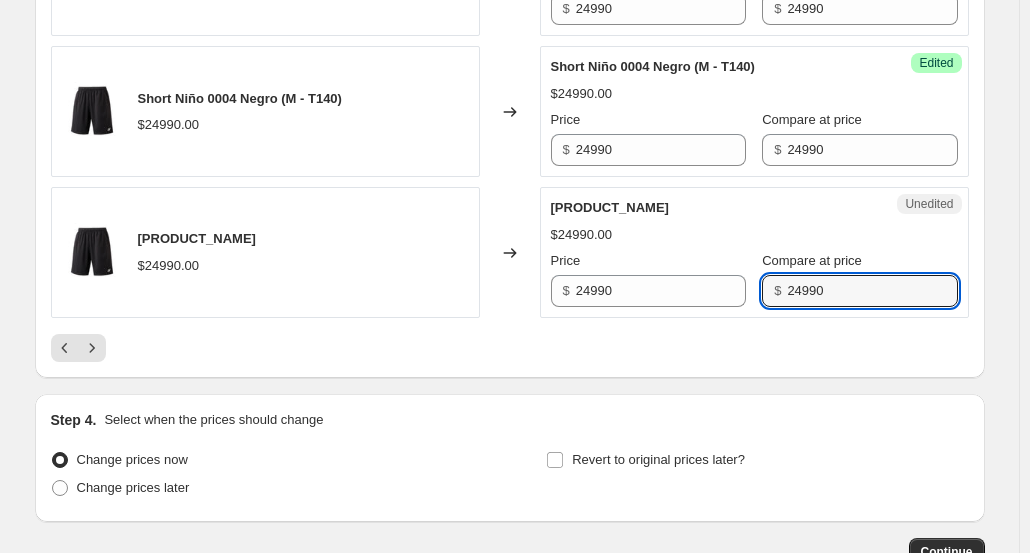type on "24990" 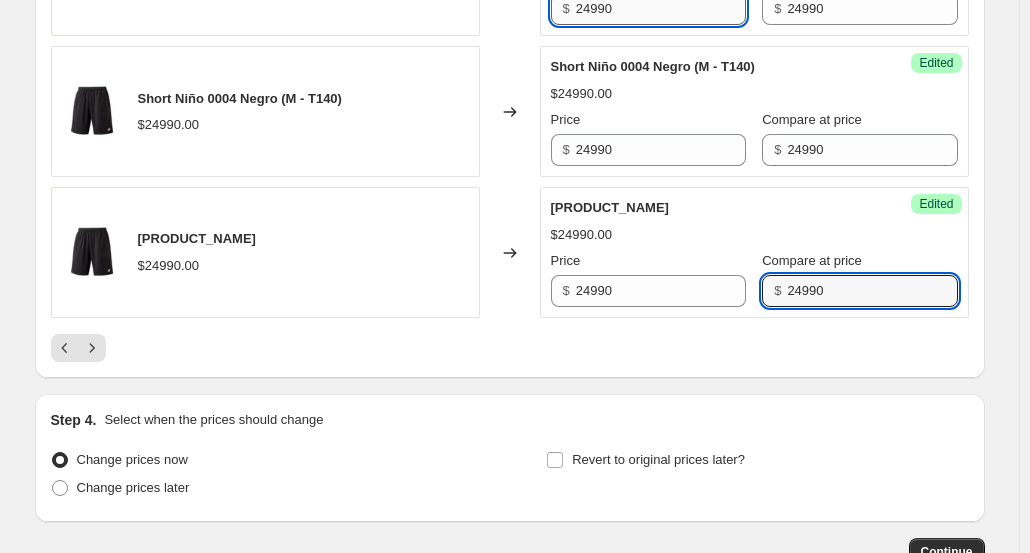 click on "24990" at bounding box center [661, 9] 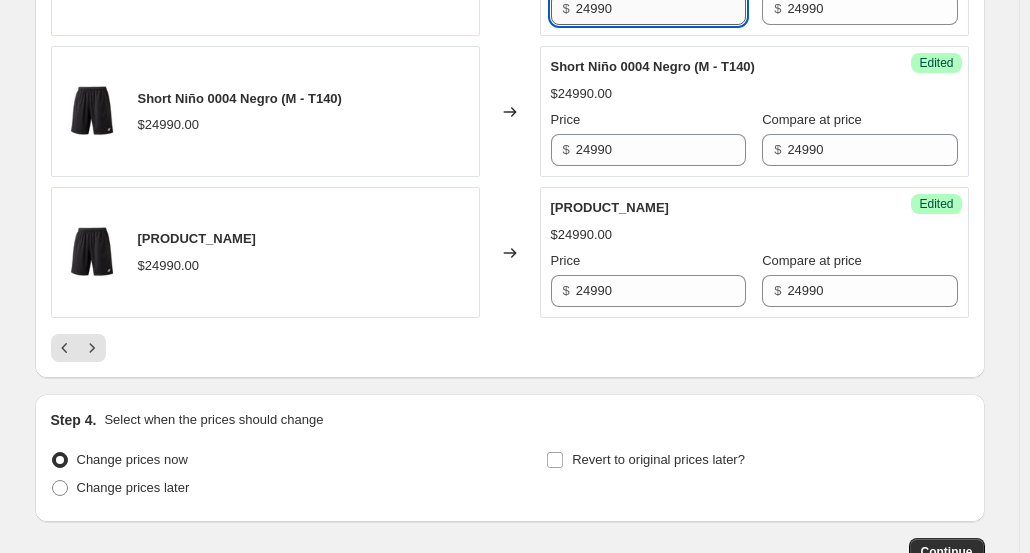 click on "24990" at bounding box center (661, 9) 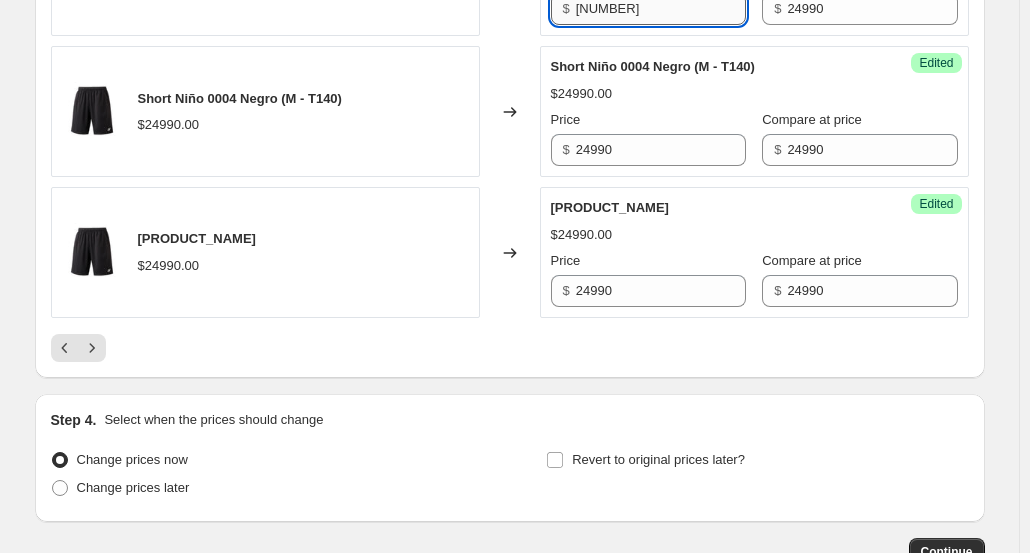 click on "[NUMBER]" at bounding box center (661, 9) 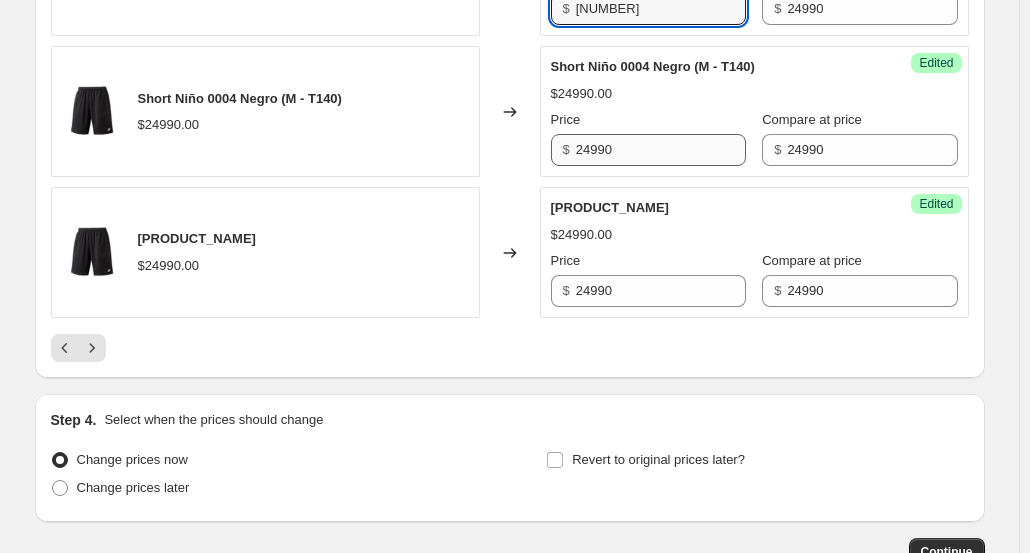 type on "[NUMBER]" 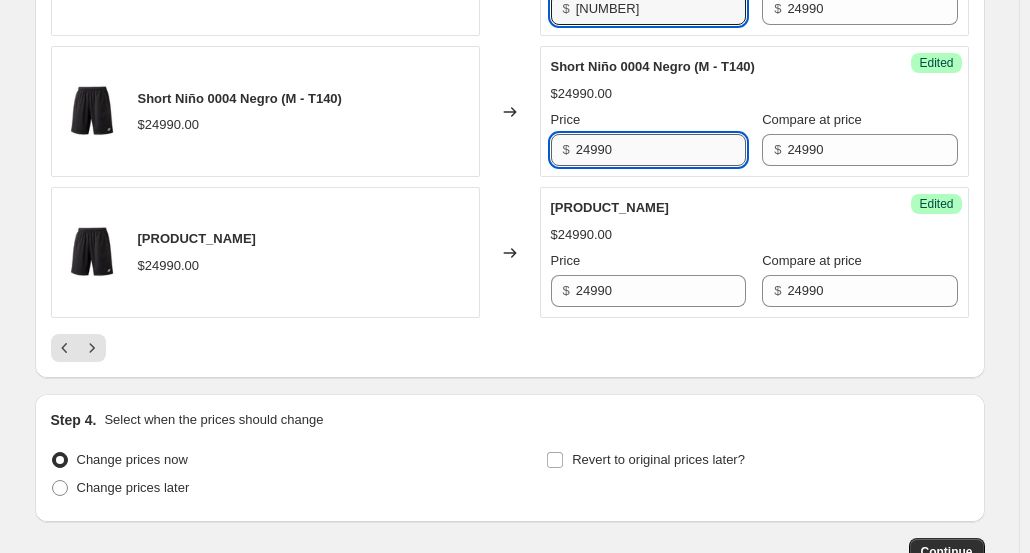 click on "24990" at bounding box center (661, 150) 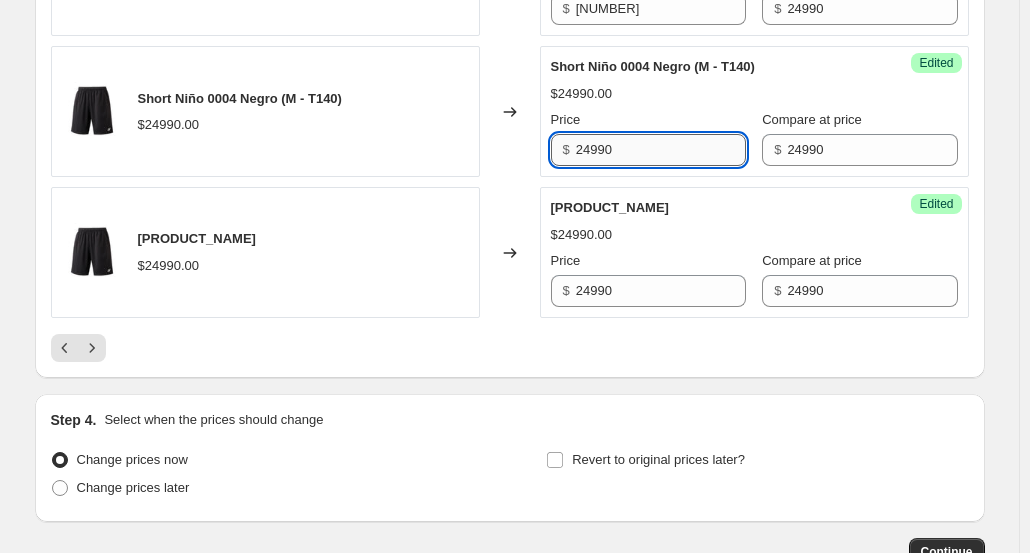 click on "24990" at bounding box center (661, 150) 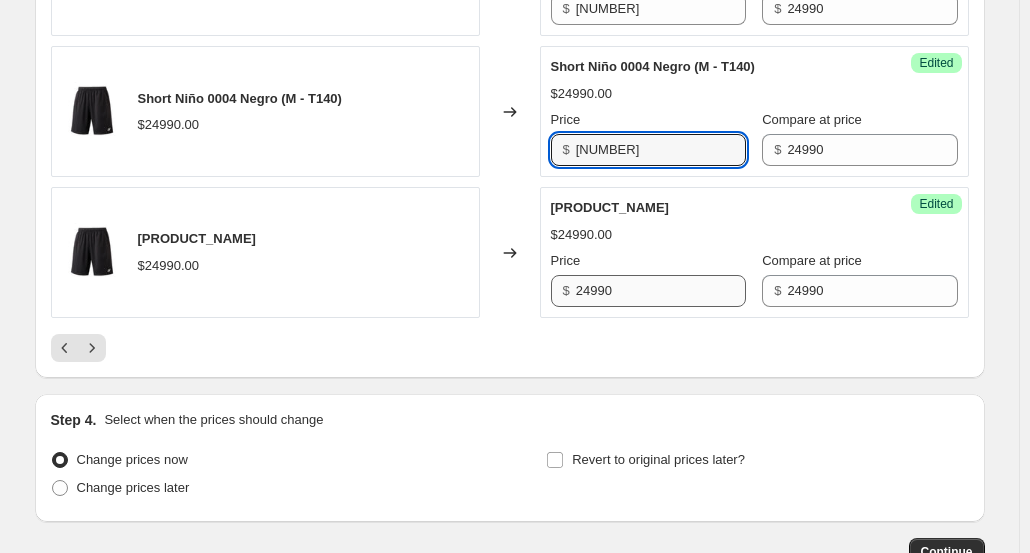 type on "[NUMBER]" 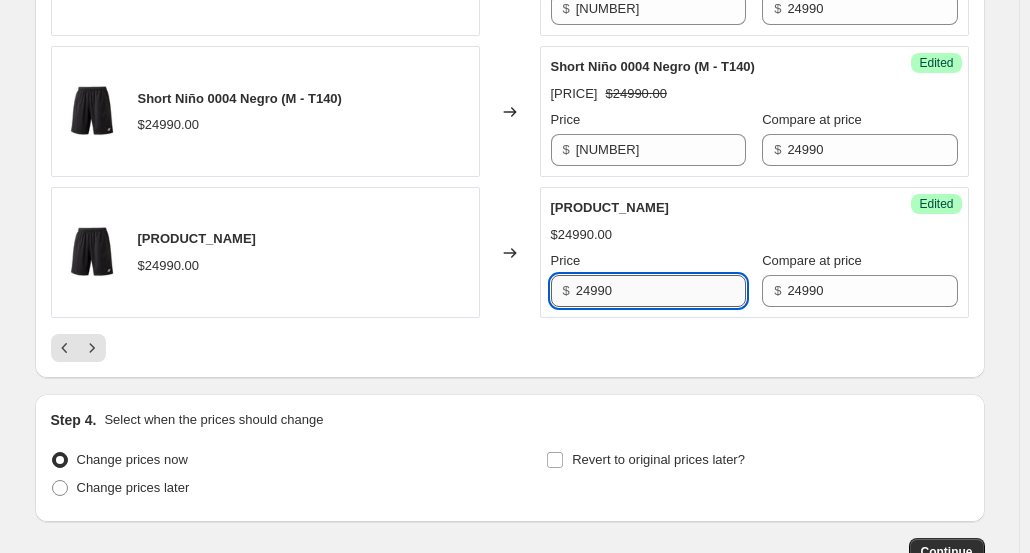 click on "24990" at bounding box center [661, 291] 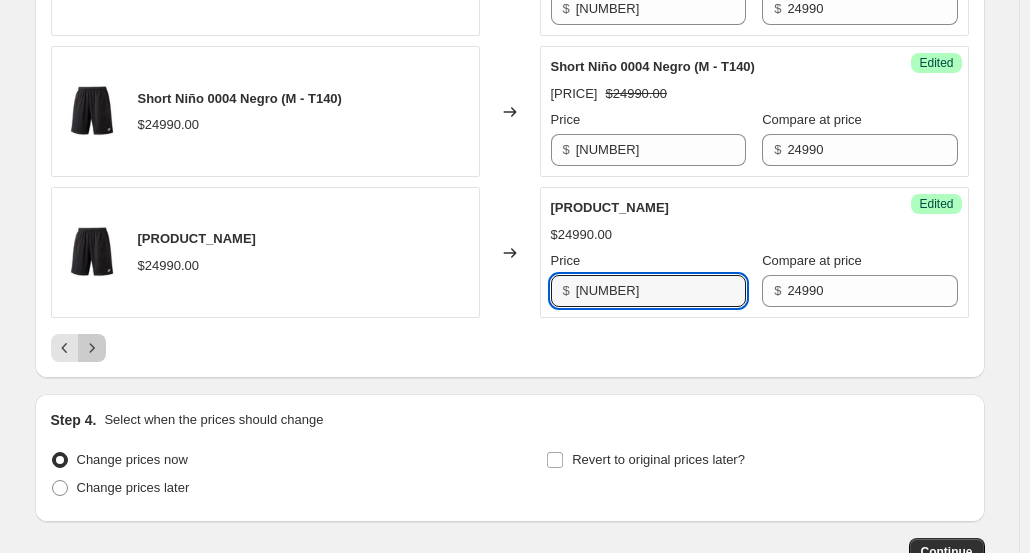 drag, startPoint x: 101, startPoint y: 484, endPoint x: 113, endPoint y: 471, distance: 17.691807 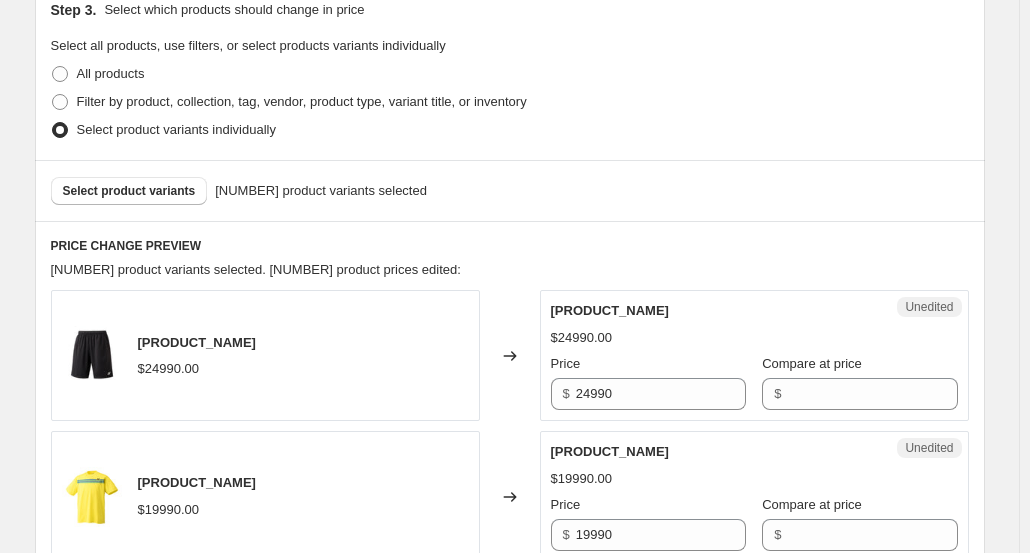 scroll, scrollTop: 562, scrollLeft: 0, axis: vertical 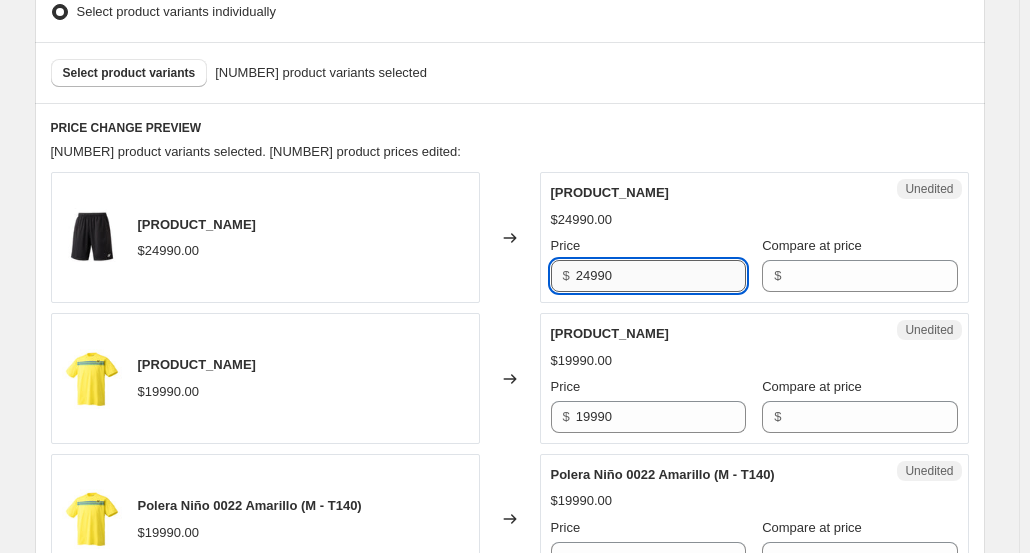 click on "24990" at bounding box center (661, 276) 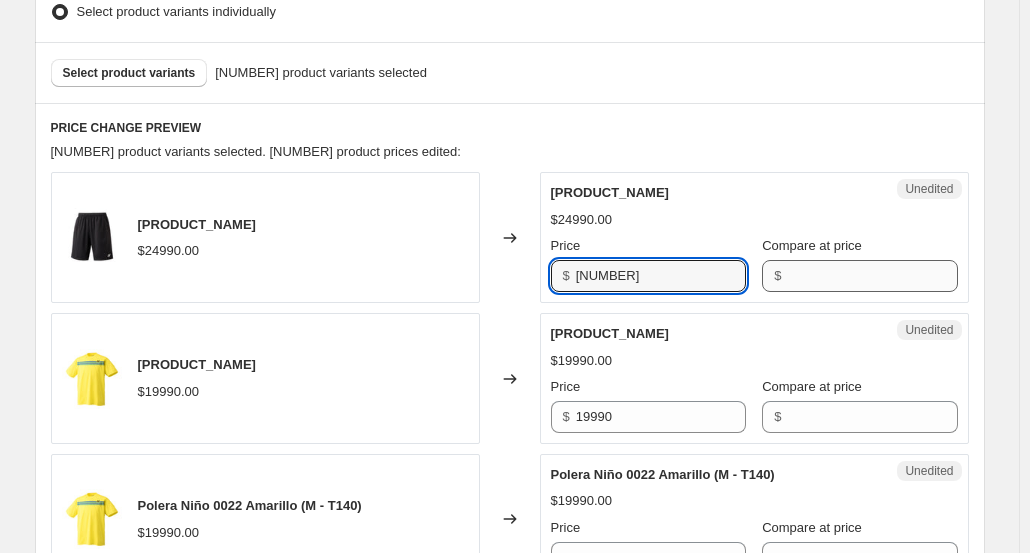 type on "[NUMBER]" 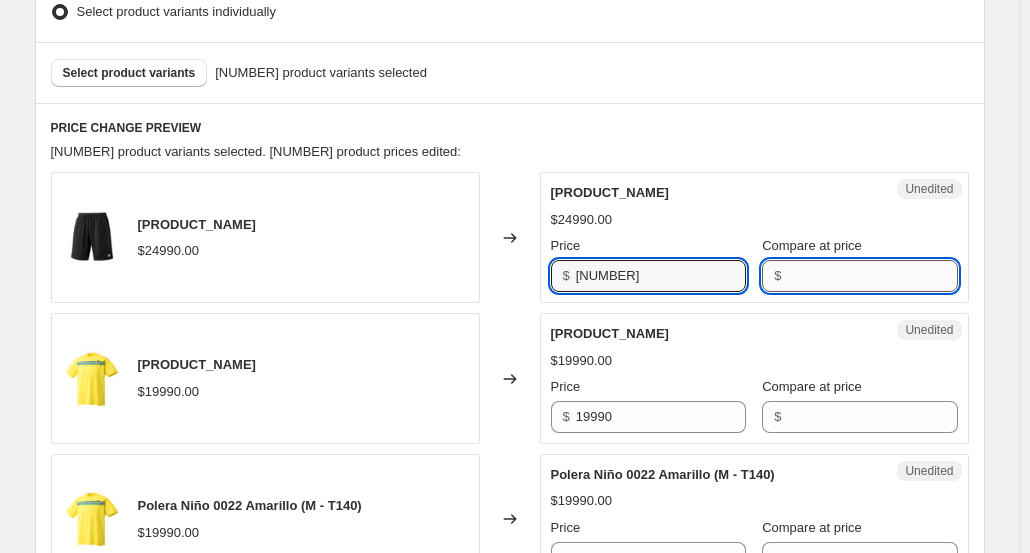 click on "Compare at price" at bounding box center (872, 276) 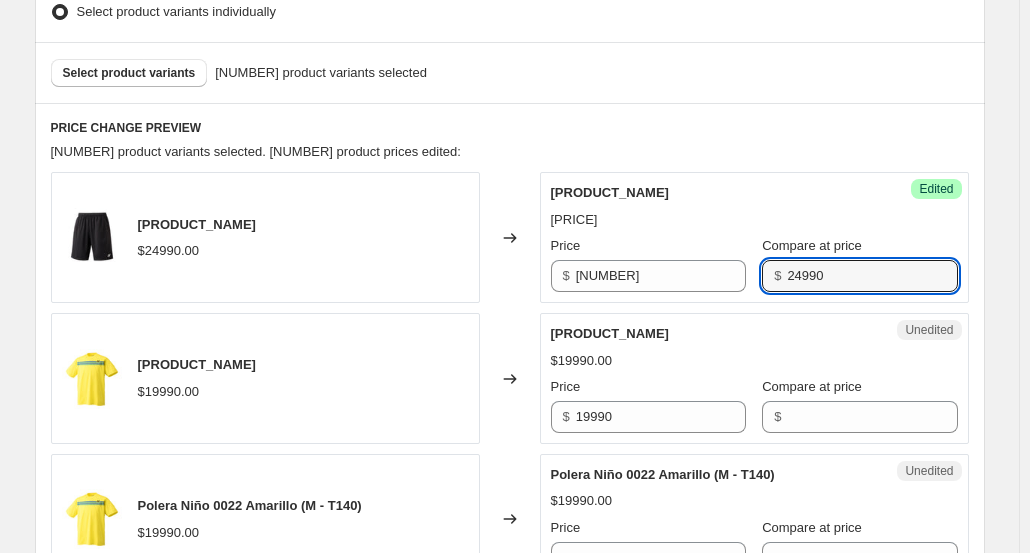type on "24990" 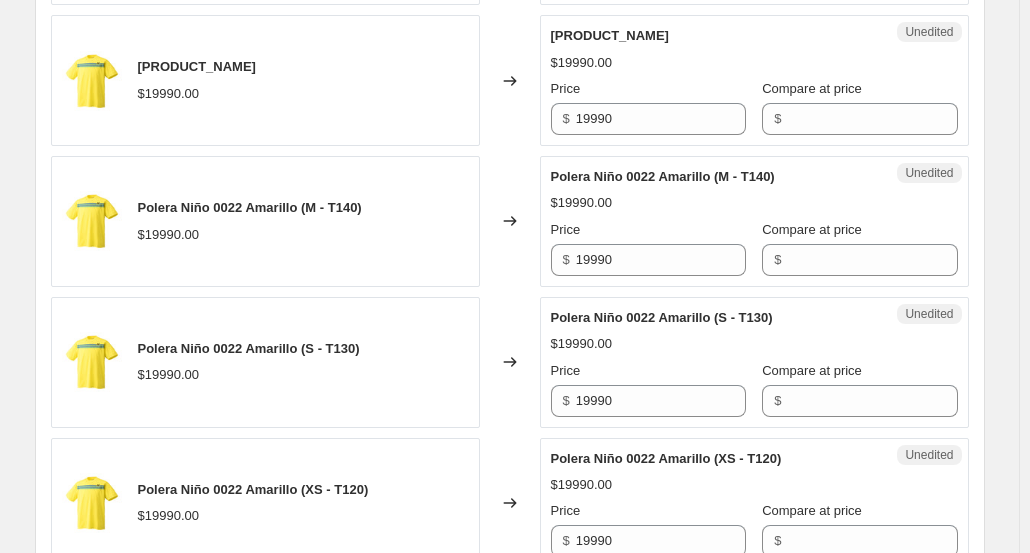 scroll, scrollTop: 762, scrollLeft: 0, axis: vertical 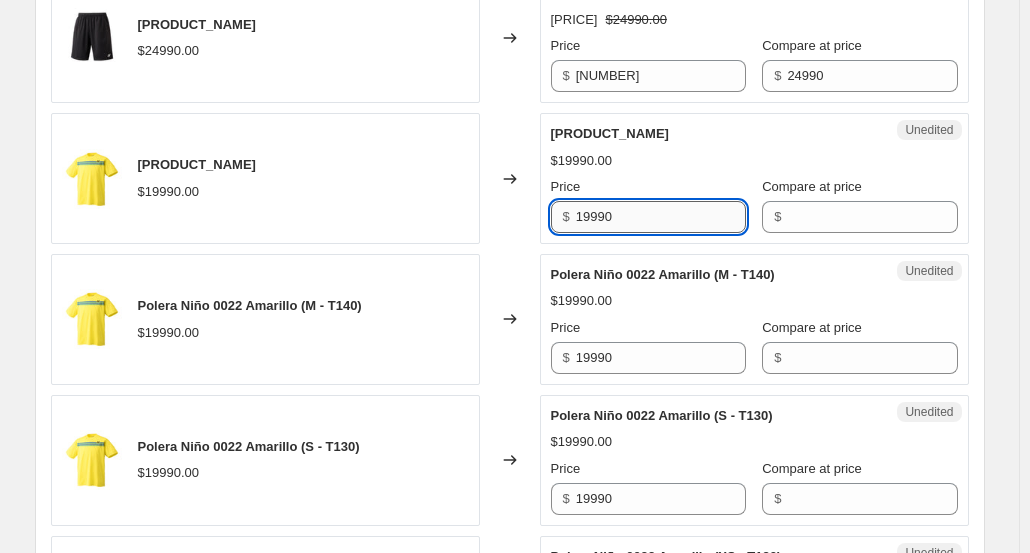 click on "19990" at bounding box center (661, 217) 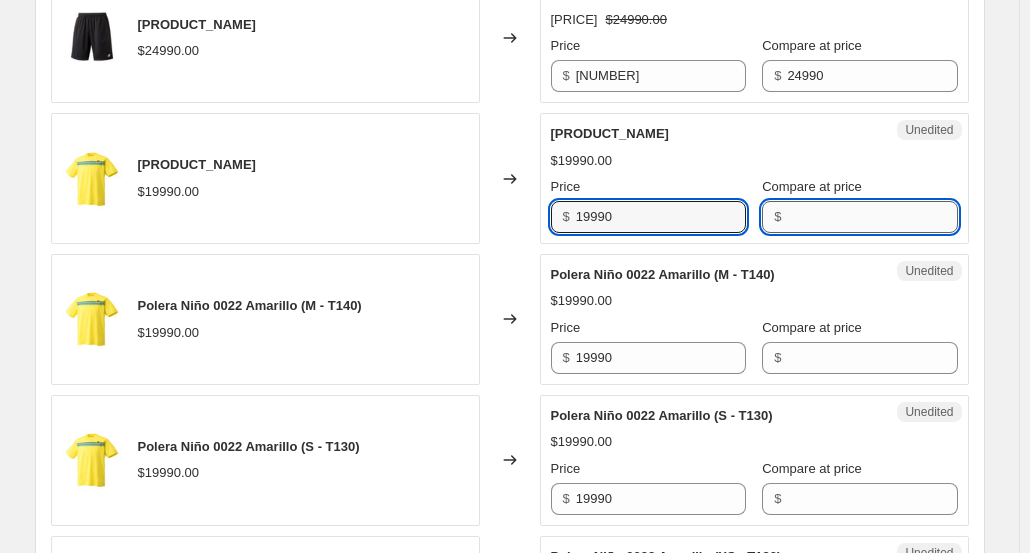 click on "Compare at price" at bounding box center [872, 217] 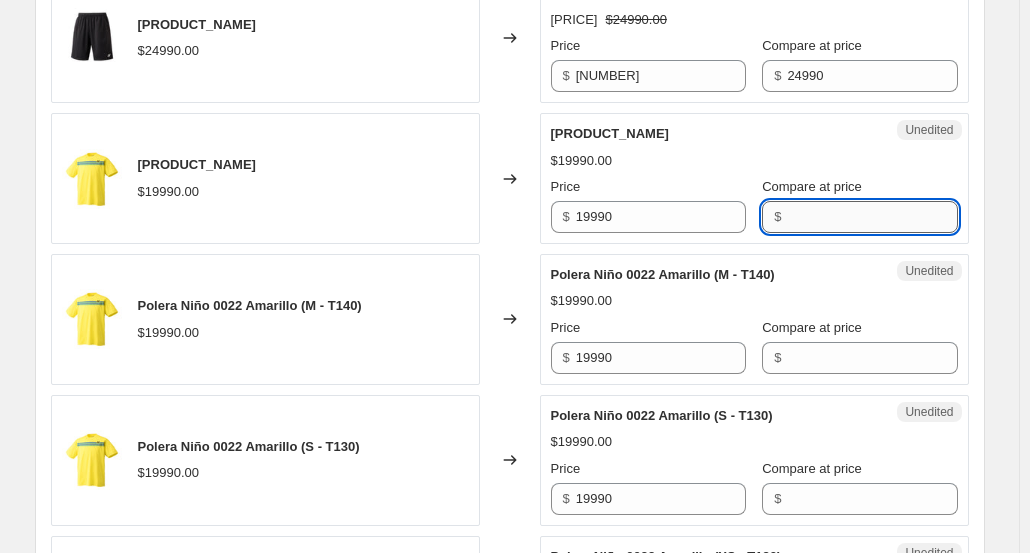 paste on "19990" 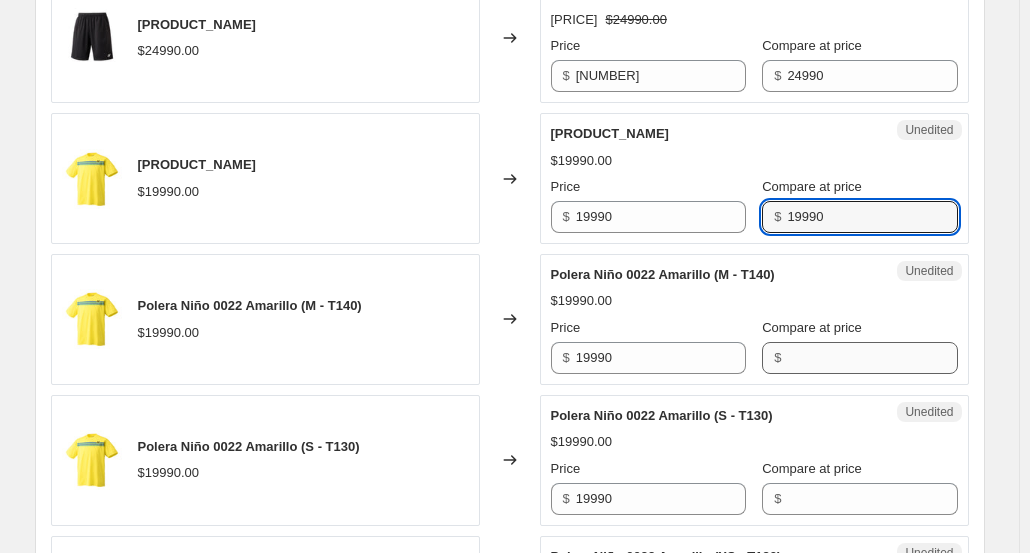 type on "19990" 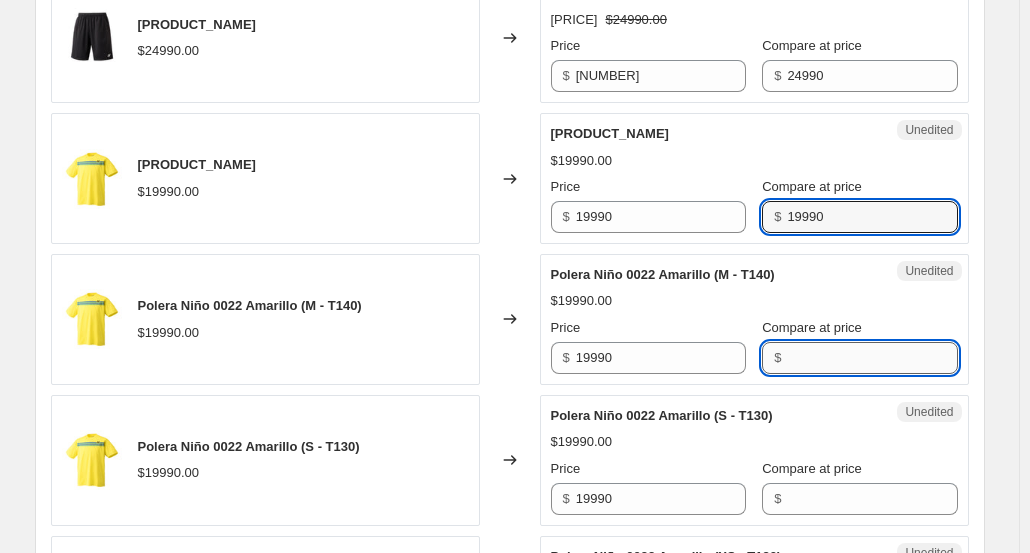click on "Compare at price" at bounding box center [872, 358] 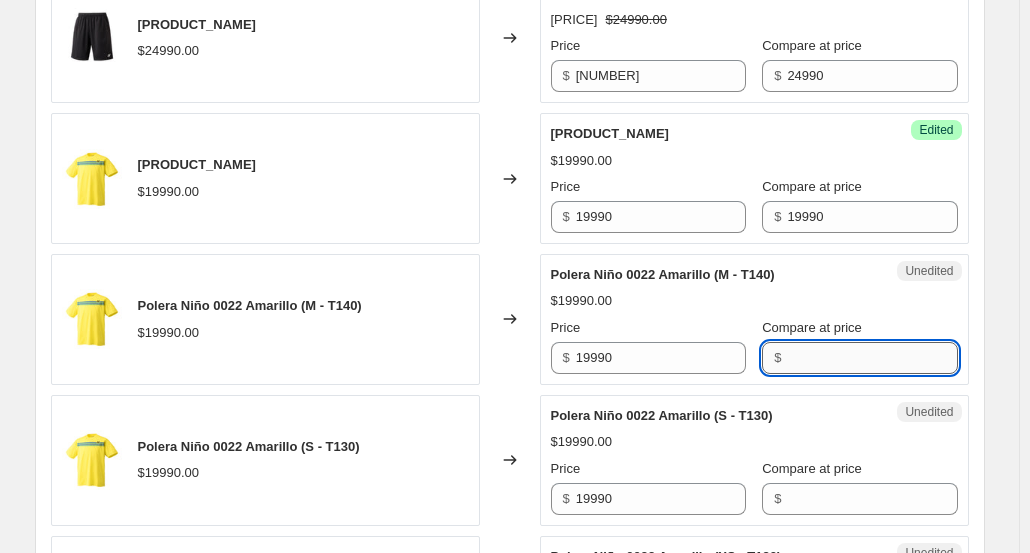 paste on "19990" 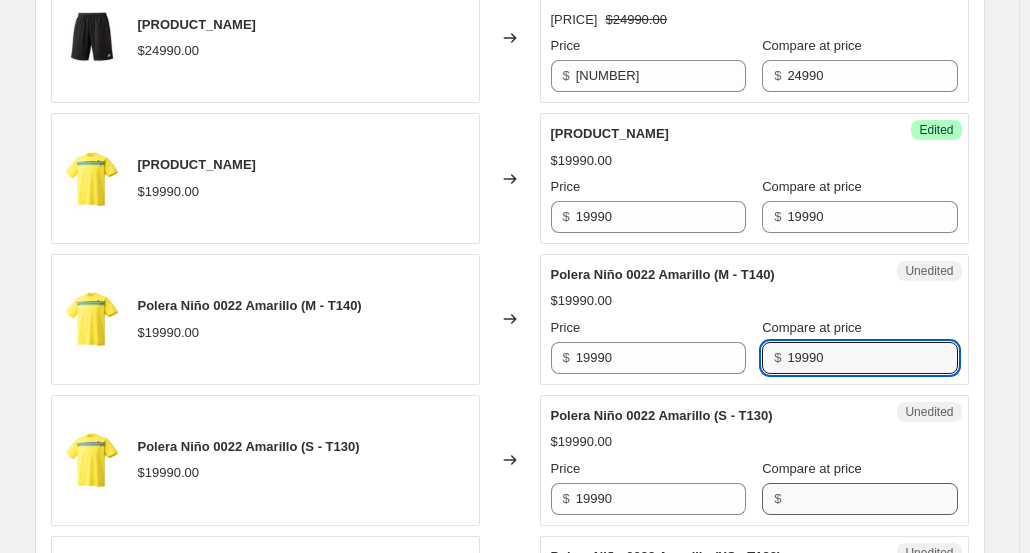 type on "19990" 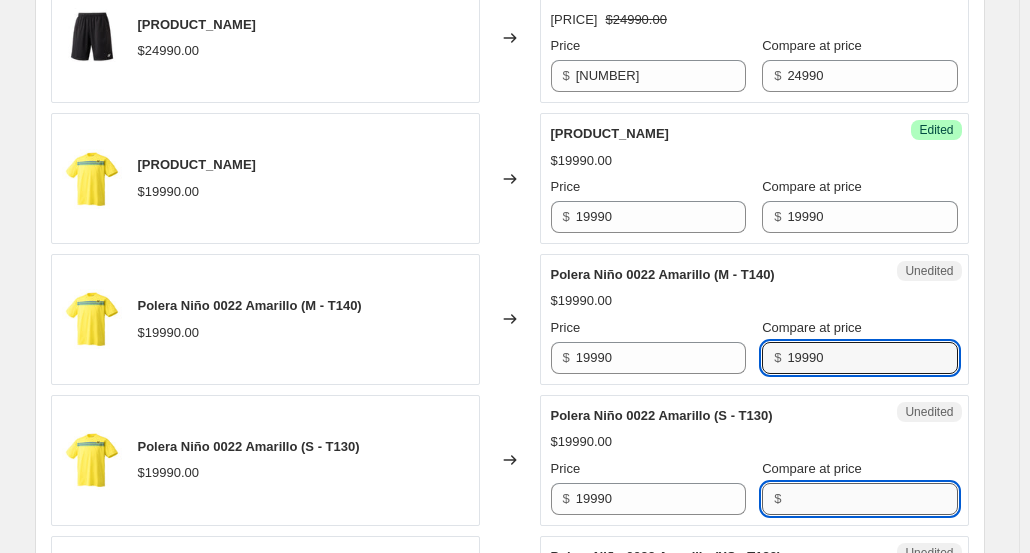 click on "Compare at price" at bounding box center (872, 499) 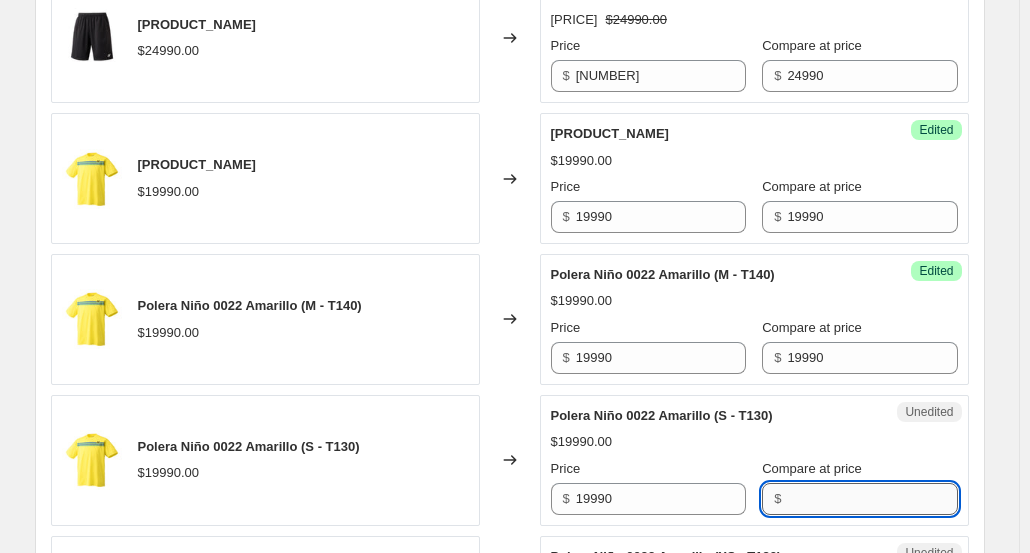 paste on "19990" 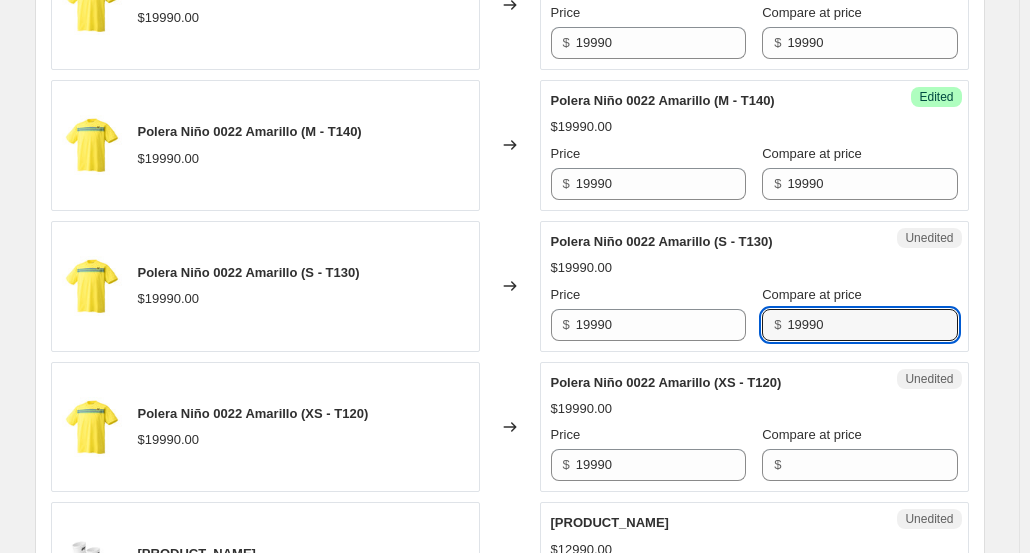 scroll, scrollTop: 962, scrollLeft: 0, axis: vertical 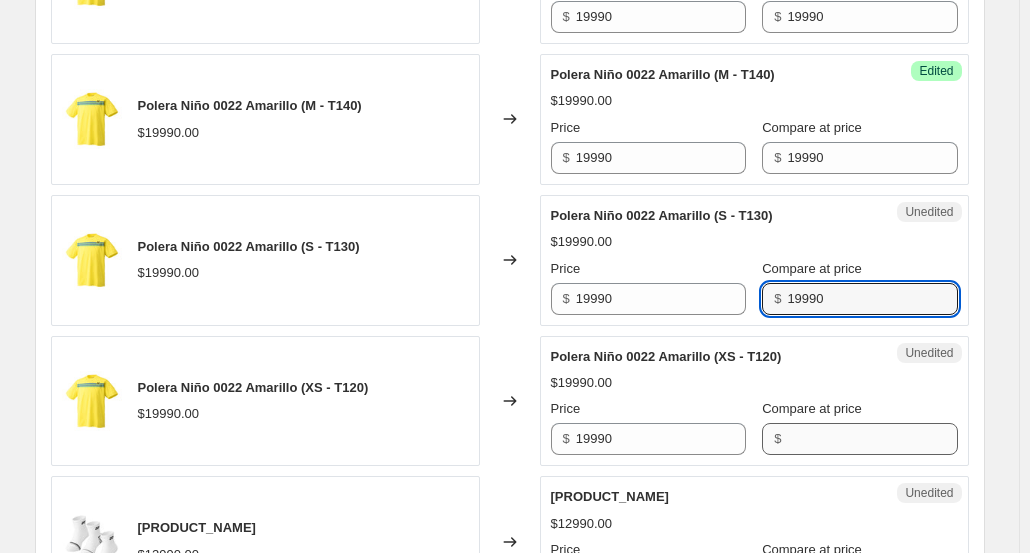 type on "19990" 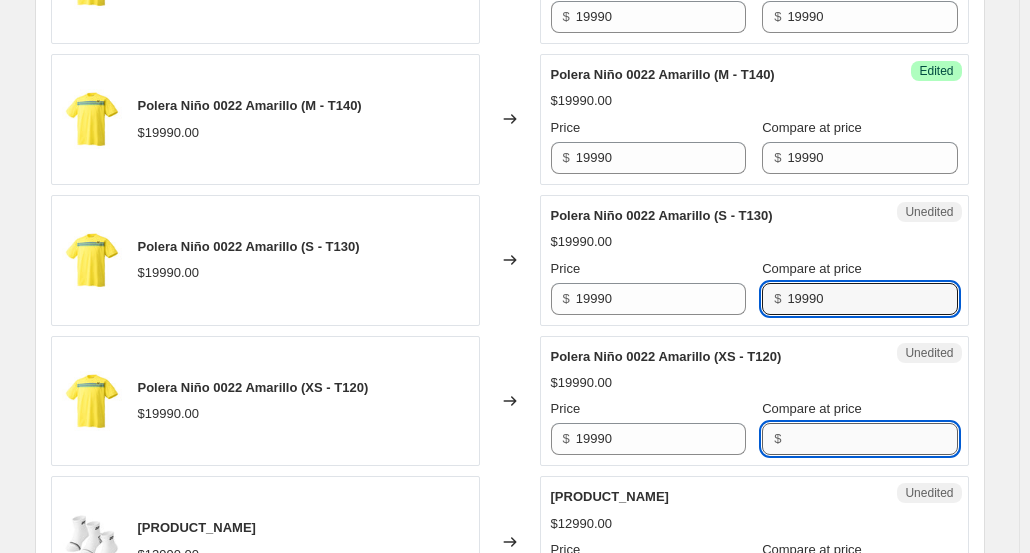 click on "Compare at price" at bounding box center [872, 439] 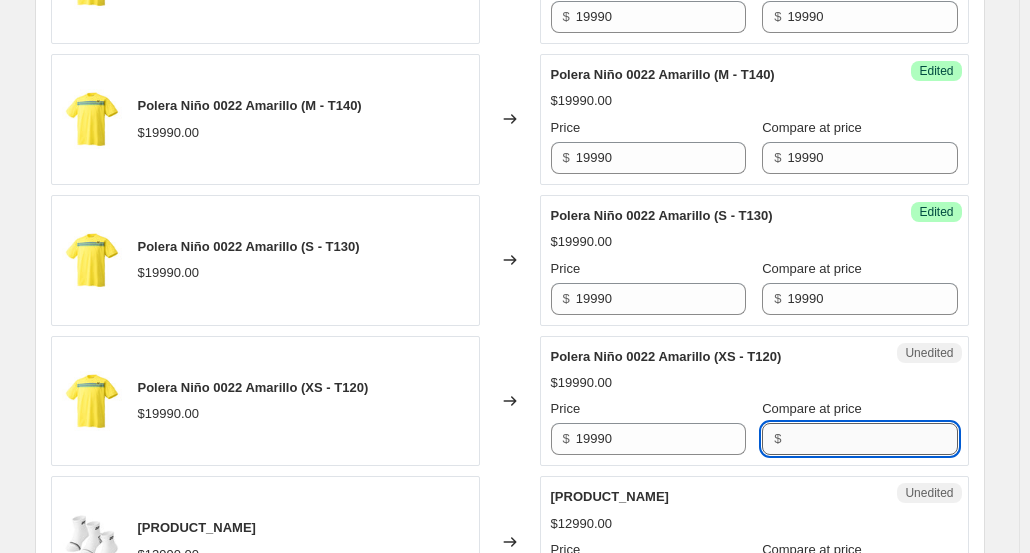 paste on "19990" 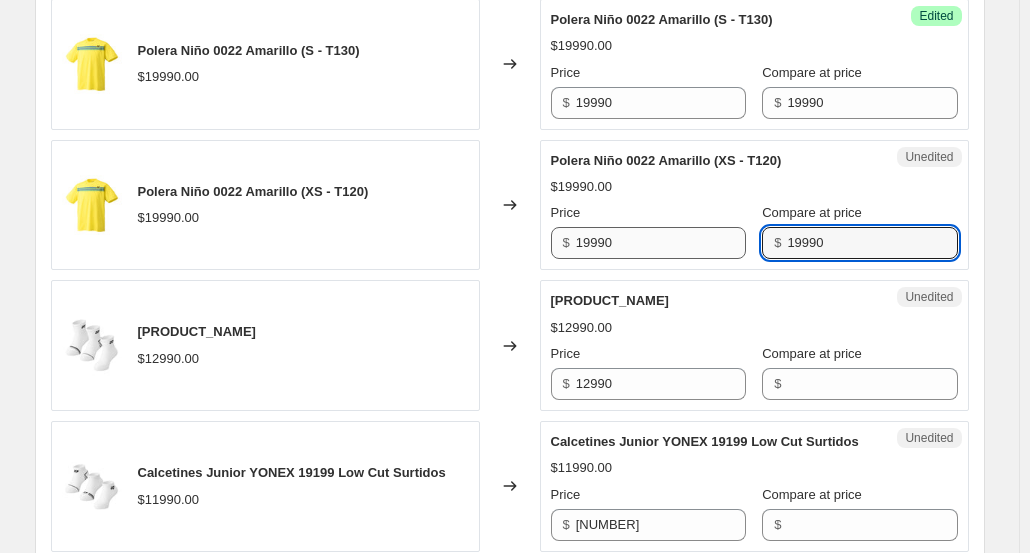scroll, scrollTop: 1162, scrollLeft: 0, axis: vertical 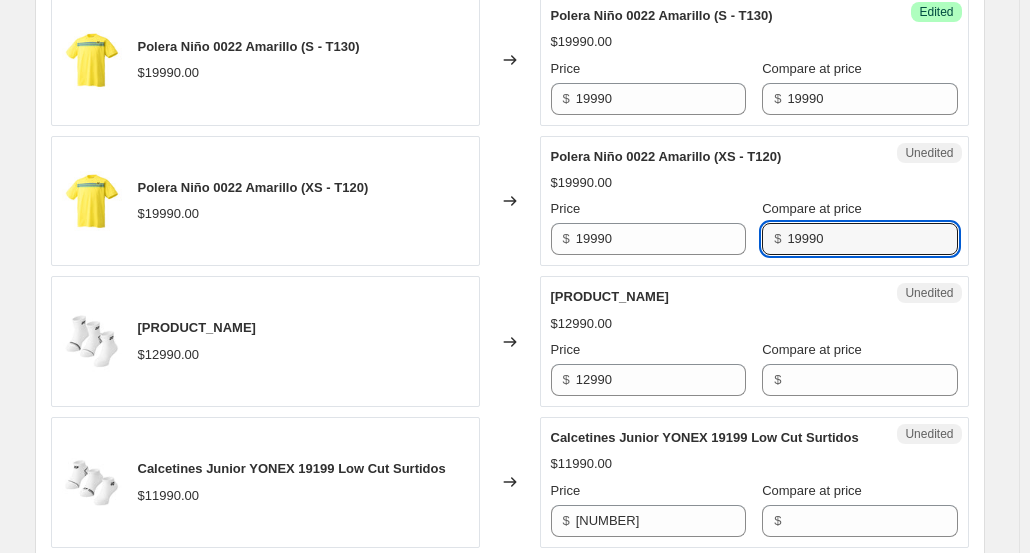type on "19990" 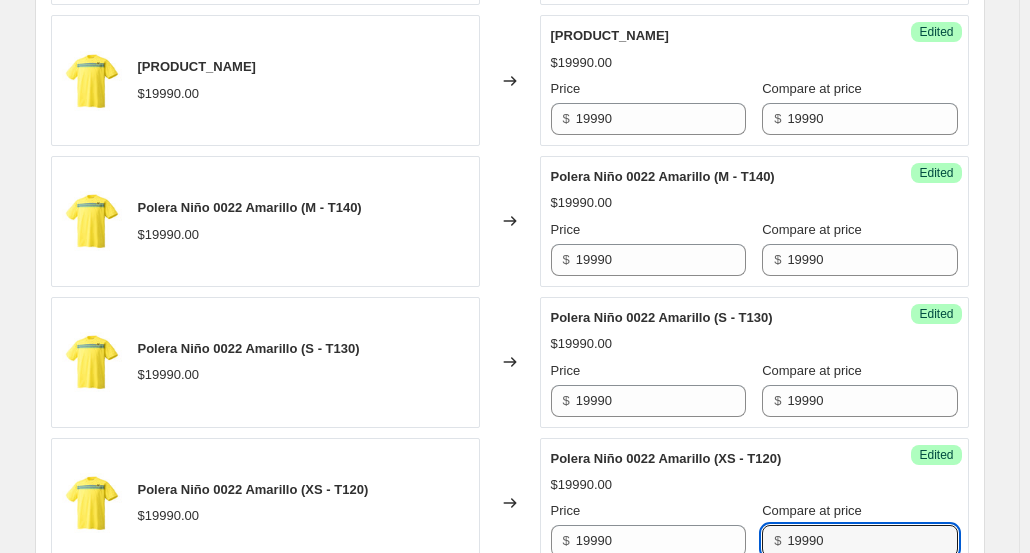 scroll, scrollTop: 762, scrollLeft: 0, axis: vertical 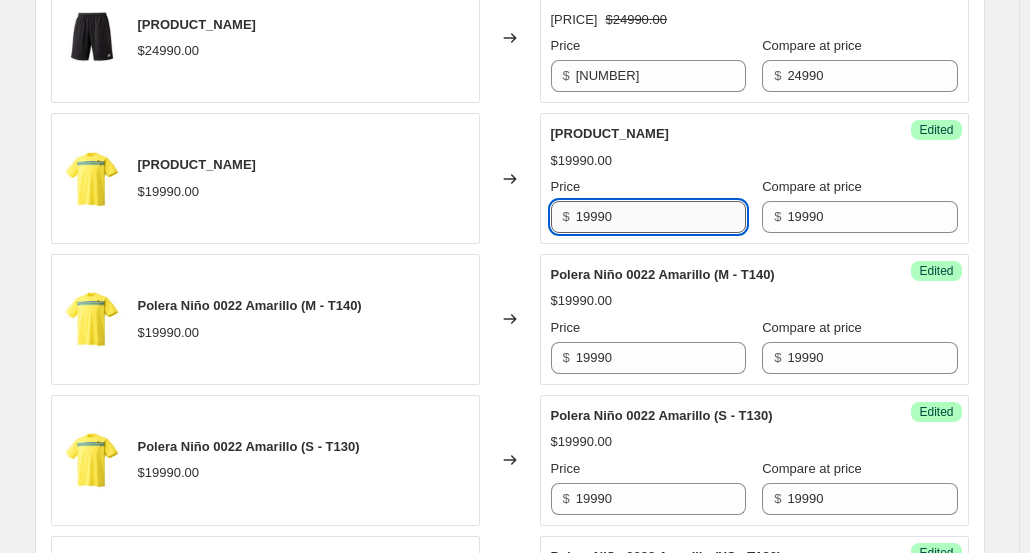 click on "19990" at bounding box center (661, 217) 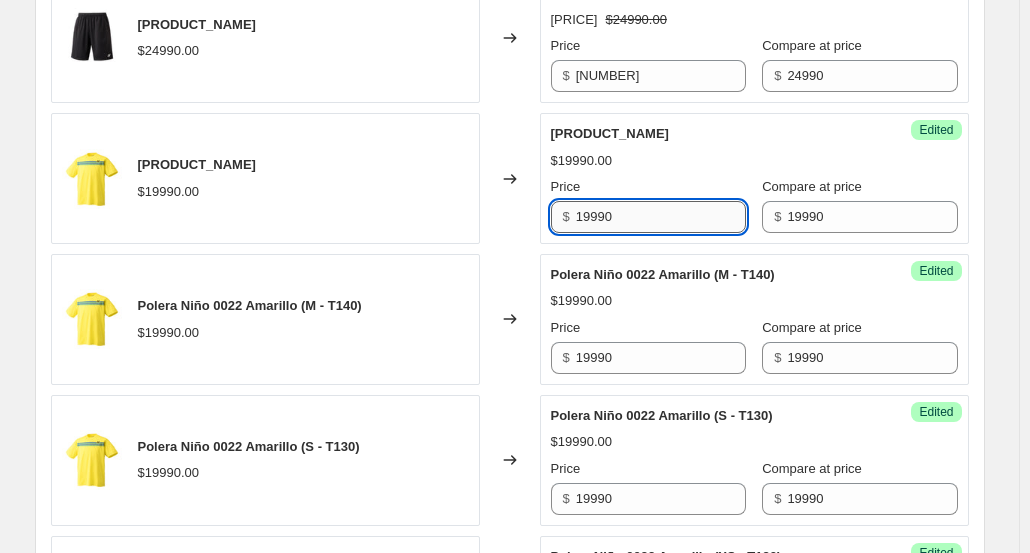 click on "19990" at bounding box center [661, 217] 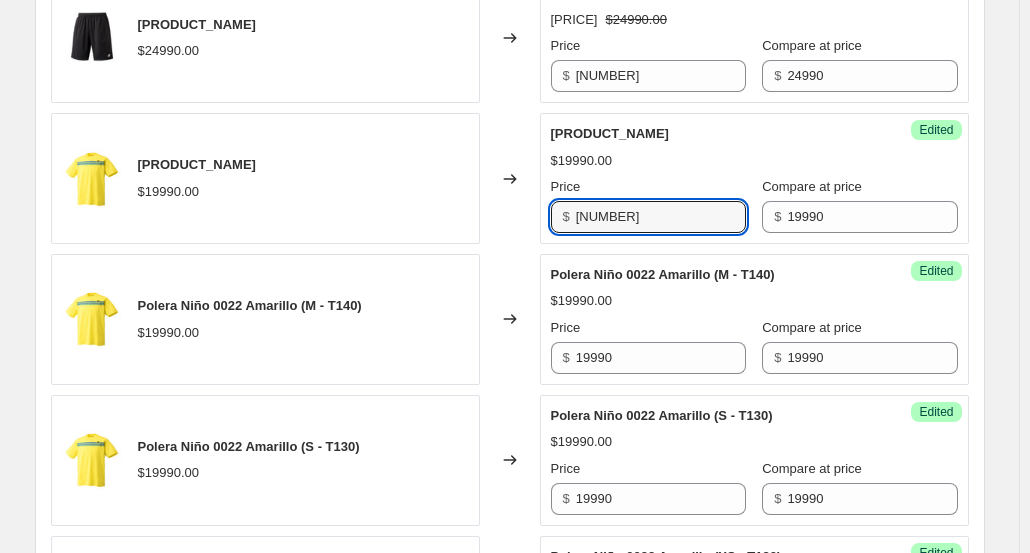 type on "[NUMBER]" 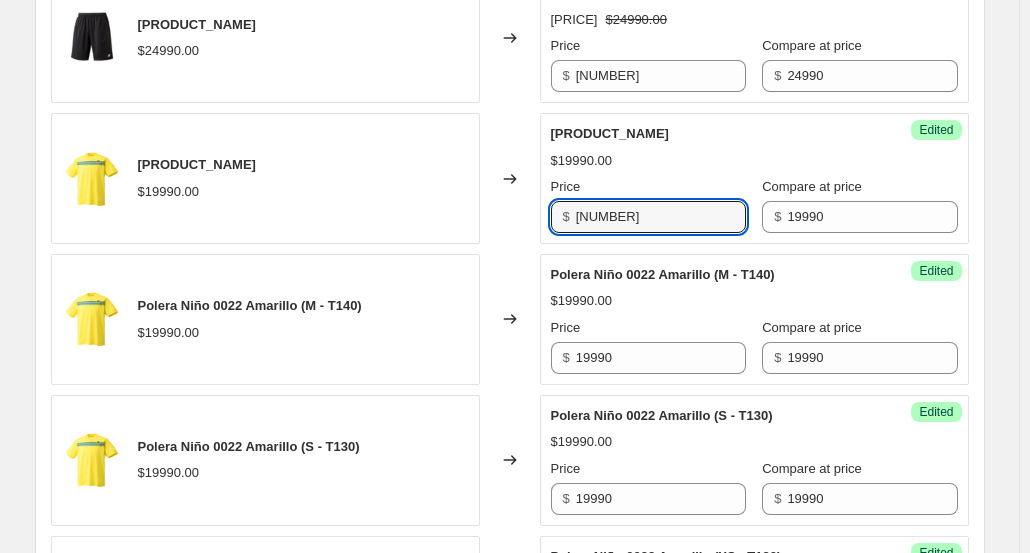 click on "$19990.00" at bounding box center [754, 161] 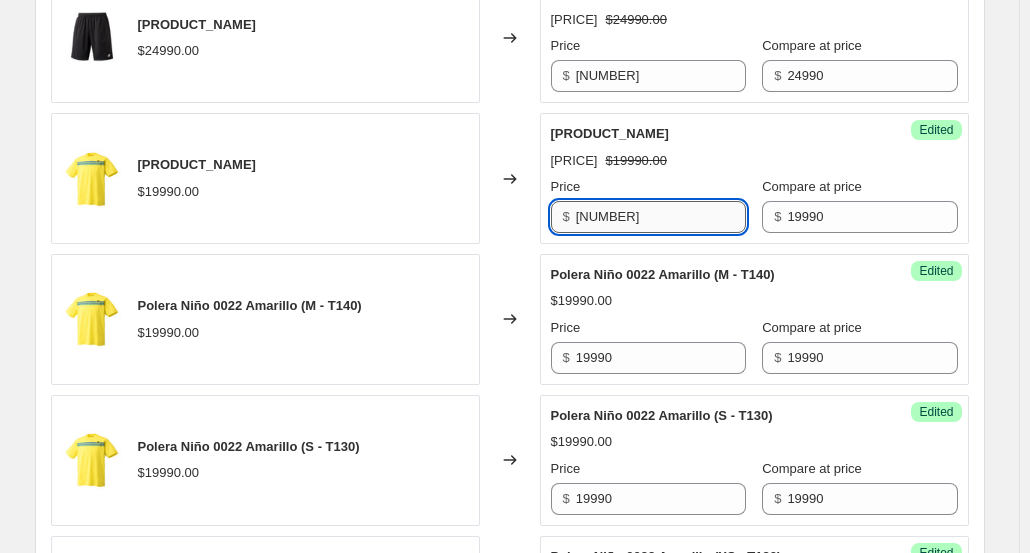 click on "[NUMBER]" at bounding box center [661, 217] 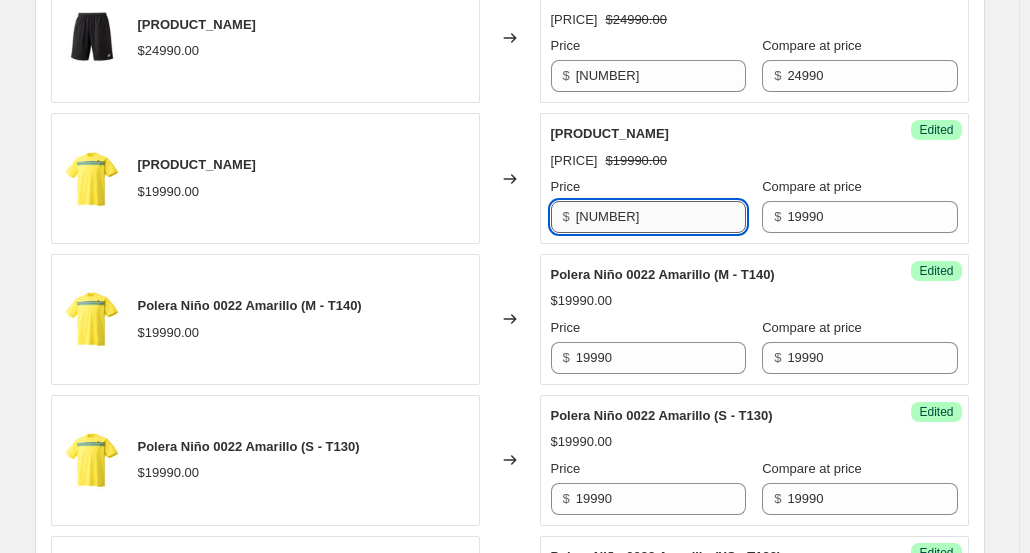 click on "[NUMBER]" at bounding box center [661, 217] 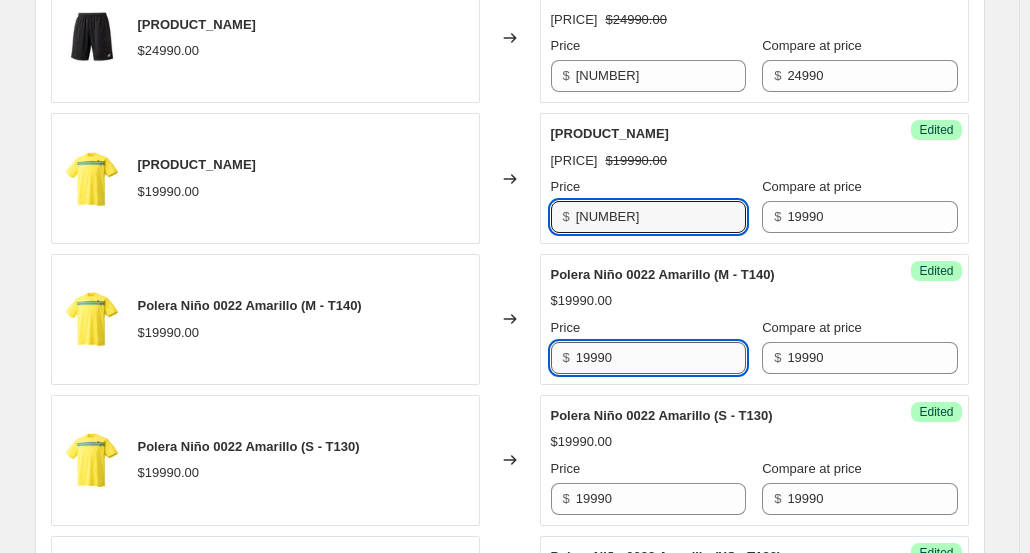 click on "19990" at bounding box center [661, 358] 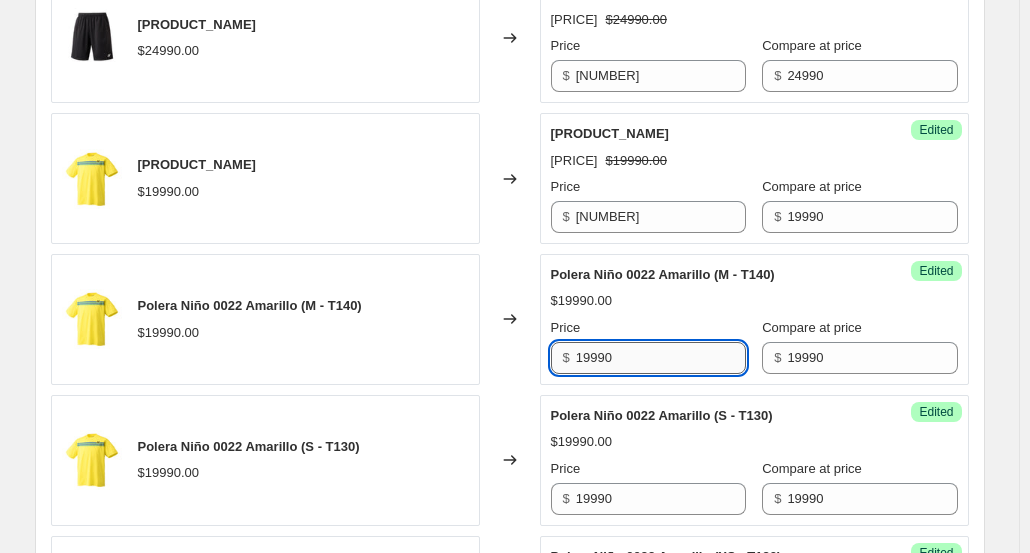 click on "19990" at bounding box center (661, 358) 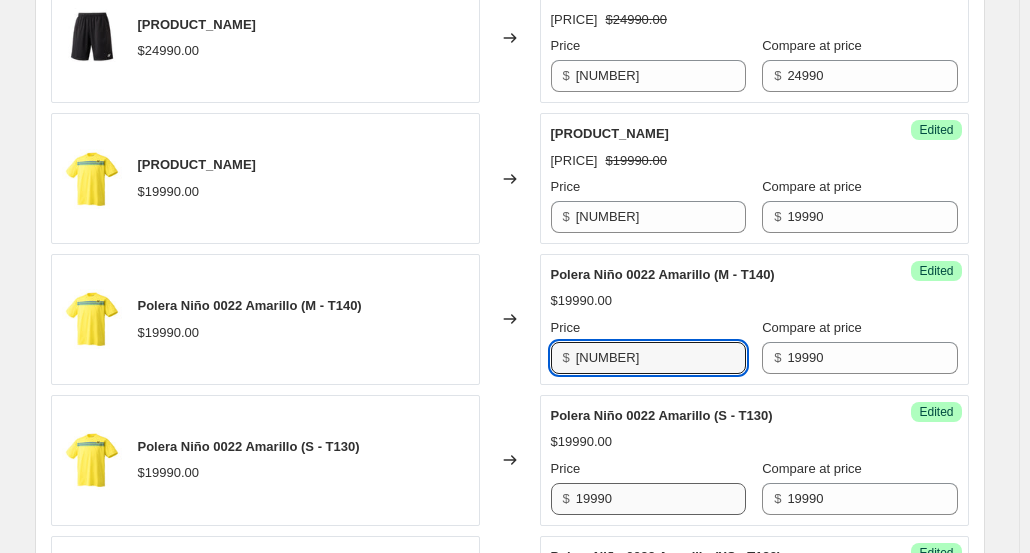 type on "[NUMBER]" 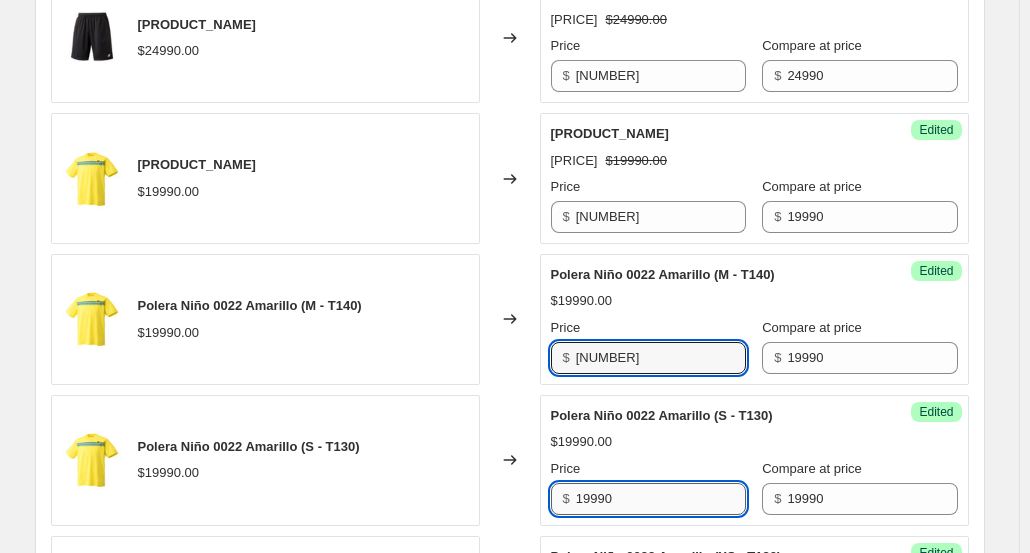 click on "19990" at bounding box center [661, 499] 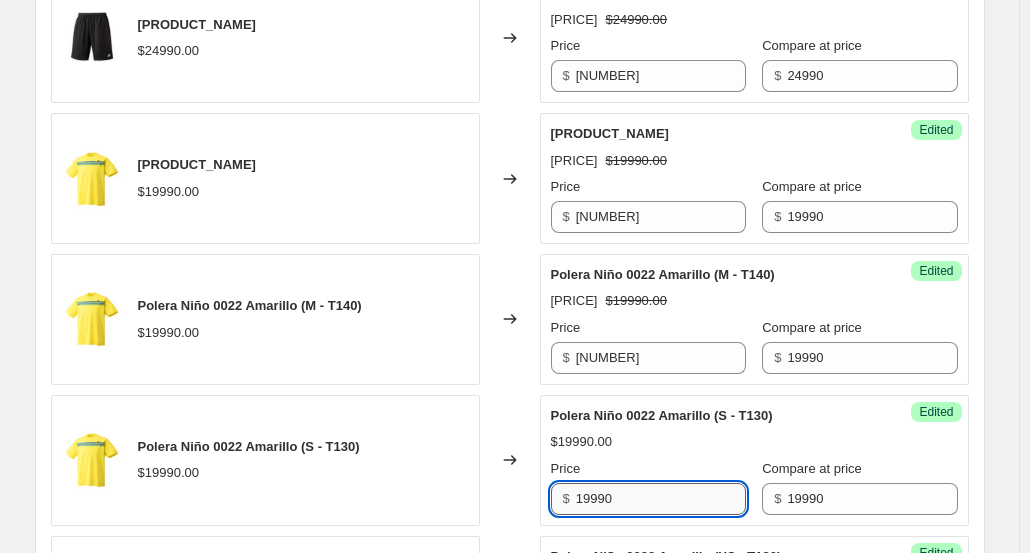 click on "19990" at bounding box center (661, 499) 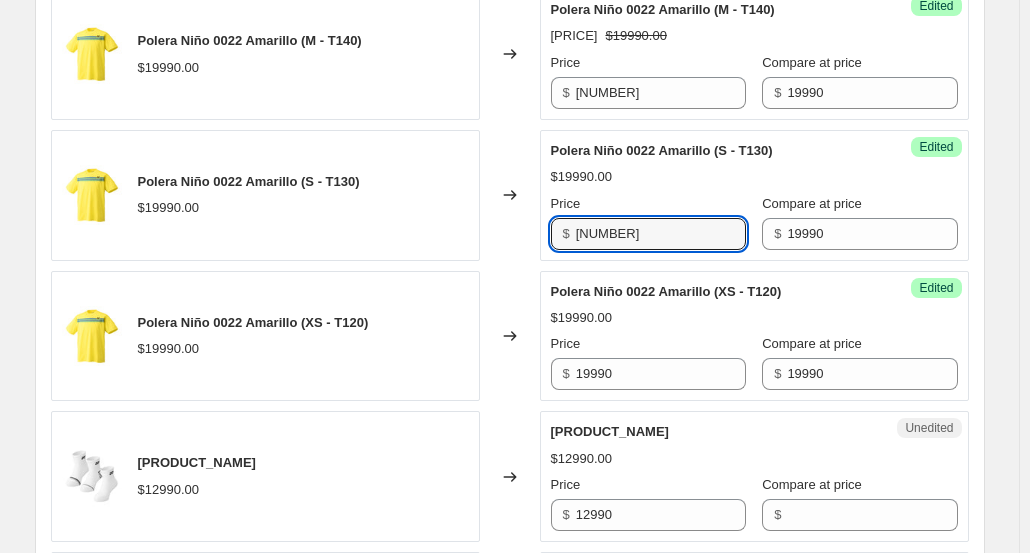 scroll, scrollTop: 1062, scrollLeft: 0, axis: vertical 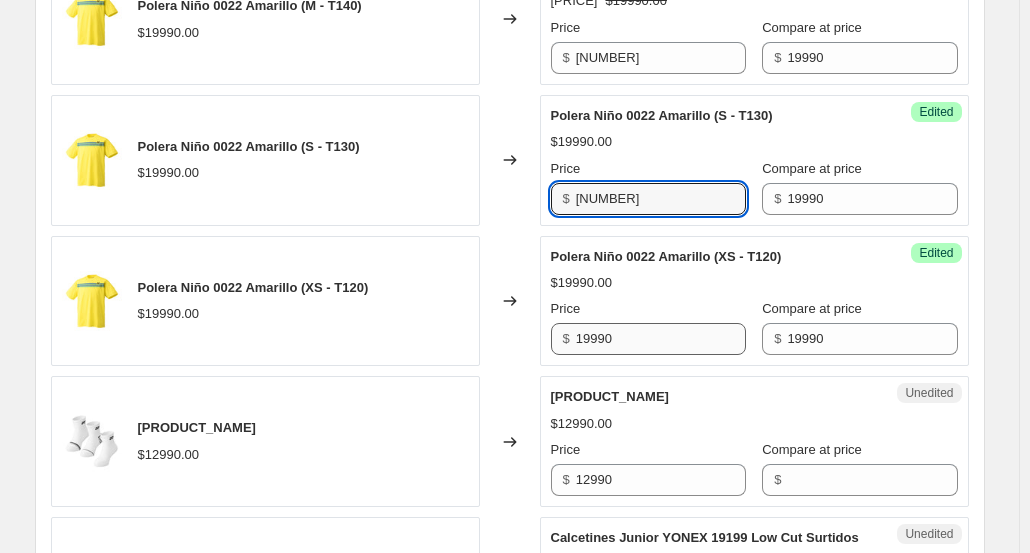 type on "[NUMBER]" 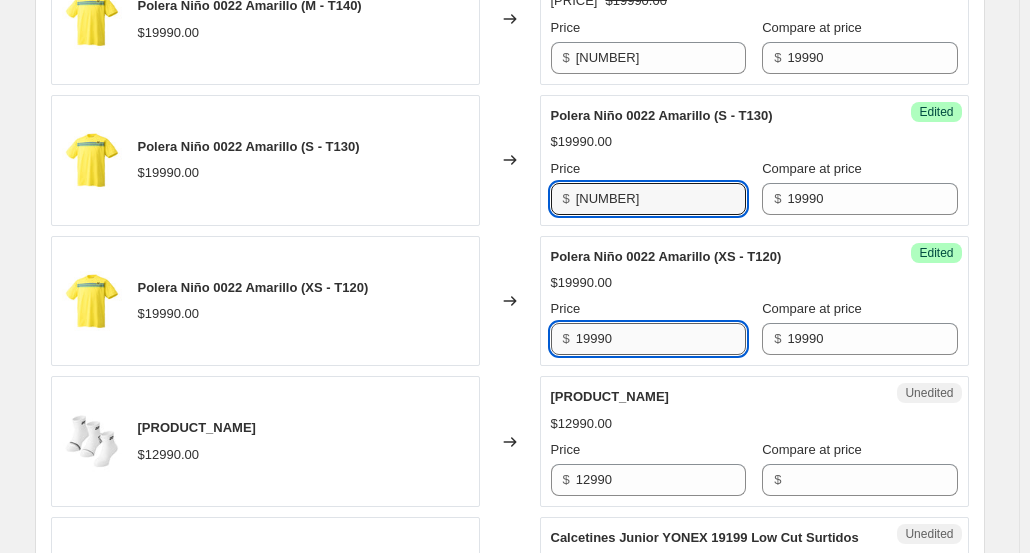 click on "19990" at bounding box center [661, 339] 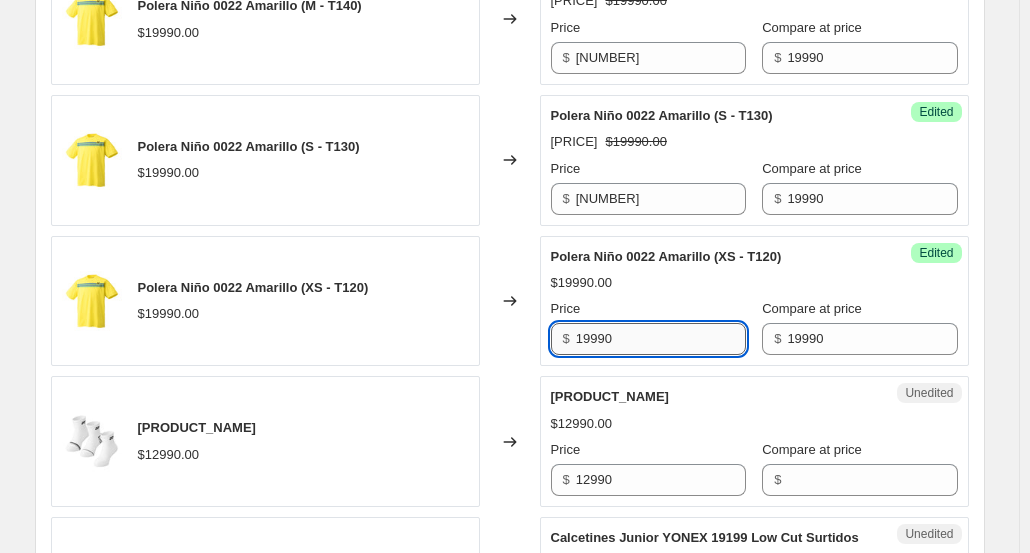 click on "19990" at bounding box center [661, 339] 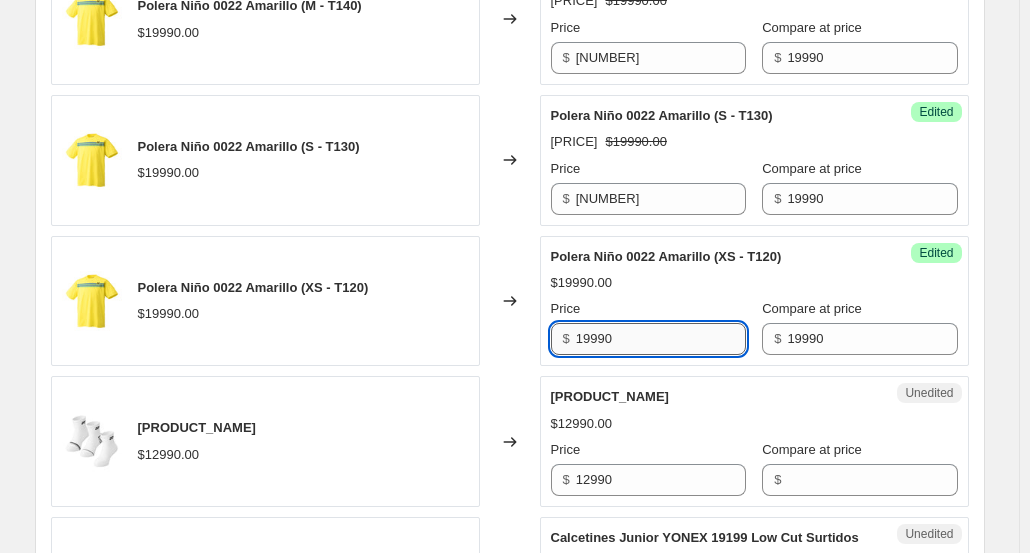 paste on "[NUMBER]" 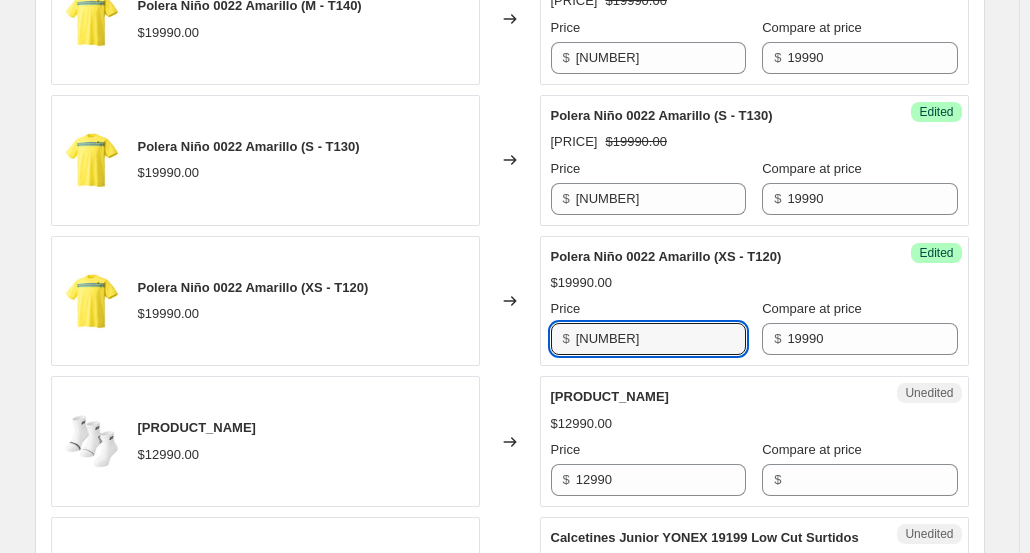 type on "[NUMBER]" 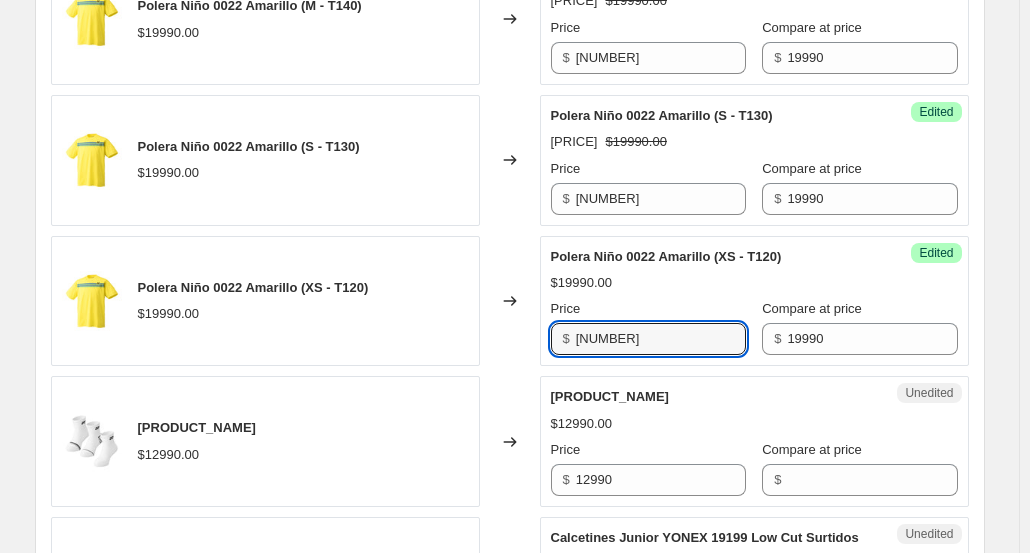 click on "Success Edited [PRODUCT_NAME] $ [PRICE] Price $ [NUMBER] Compare at price $ [NUMBER]" at bounding box center (754, 301) 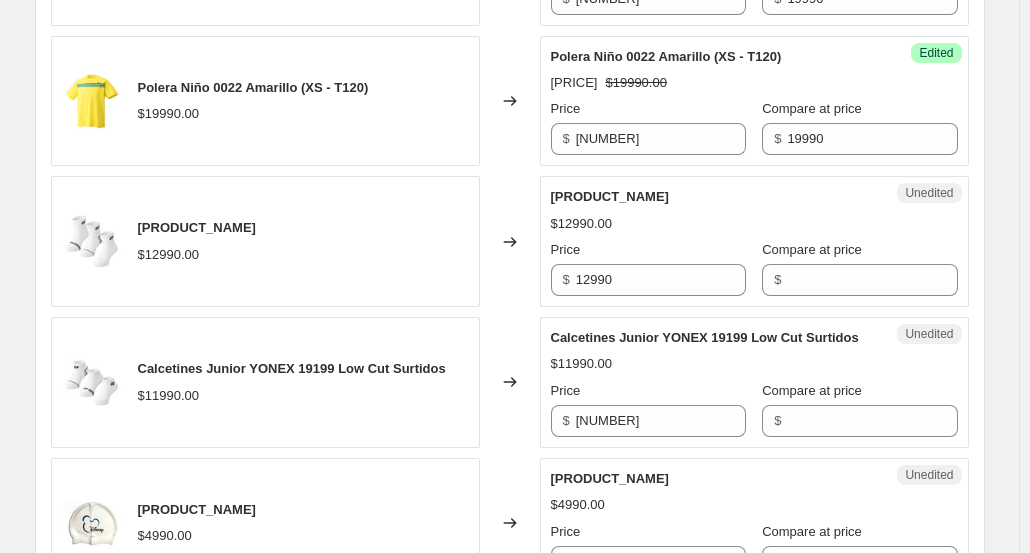 scroll, scrollTop: 1262, scrollLeft: 0, axis: vertical 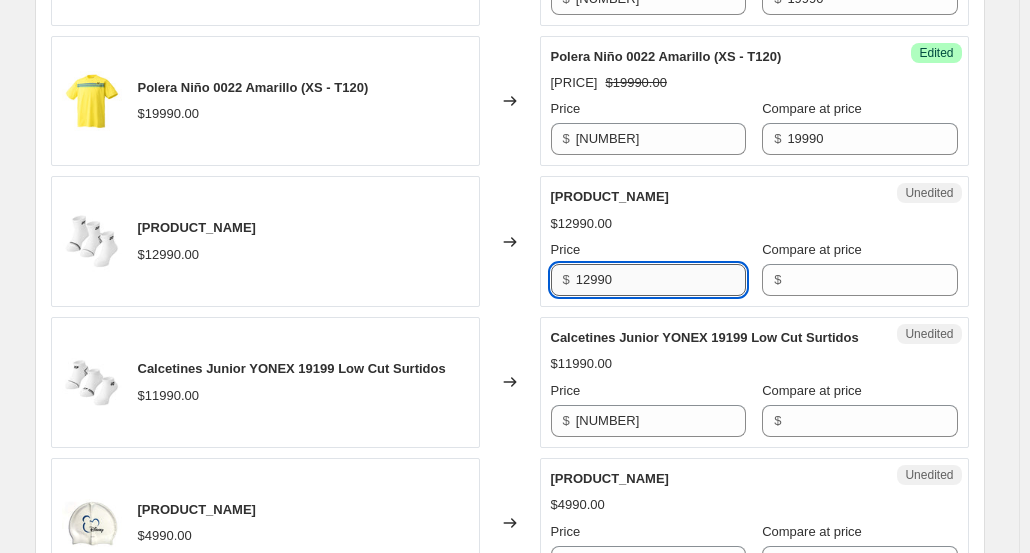 click on "12990" at bounding box center [661, 280] 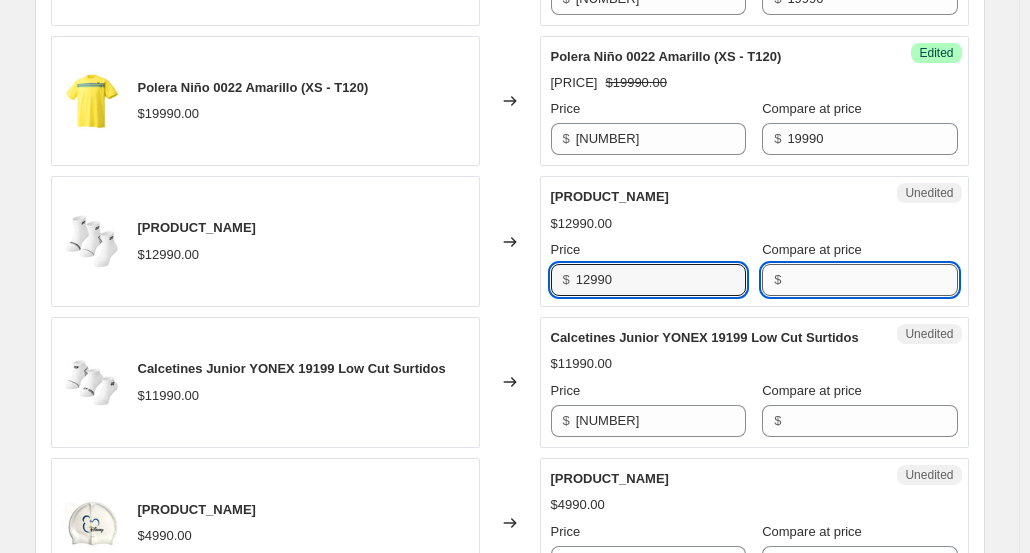 click on "Compare at price" at bounding box center [872, 280] 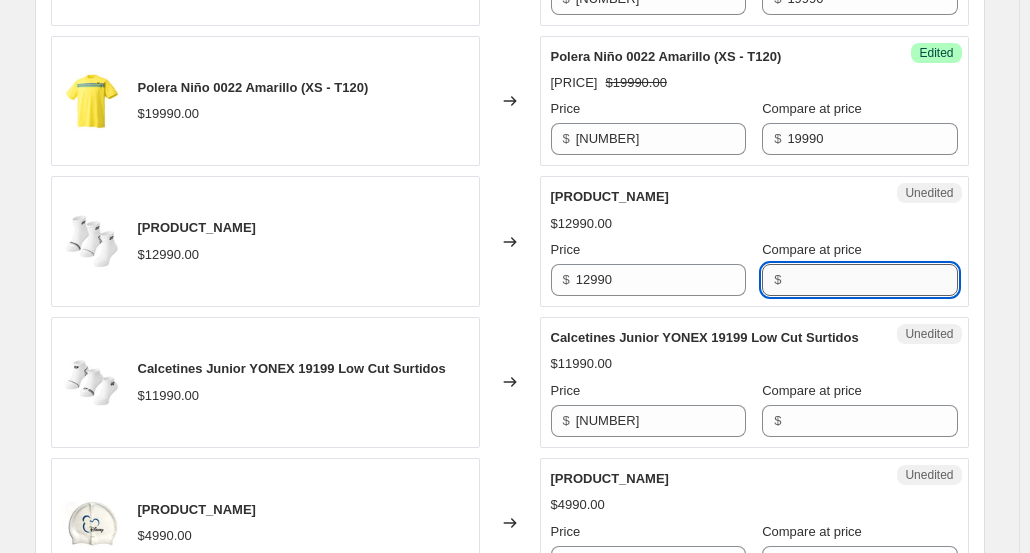 paste on "12990" 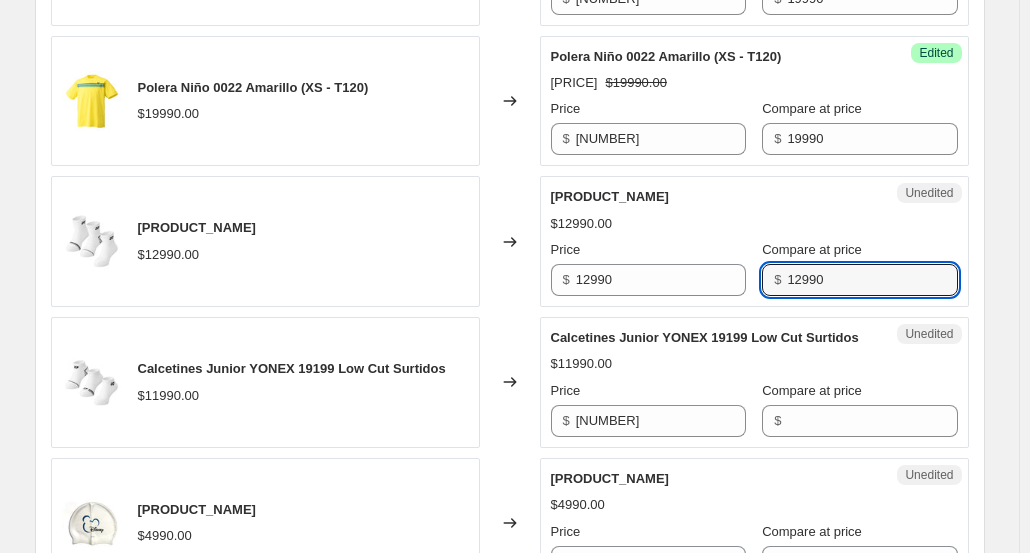 type on "12990" 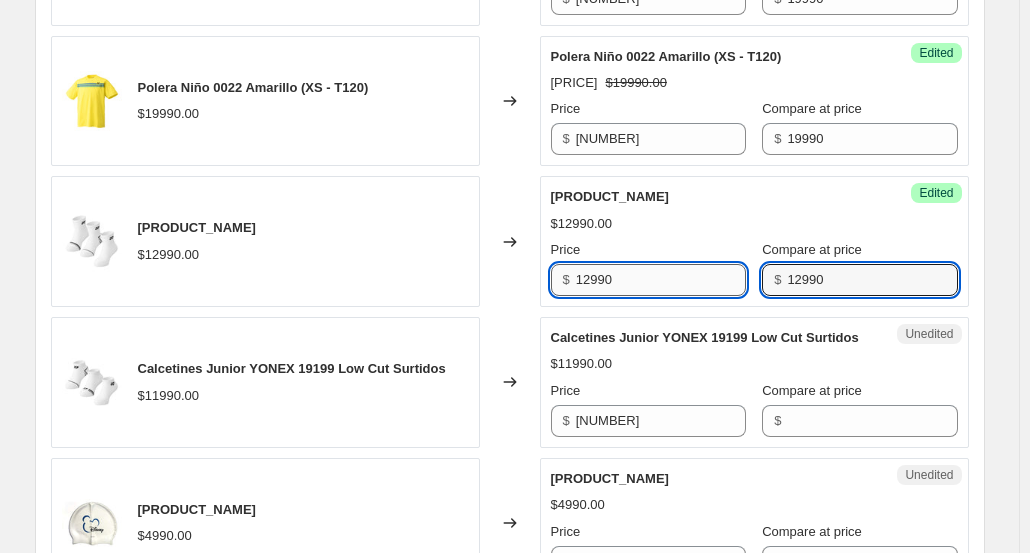 click on "12990" at bounding box center (661, 280) 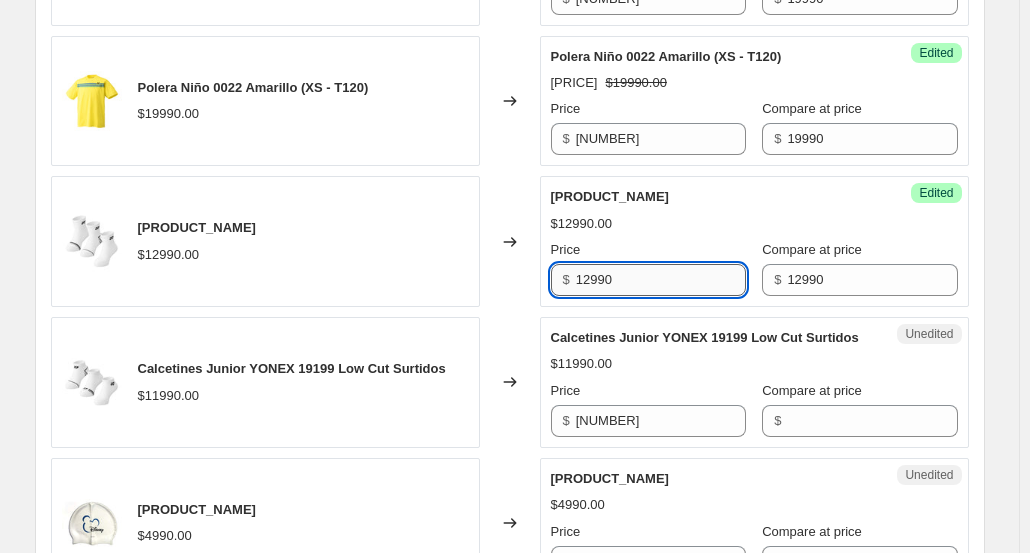 click on "12990" at bounding box center (661, 280) 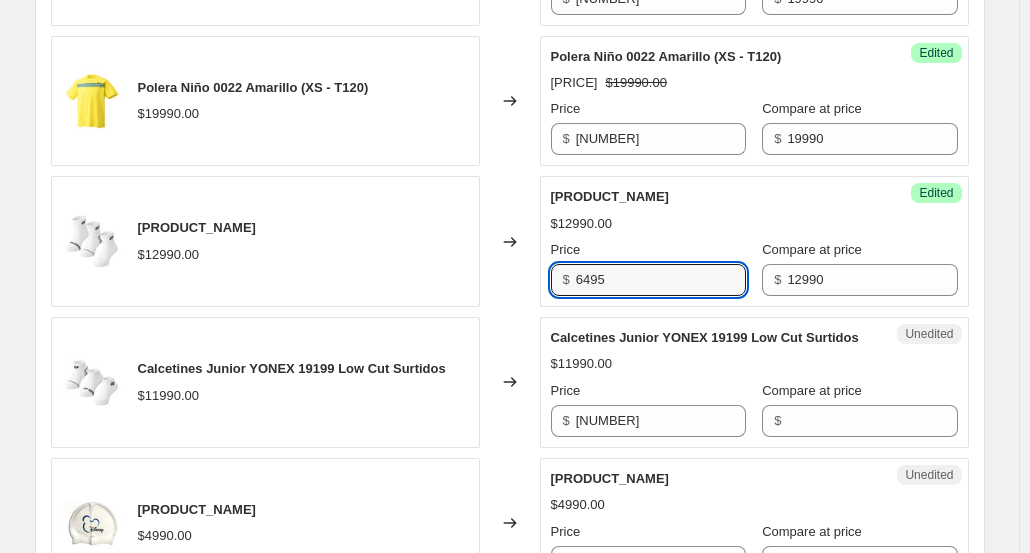 type on "6495" 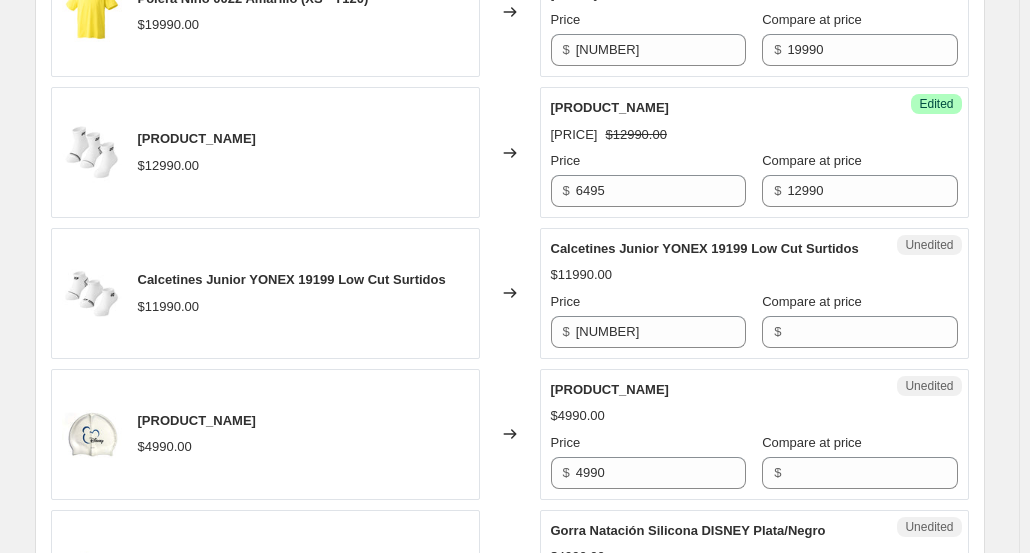 scroll, scrollTop: 1462, scrollLeft: 0, axis: vertical 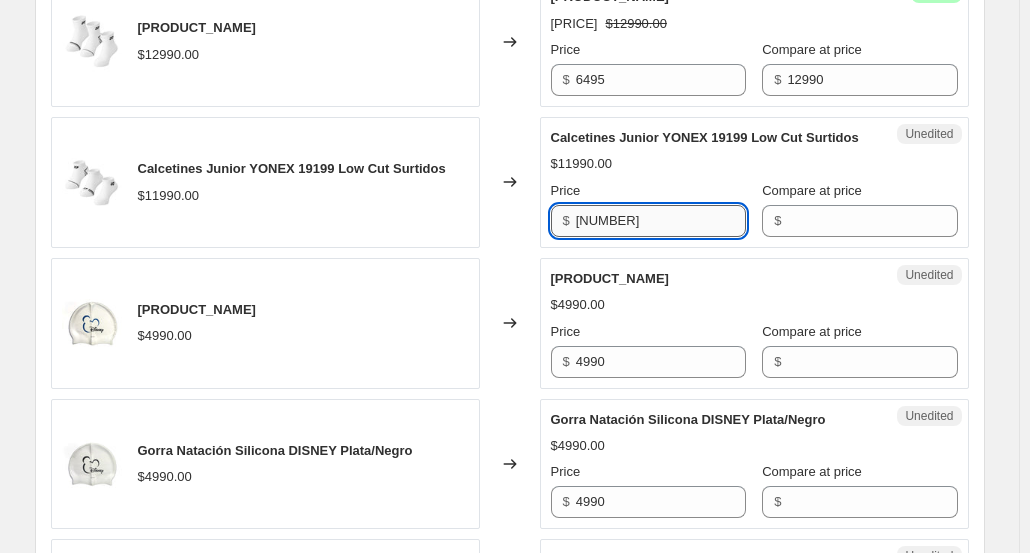 click on "[NUMBER]" at bounding box center [661, 221] 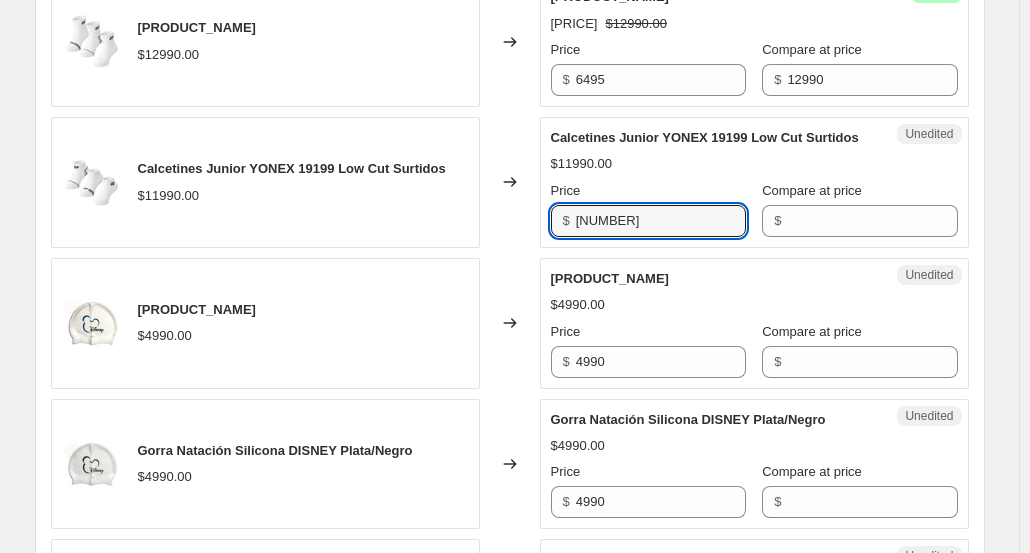 click on "$" at bounding box center (777, 220) 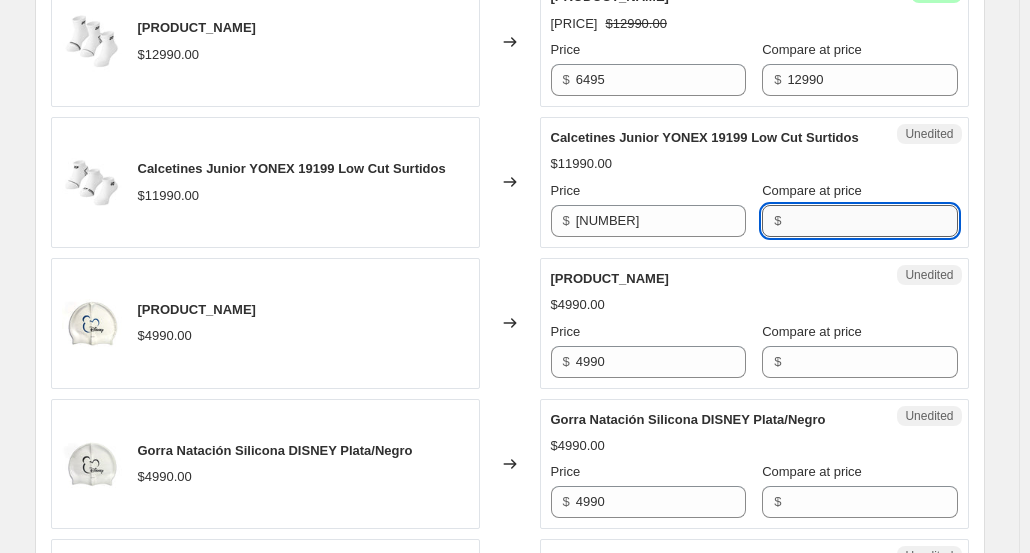 click on "Compare at price" at bounding box center [872, 221] 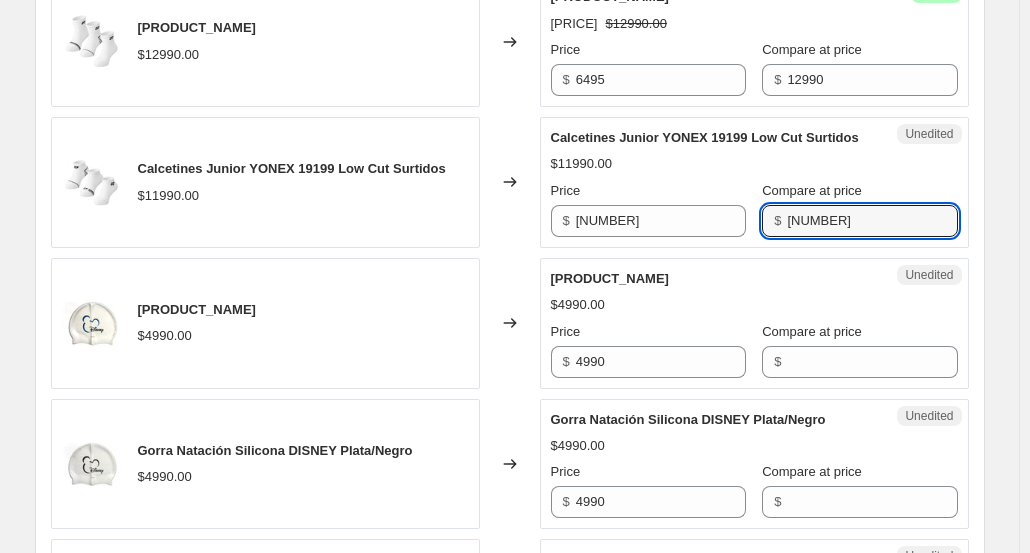 type on "[NUMBER]" 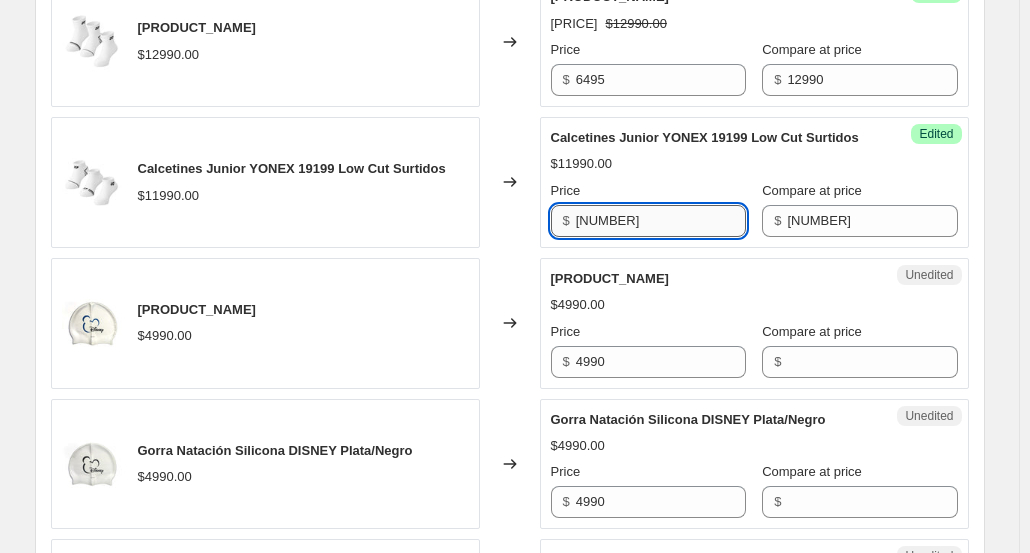 click on "[NUMBER]" at bounding box center (661, 221) 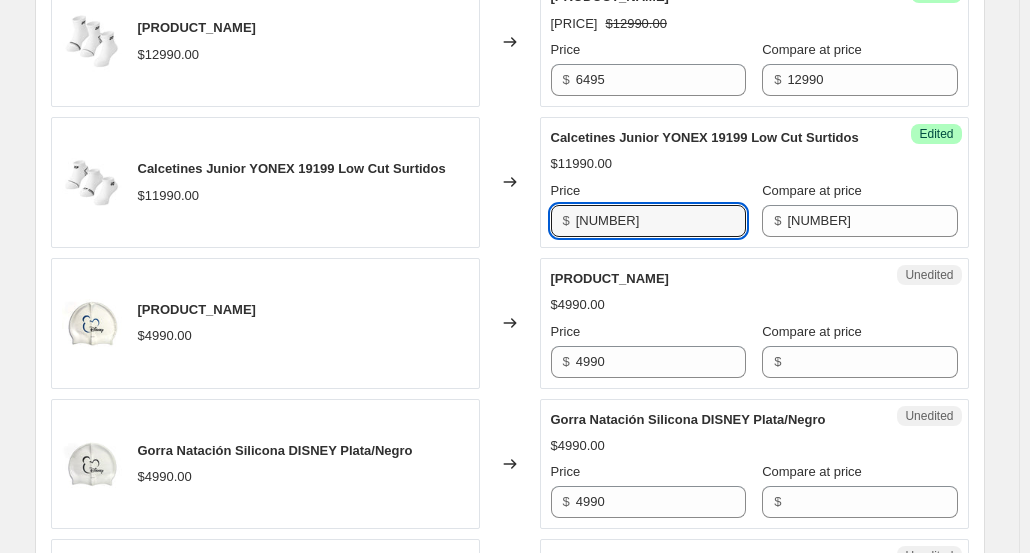 type on "[NUMBER]" 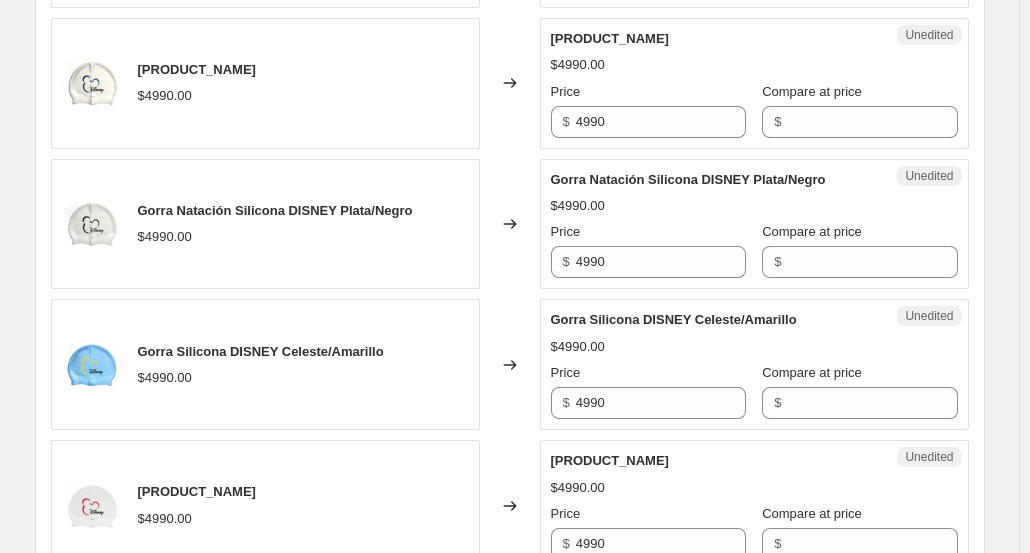 scroll, scrollTop: 1662, scrollLeft: 0, axis: vertical 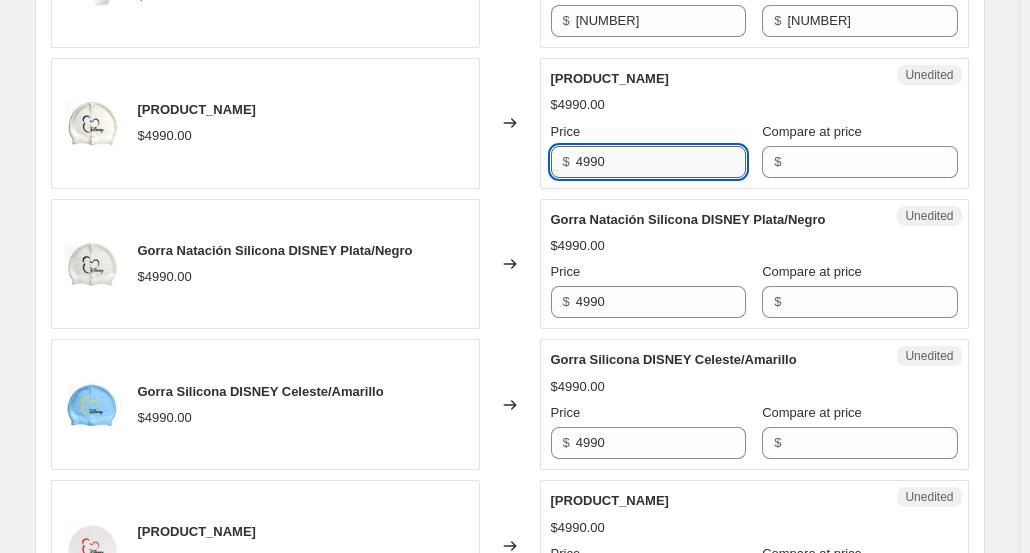 click on "4990" at bounding box center [661, 162] 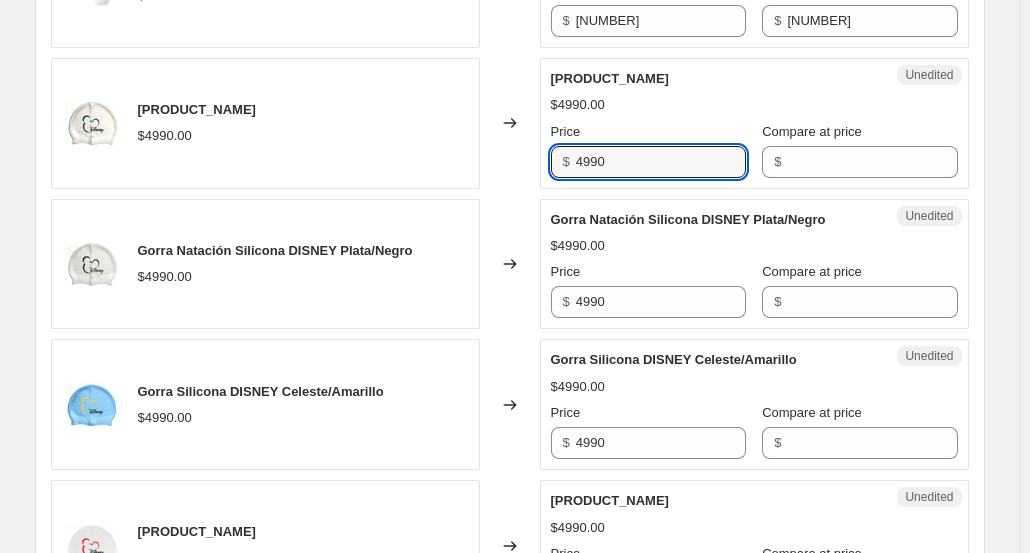 click on "Unedited Gorra Natación Silicona DISNEY Plata/Azul $4990.00 Price $ 4990 Compare at price $" at bounding box center (754, 123) 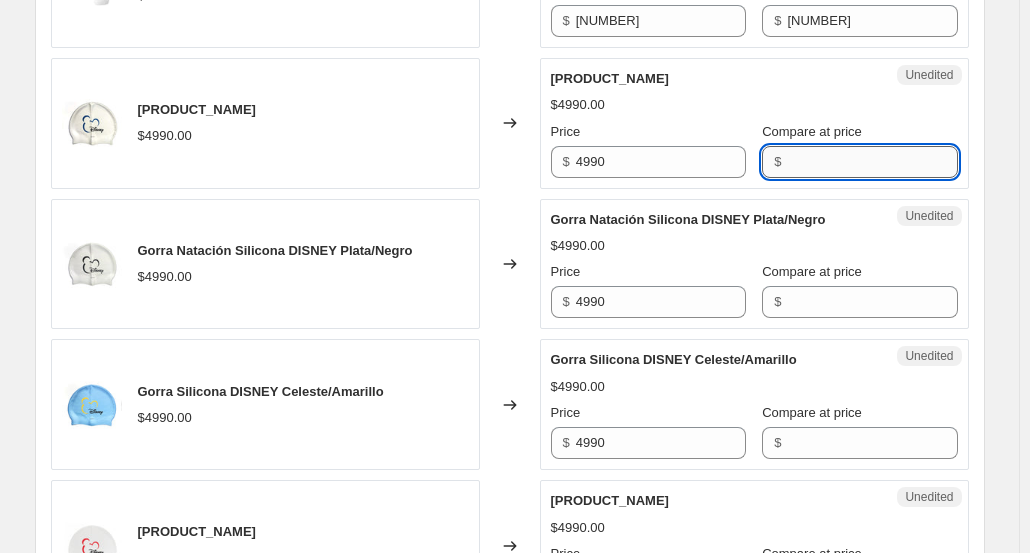 click on "Compare at price" at bounding box center [872, 162] 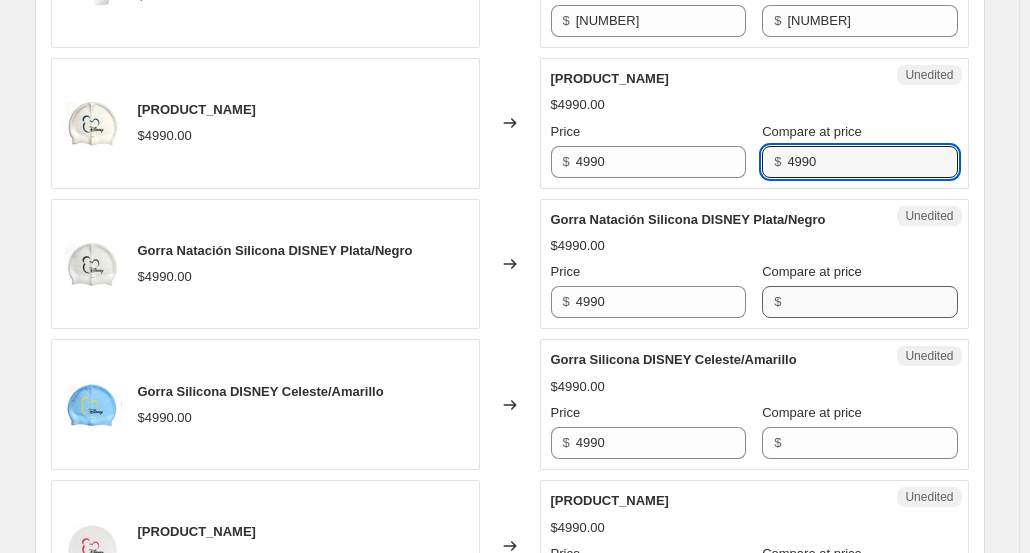 type on "4990" 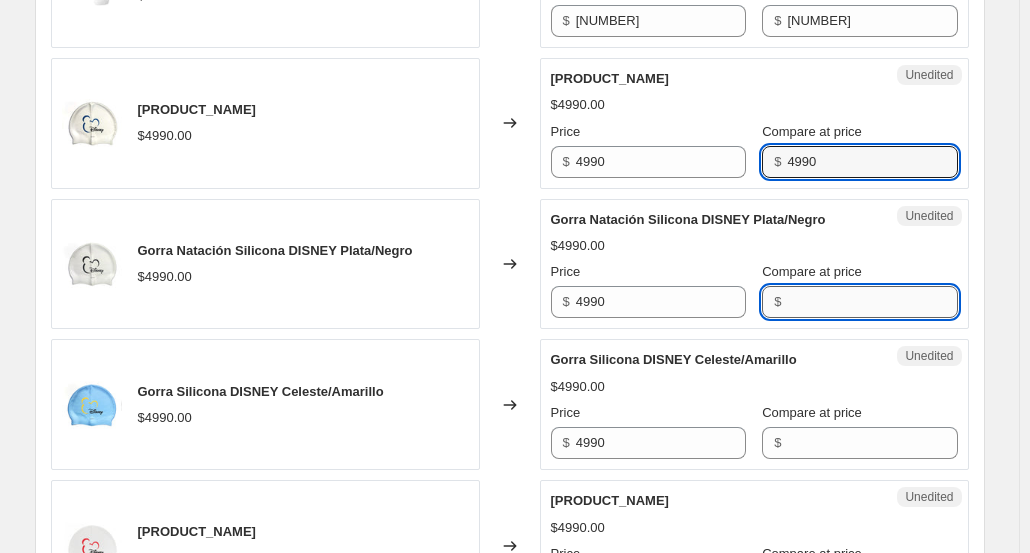 click on "Compare at price" at bounding box center [872, 302] 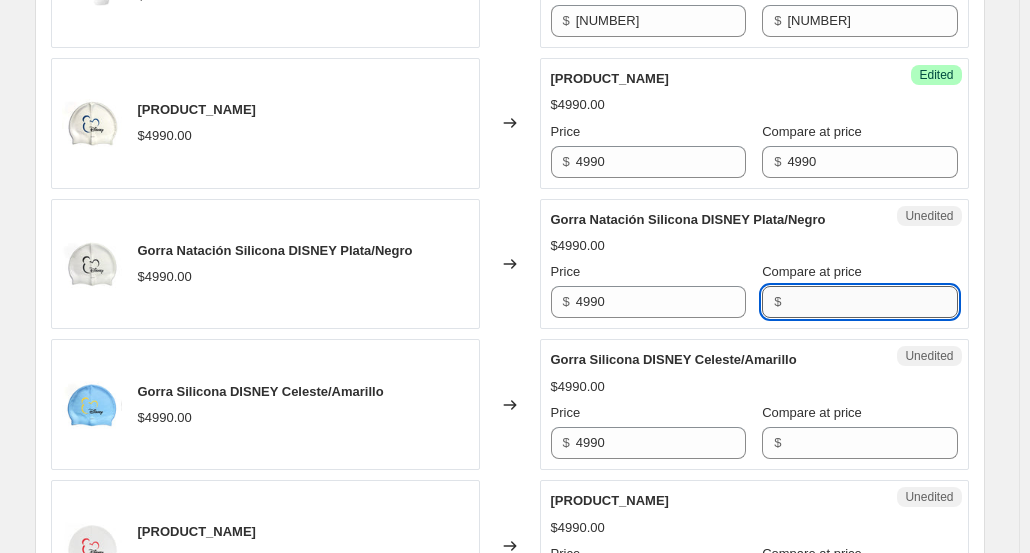 paste on "4990" 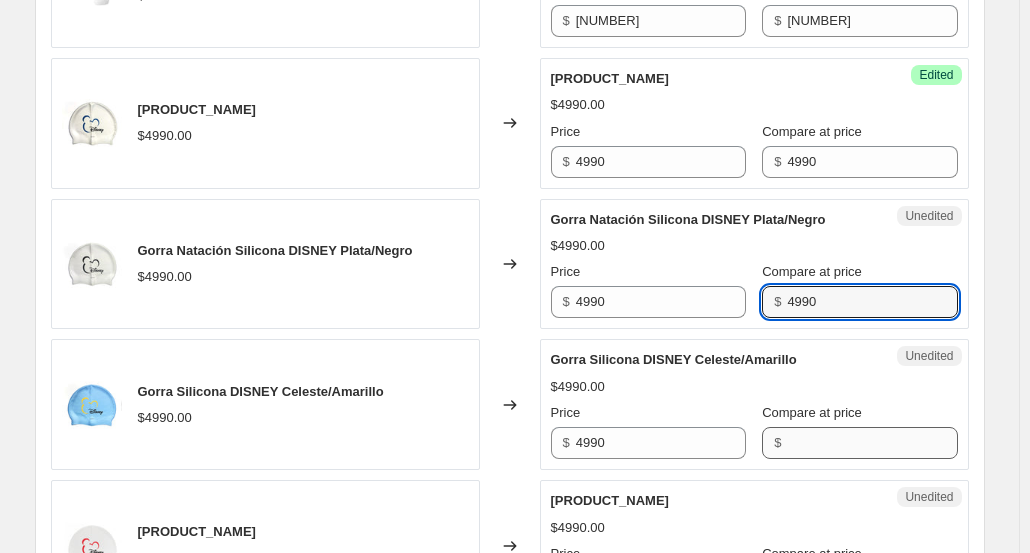 type on "4990" 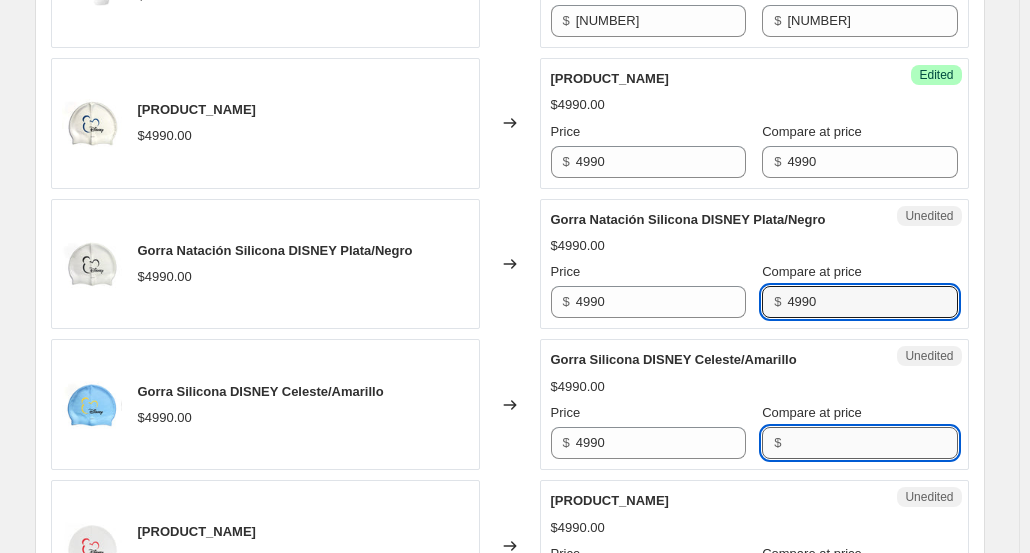 click on "Compare at price" at bounding box center [872, 443] 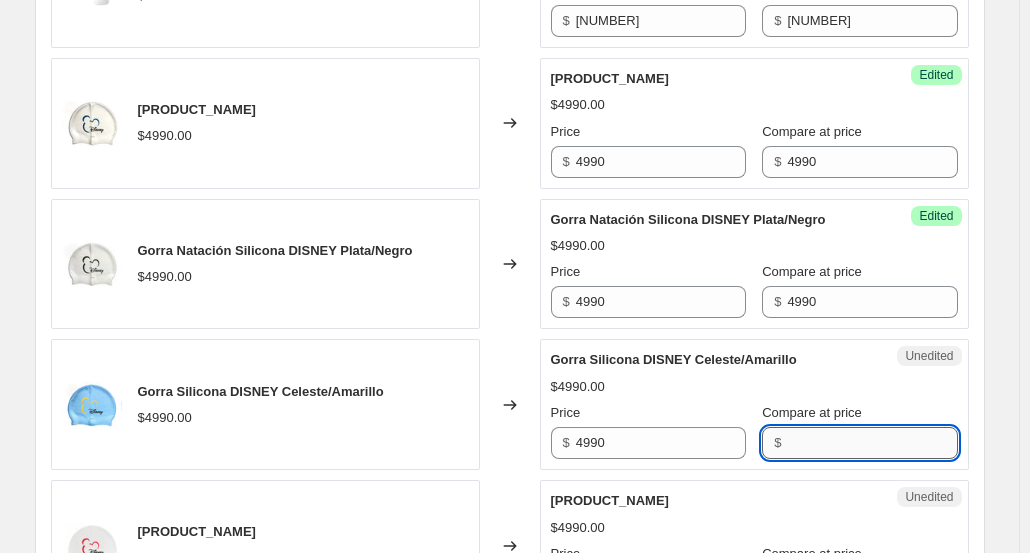 paste on "4990" 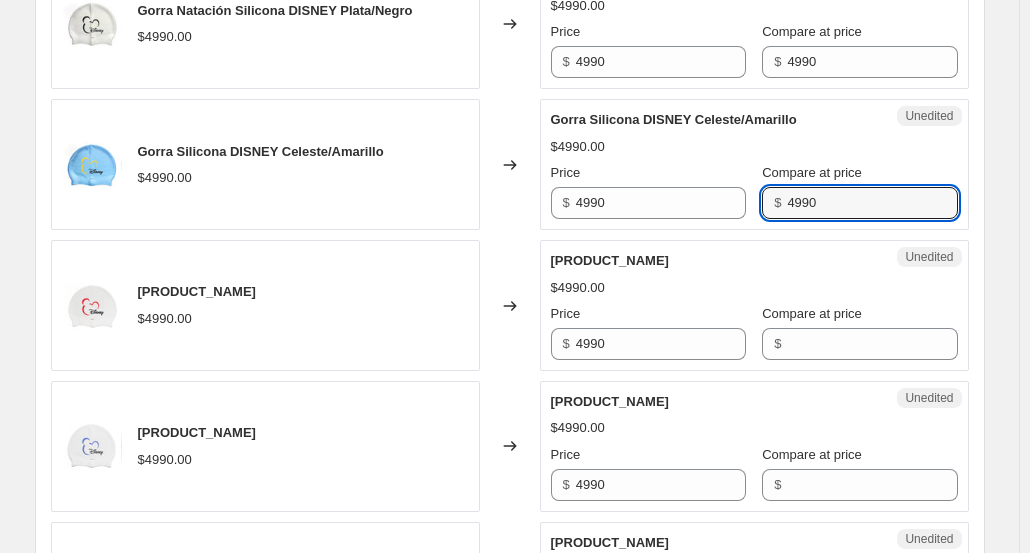 scroll, scrollTop: 1962, scrollLeft: 0, axis: vertical 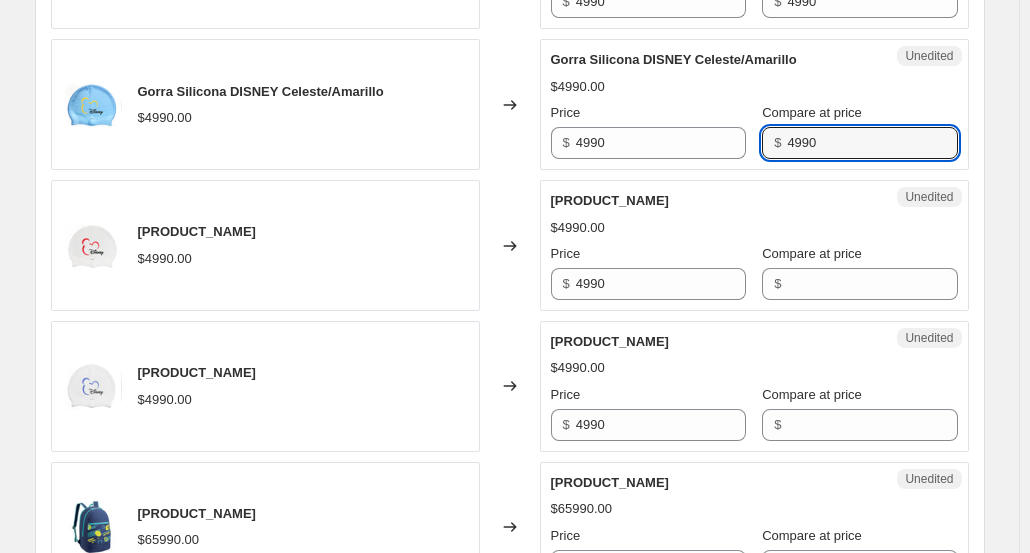 type on "4990" 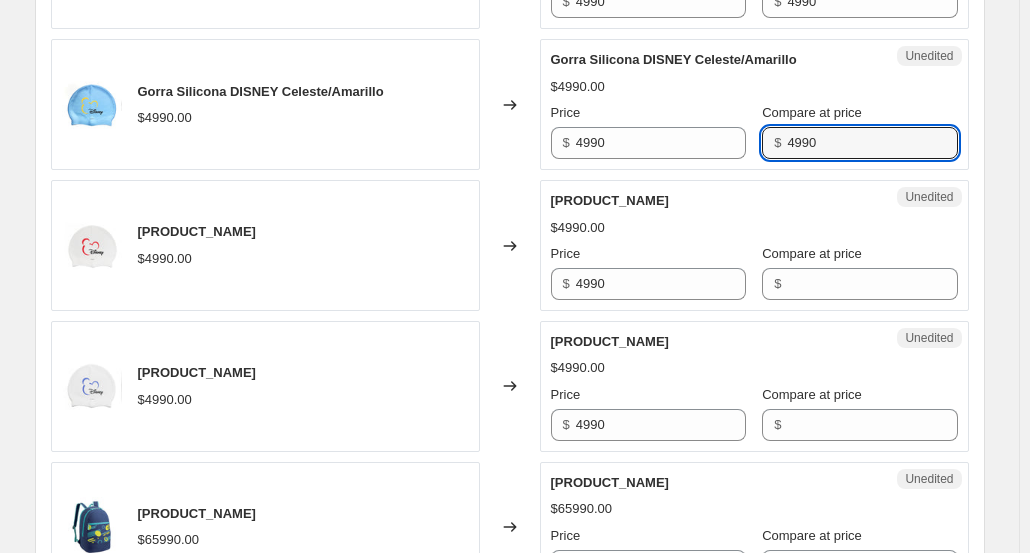 click on "Compare at price" at bounding box center (812, 253) 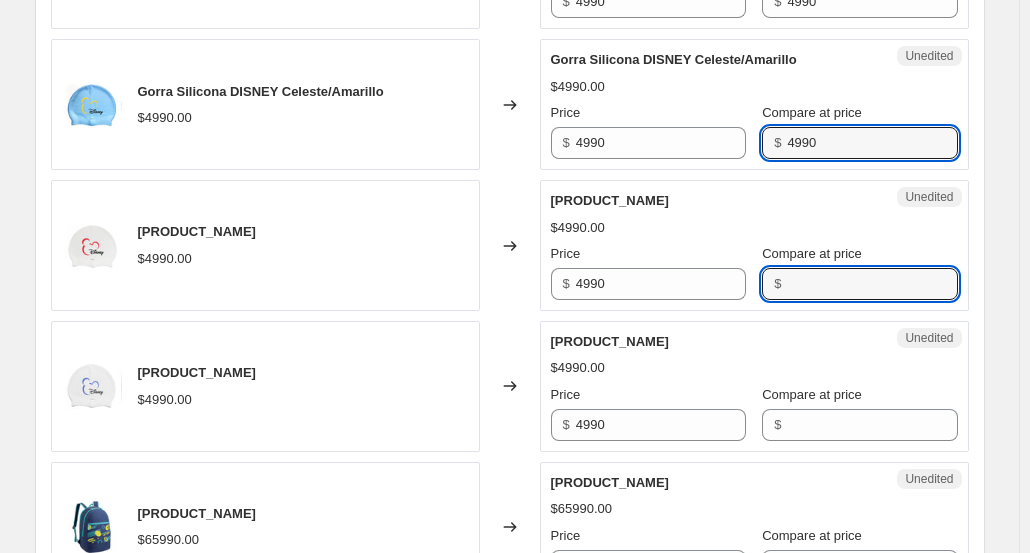 click on "Compare at price" at bounding box center [872, 284] 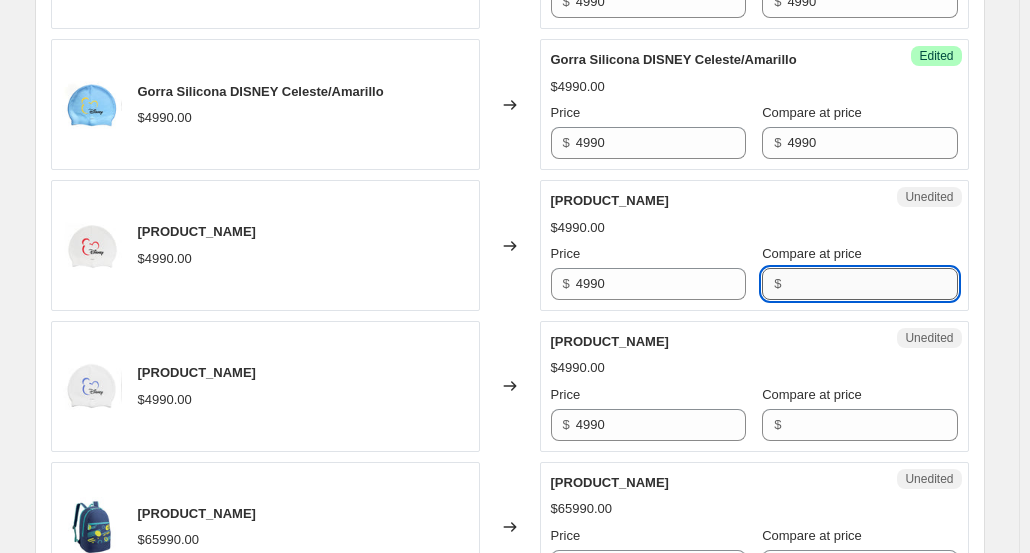 click on "Compare at price" at bounding box center (872, 284) 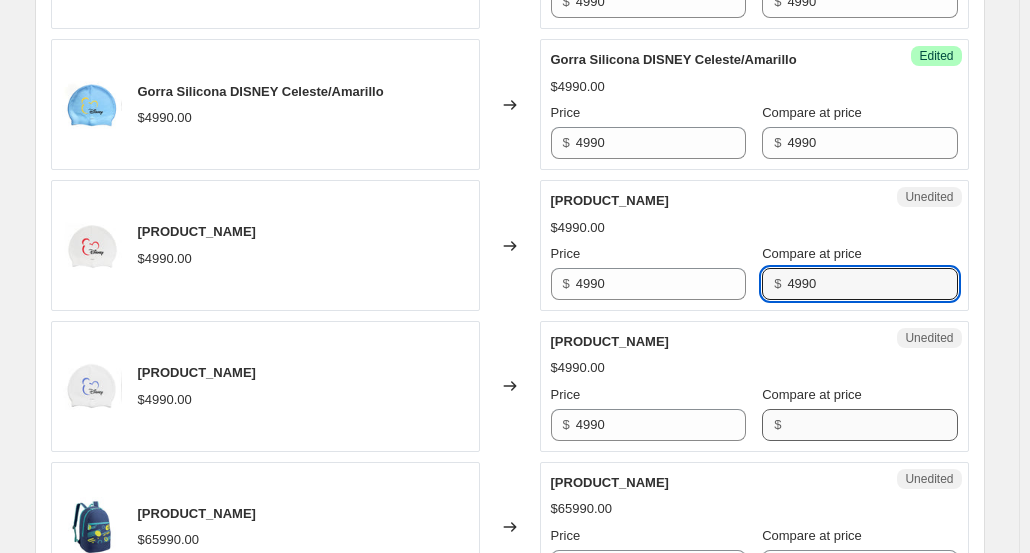 type on "4990" 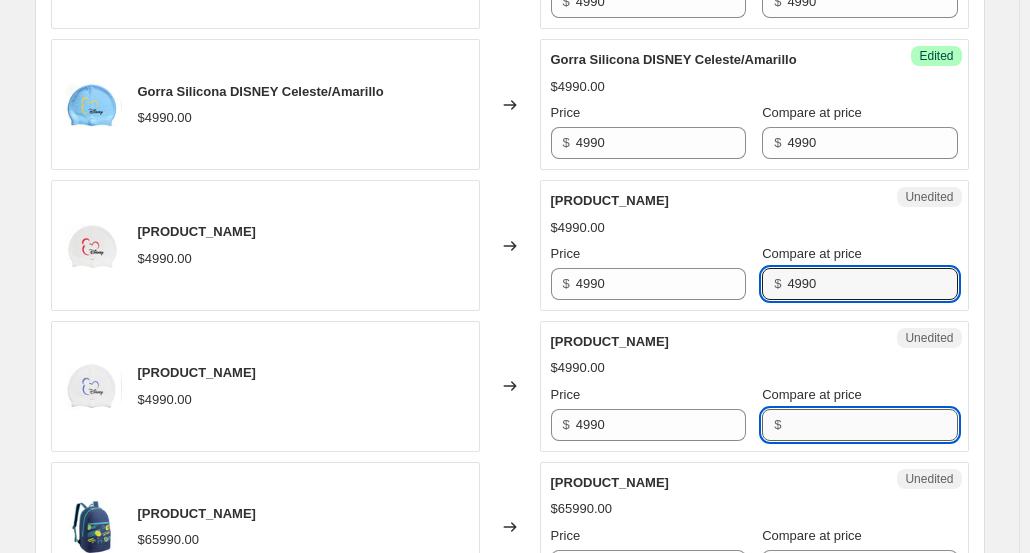 click on "Compare at price" at bounding box center [872, 425] 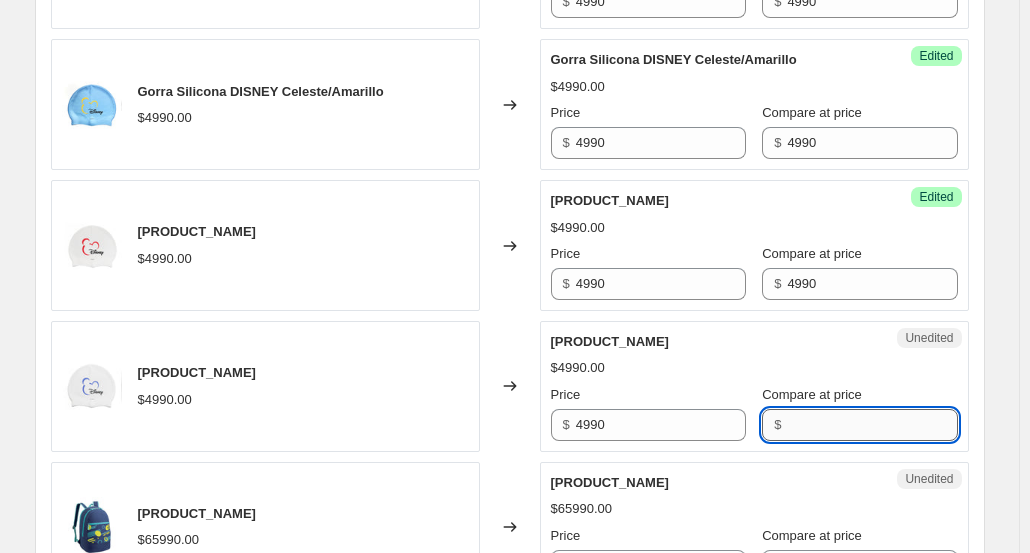 paste on "4990" 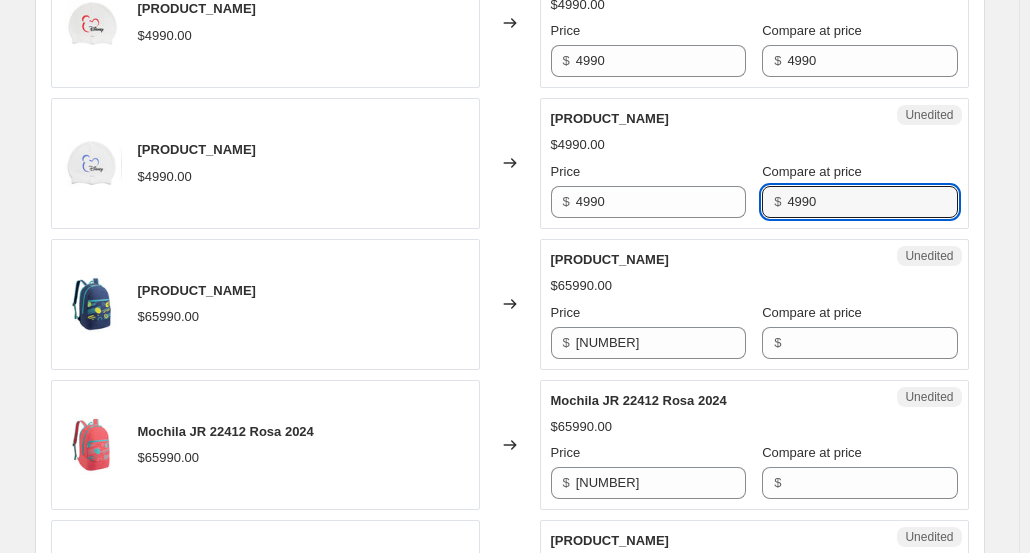 scroll, scrollTop: 2062, scrollLeft: 0, axis: vertical 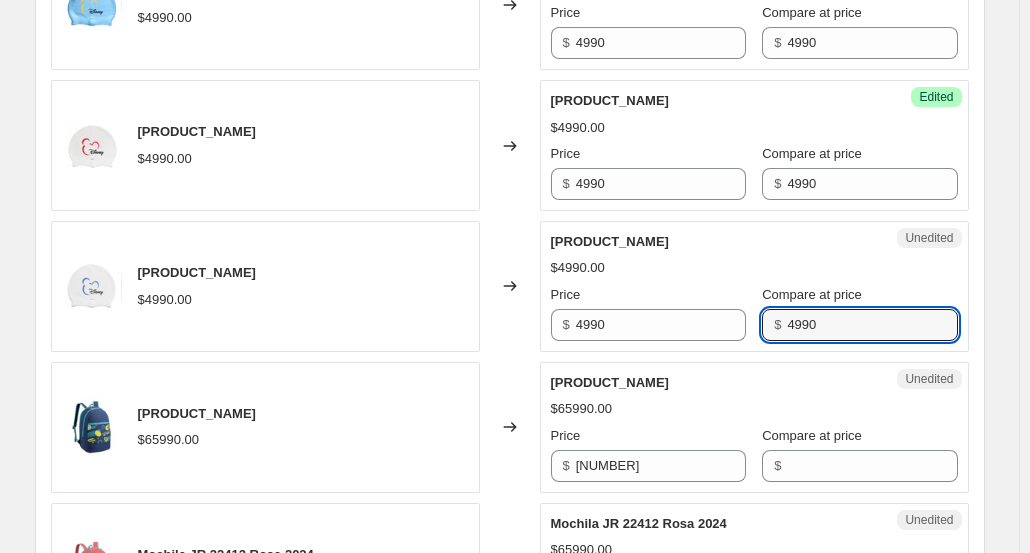 type on "4990" 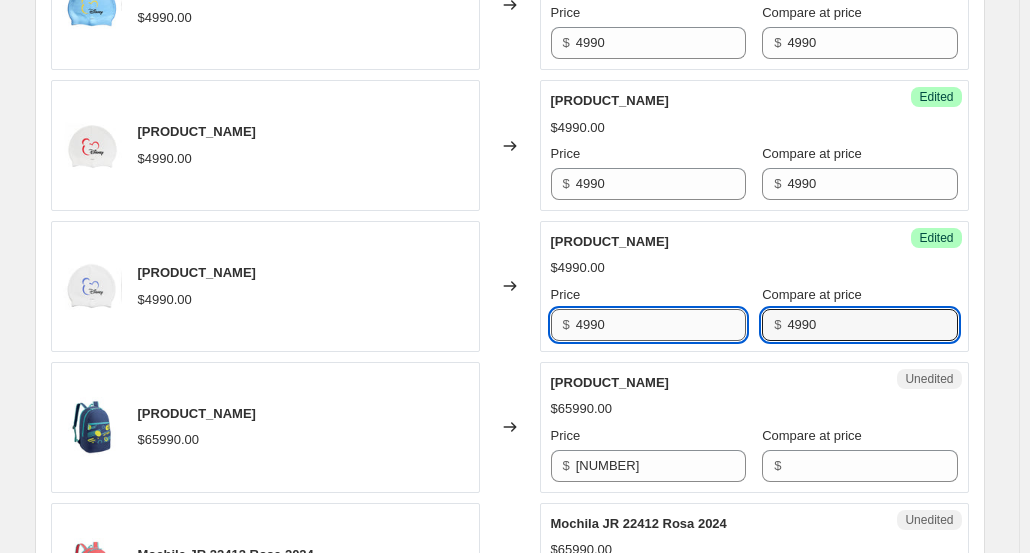 click on "4990" at bounding box center [661, 325] 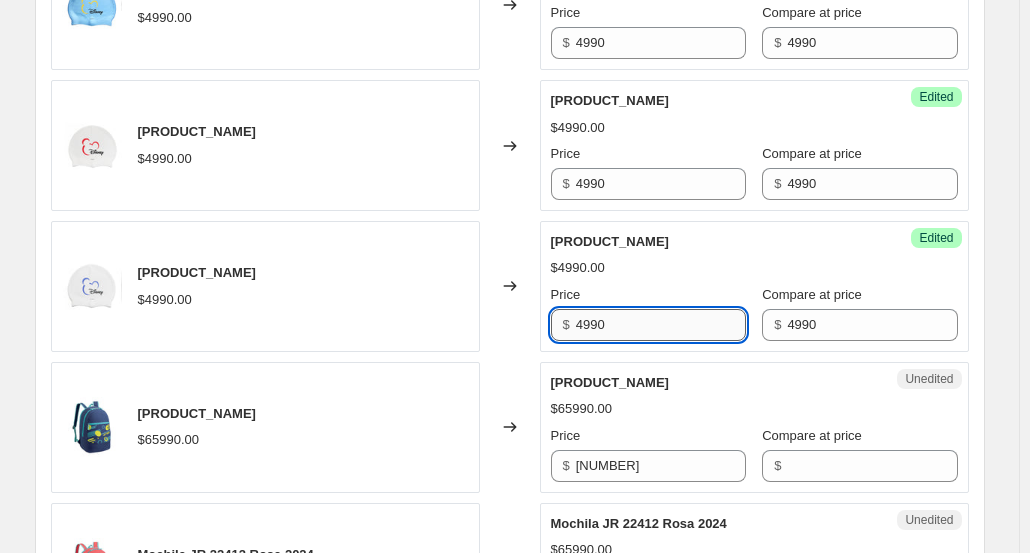 click on "4990" at bounding box center (661, 325) 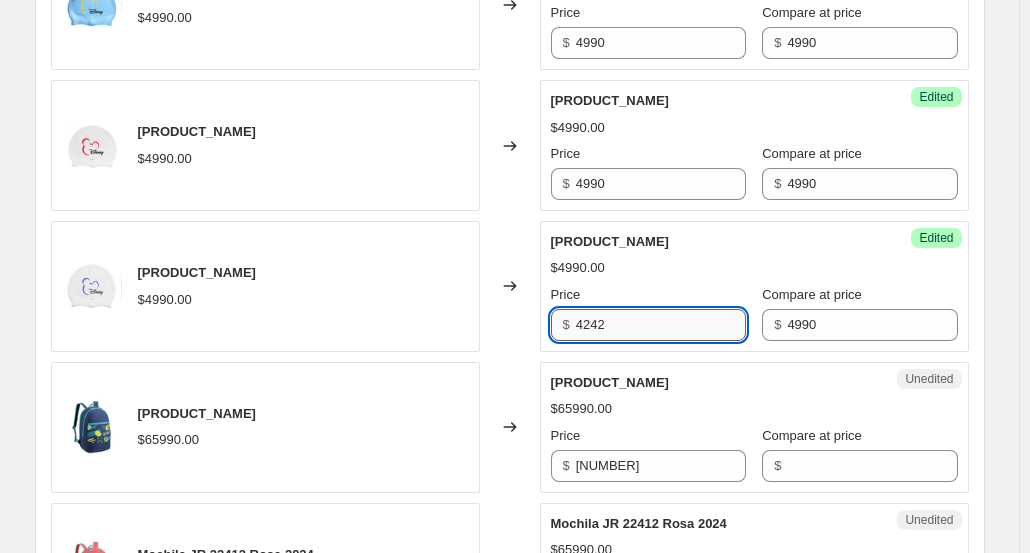 click on "4242" at bounding box center (661, 325) 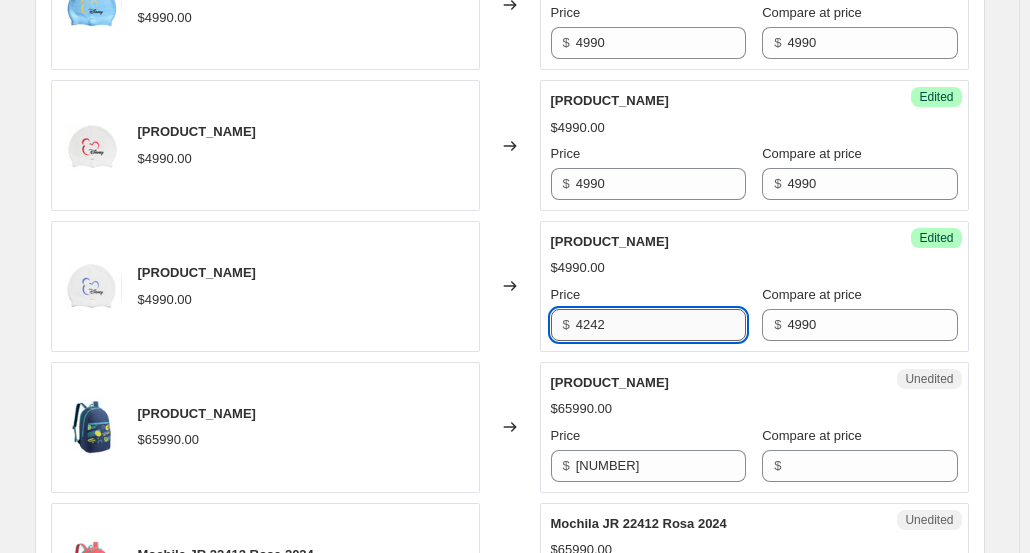 click on "4242" at bounding box center (661, 325) 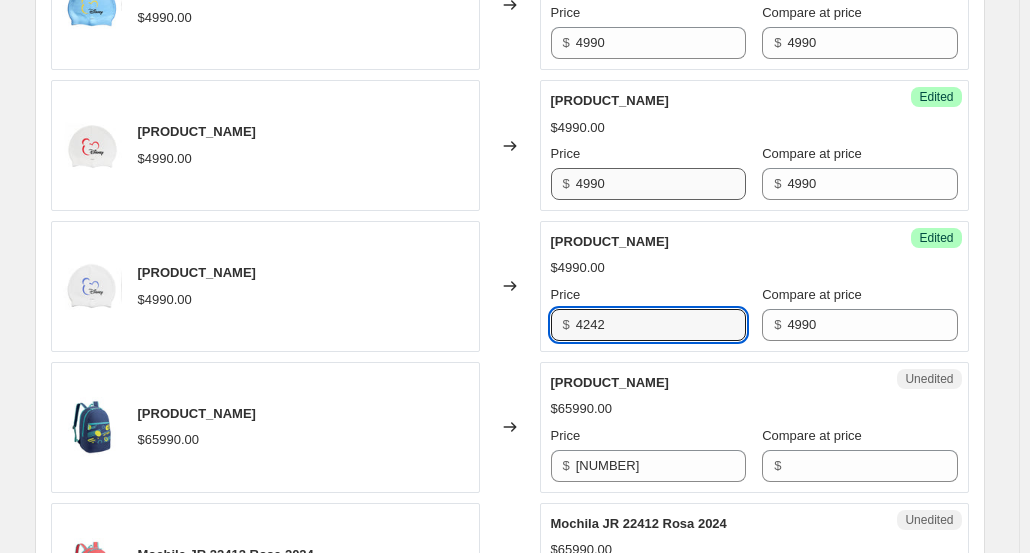 type on "4242" 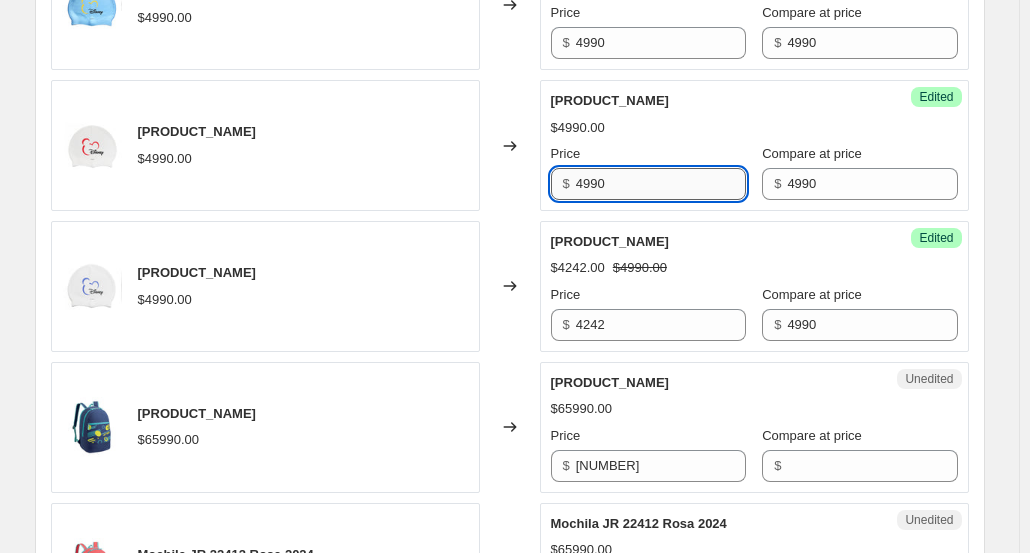 click on "4990" at bounding box center (661, 184) 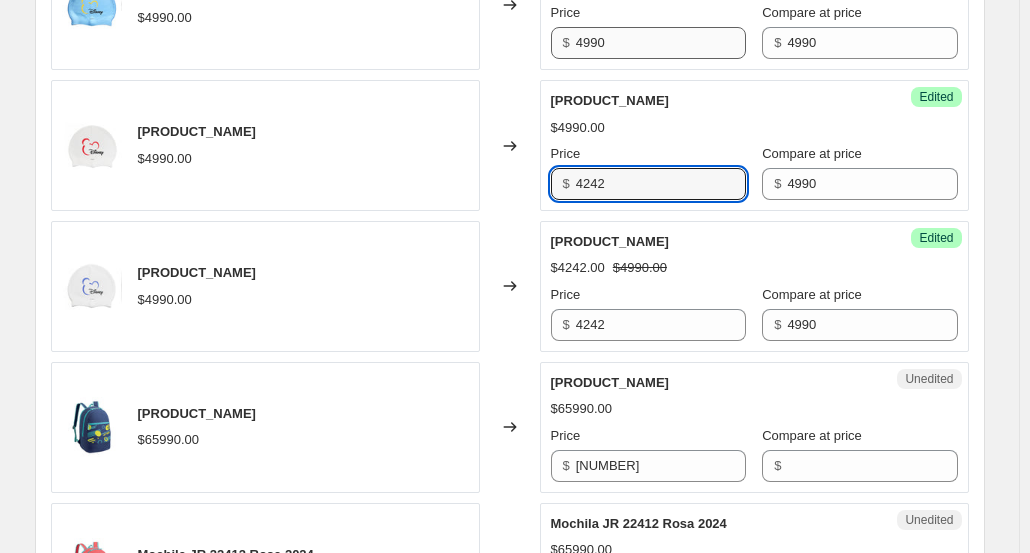 type on "4242" 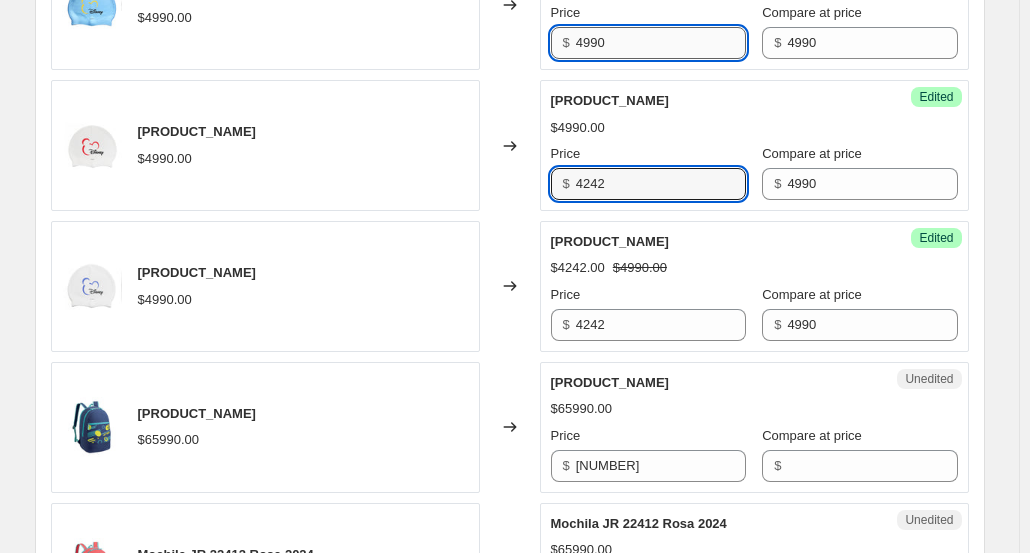 click on "4990" at bounding box center (661, 43) 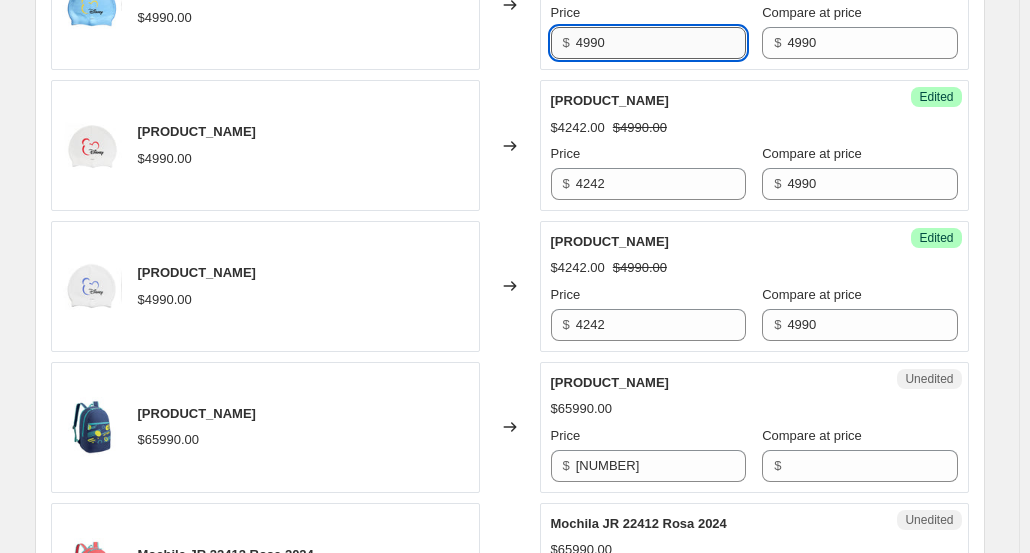 click on "4990" at bounding box center [661, 43] 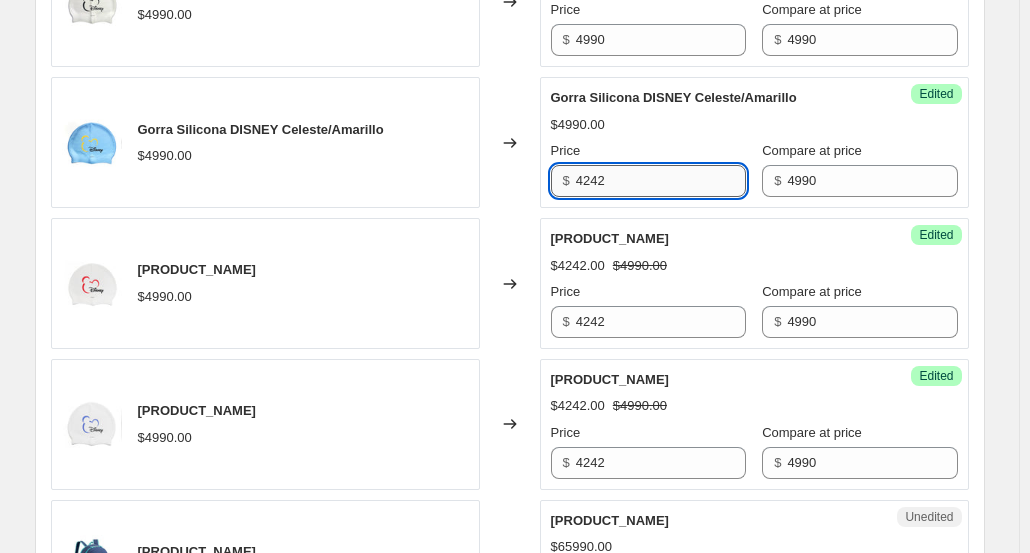 scroll, scrollTop: 1762, scrollLeft: 0, axis: vertical 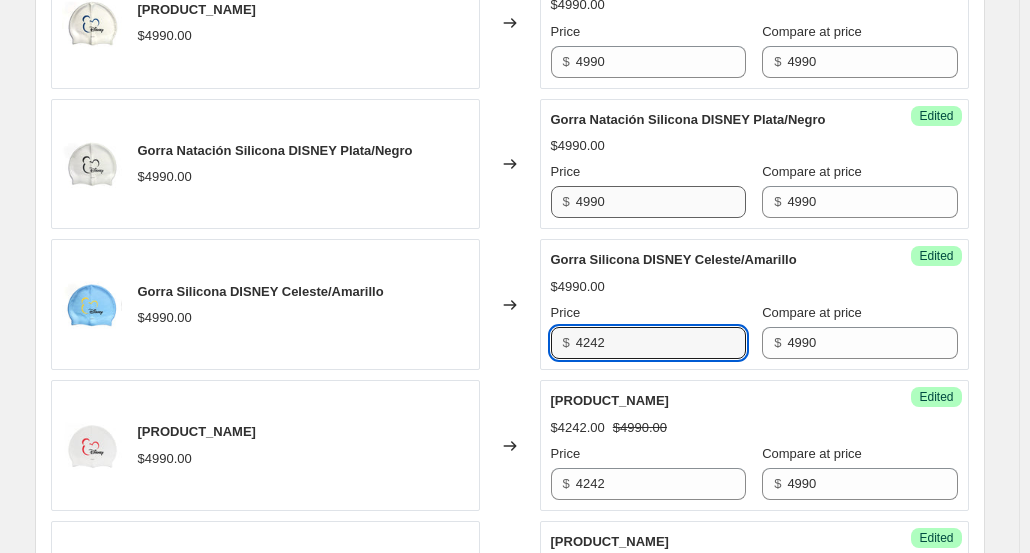 type on "4242" 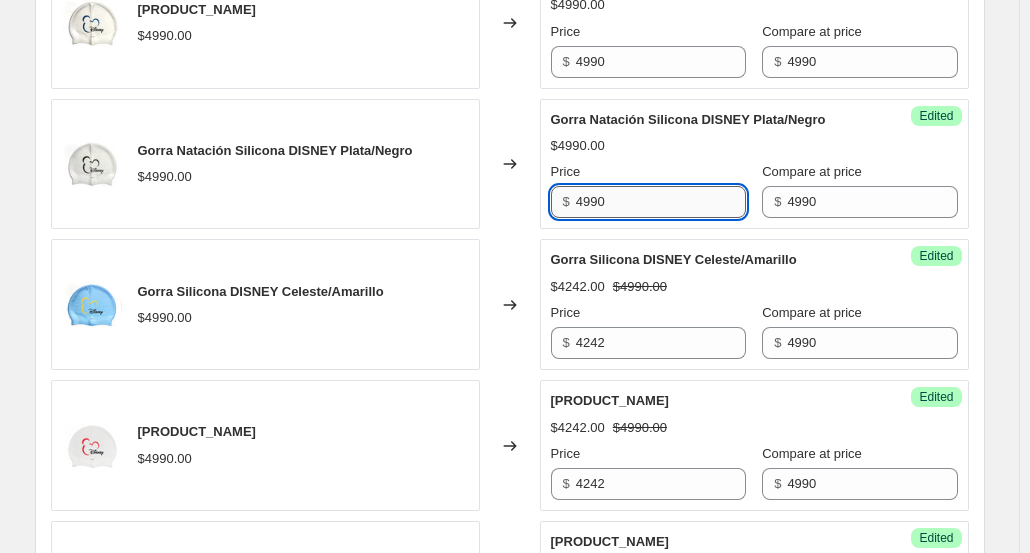 click on "4990" at bounding box center [661, 202] 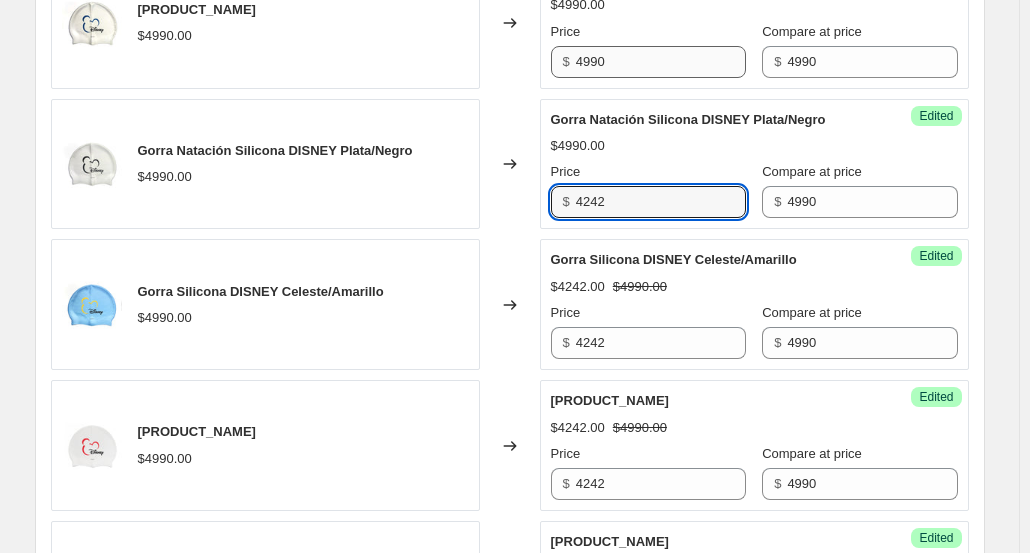 type on "4242" 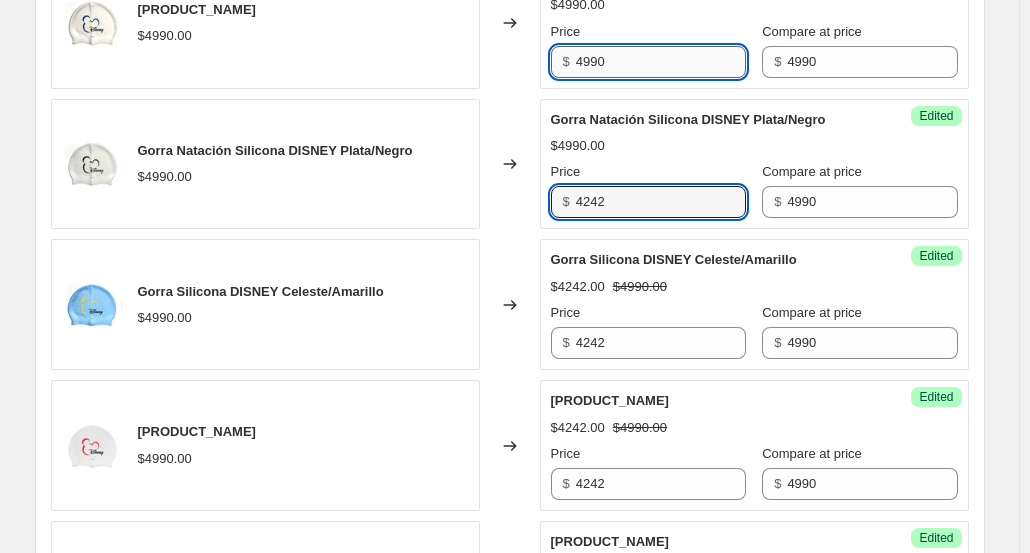 click on "4990" at bounding box center (661, 62) 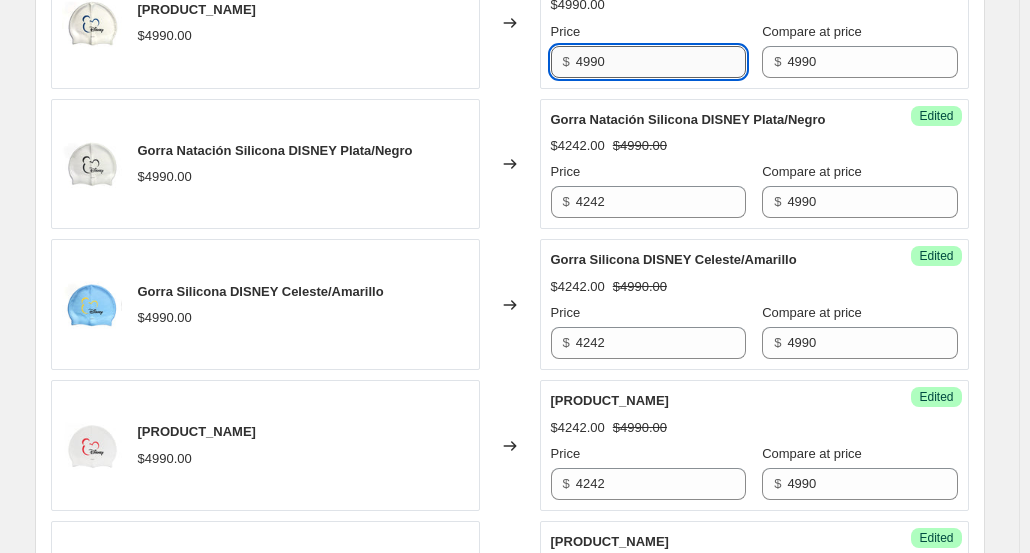 click on "4990" at bounding box center (661, 62) 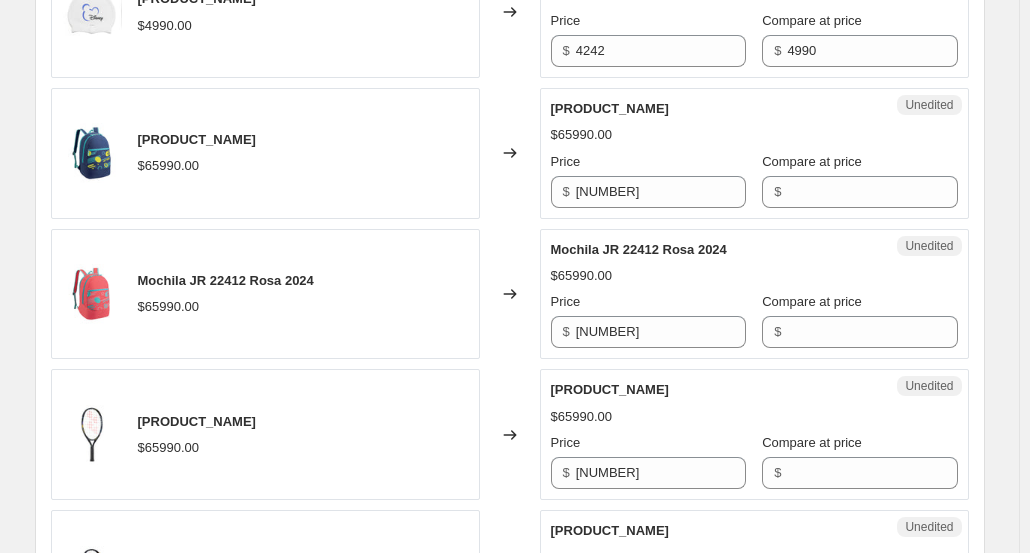 scroll, scrollTop: 2362, scrollLeft: 0, axis: vertical 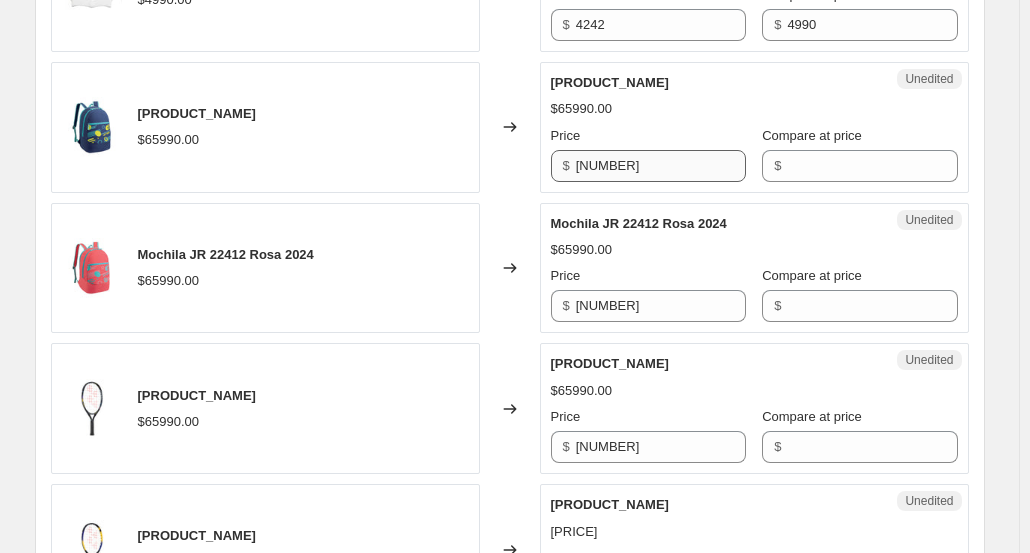 type on "4242" 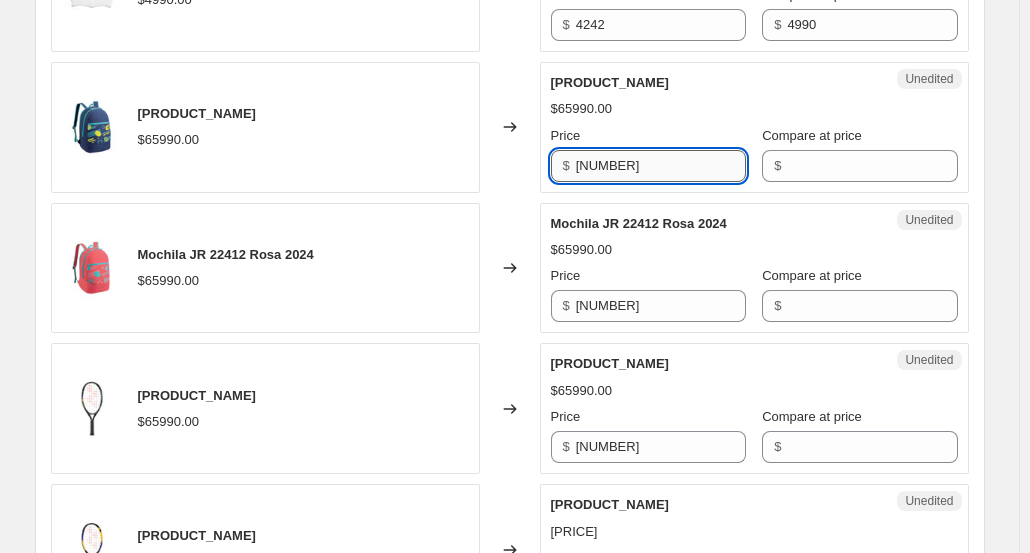 click on "[NUMBER]" at bounding box center [661, 166] 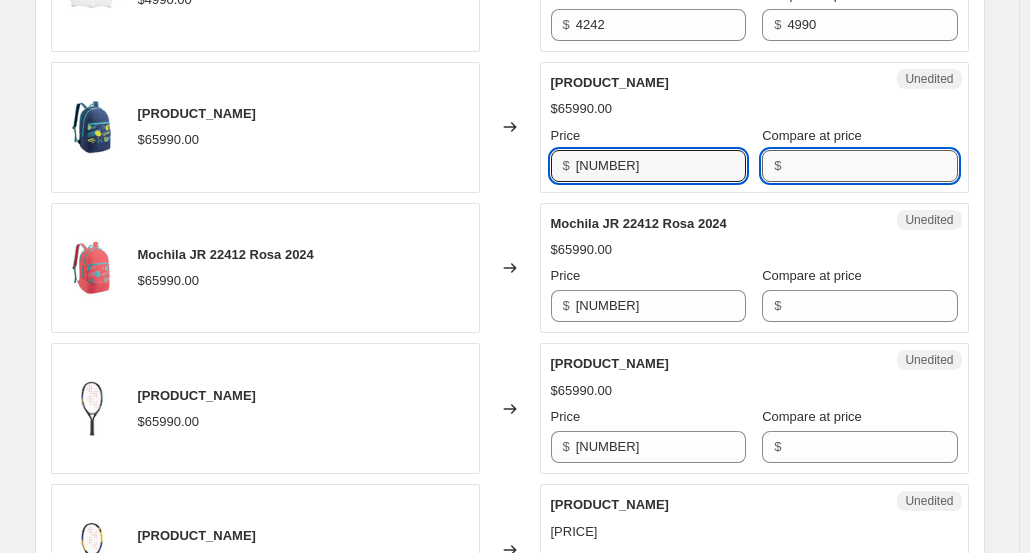 click on "Compare at price" at bounding box center (872, 166) 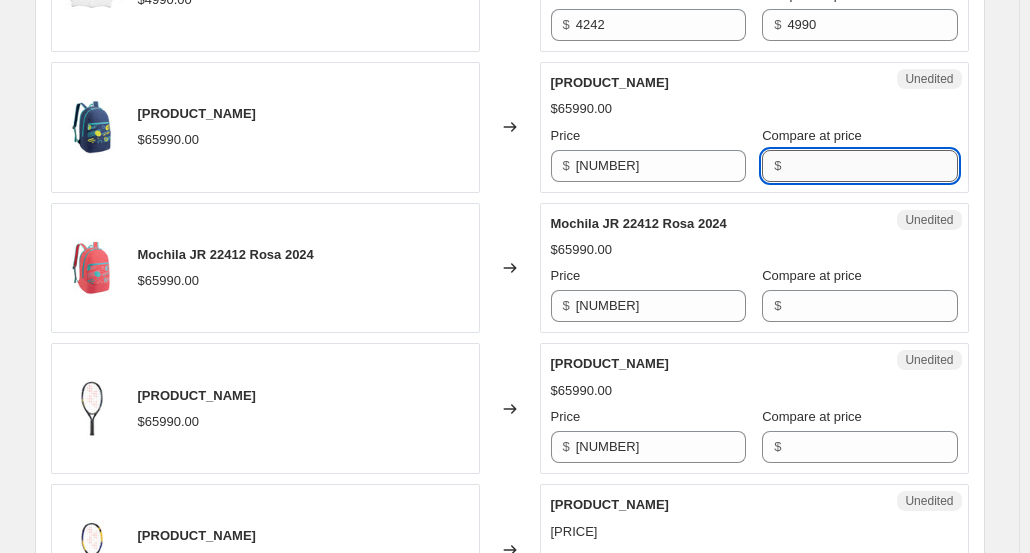 paste on "[NUMBER]" 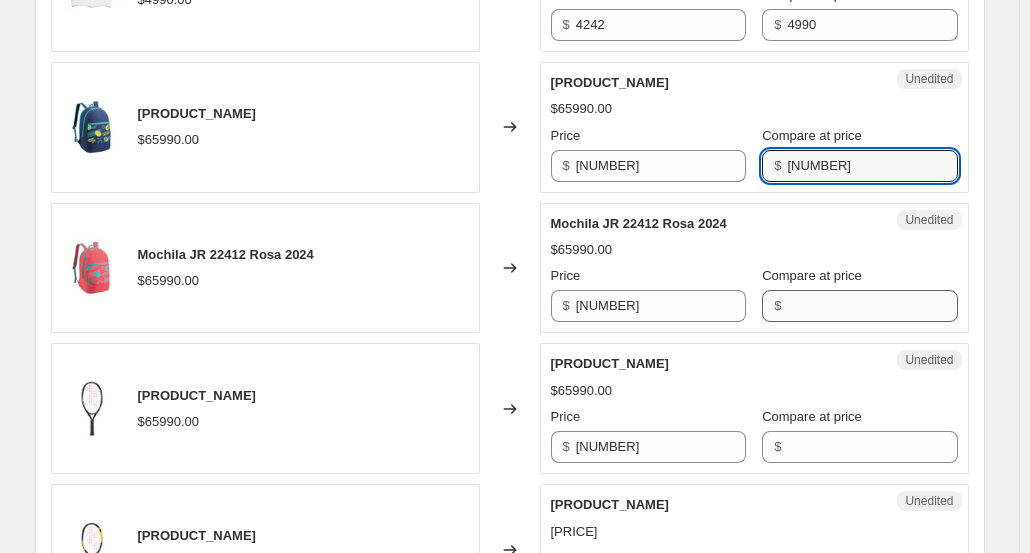type on "[NUMBER]" 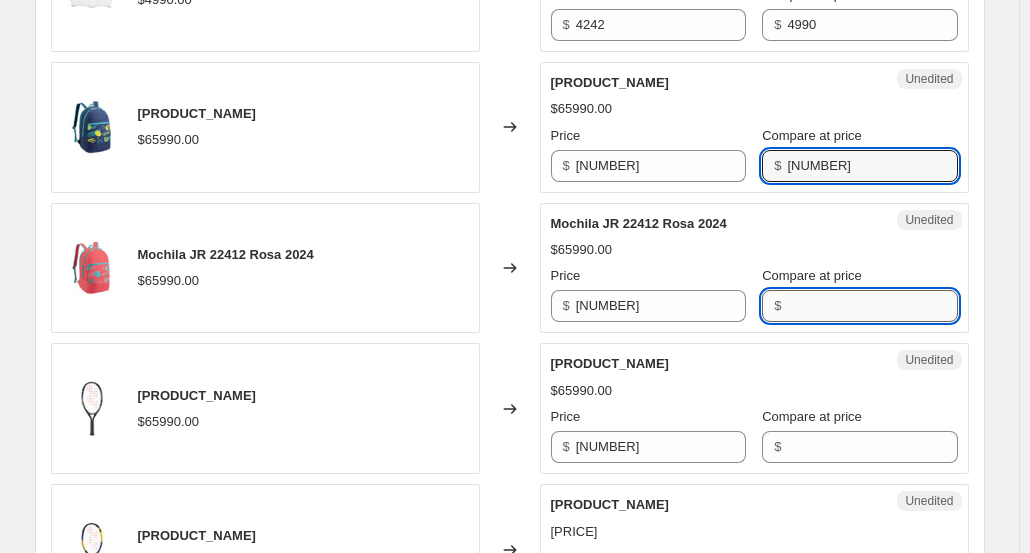 click on "Compare at price" at bounding box center (872, 306) 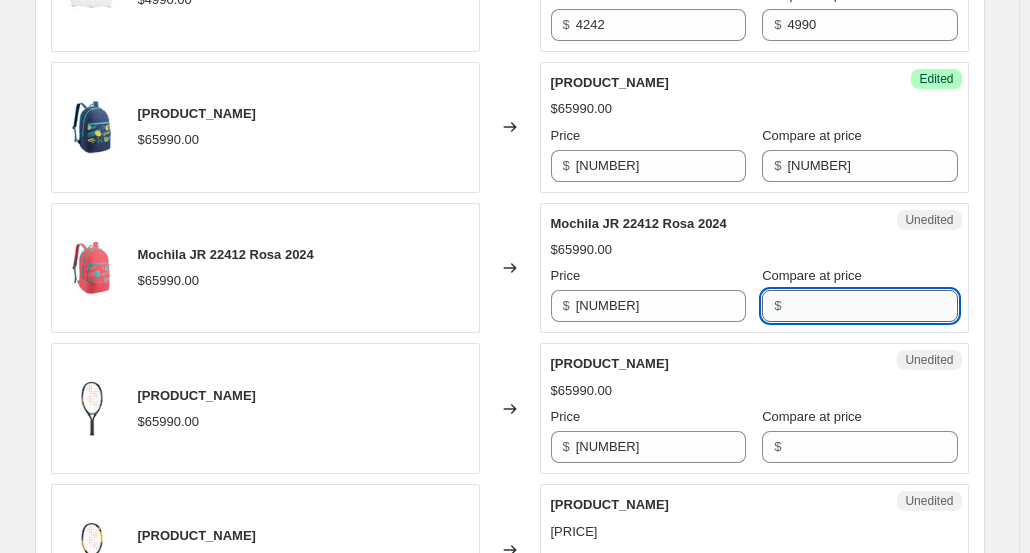 paste on "[NUMBER]" 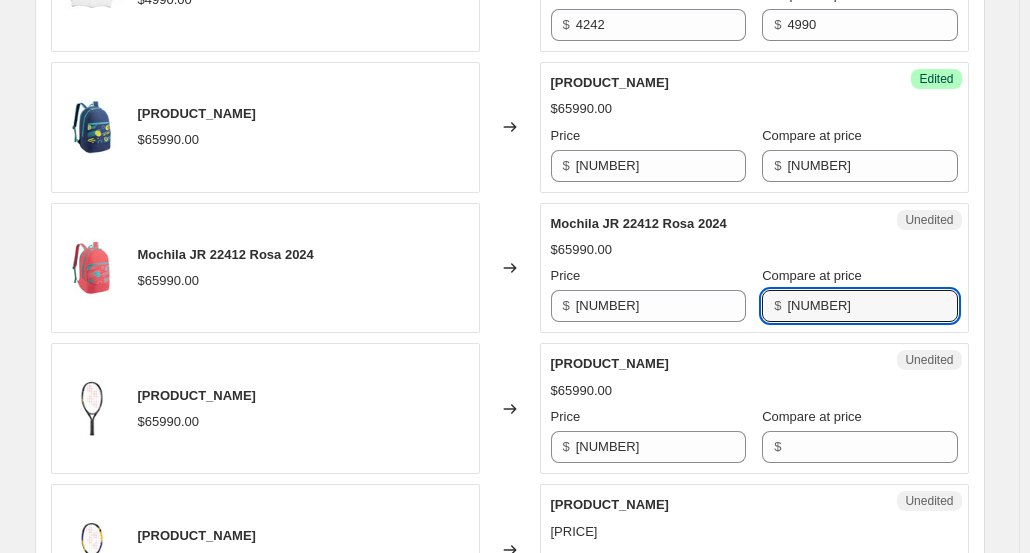 type on "[NUMBER]" 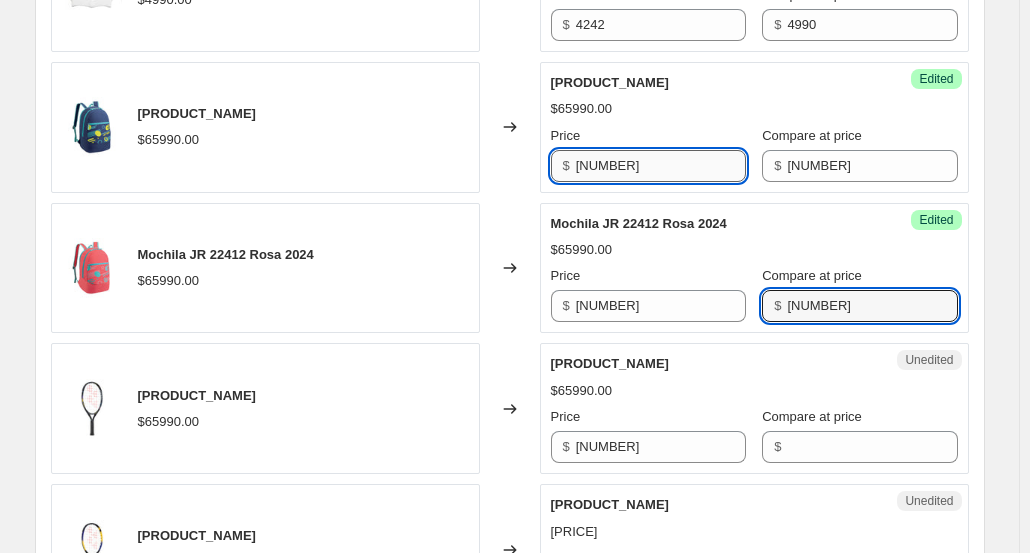 click on "[NUMBER]" at bounding box center (661, 166) 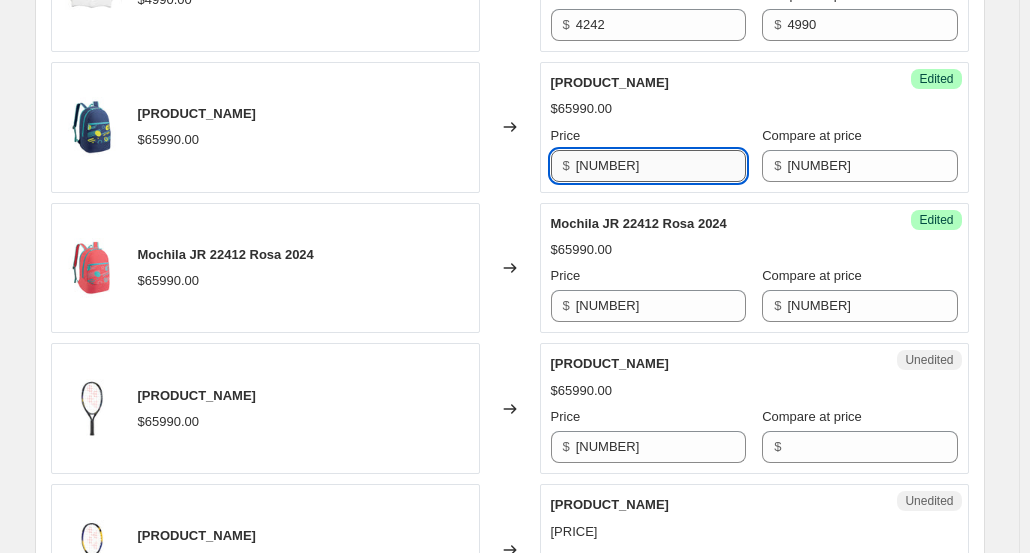 click on "[NUMBER]" at bounding box center [661, 166] 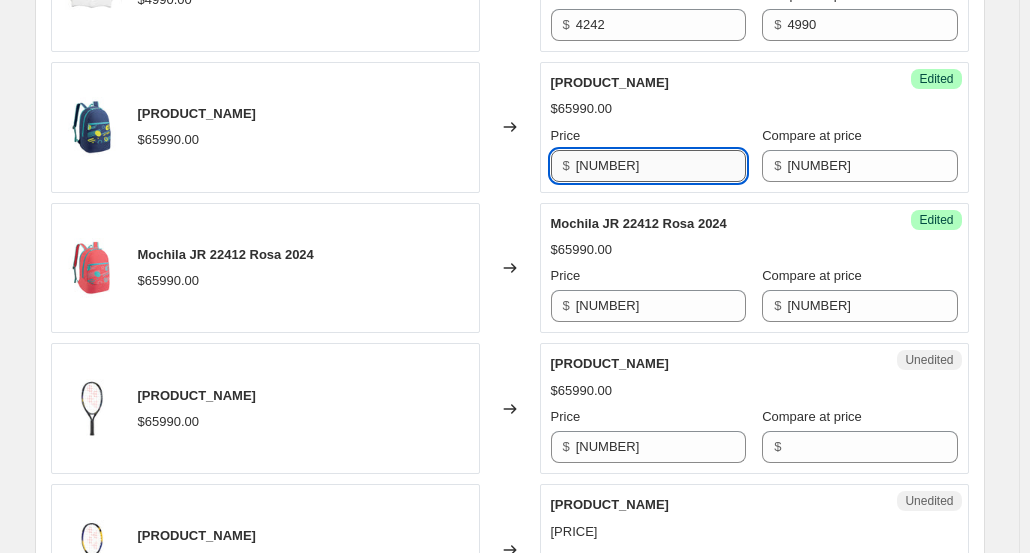 click on "[NUMBER]" at bounding box center [661, 166] 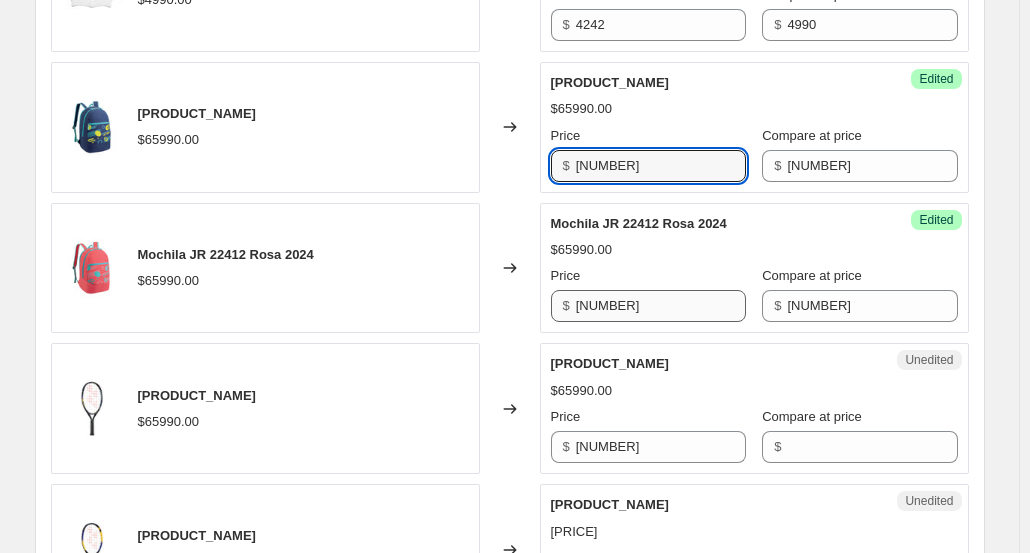 type on "[NUMBER]" 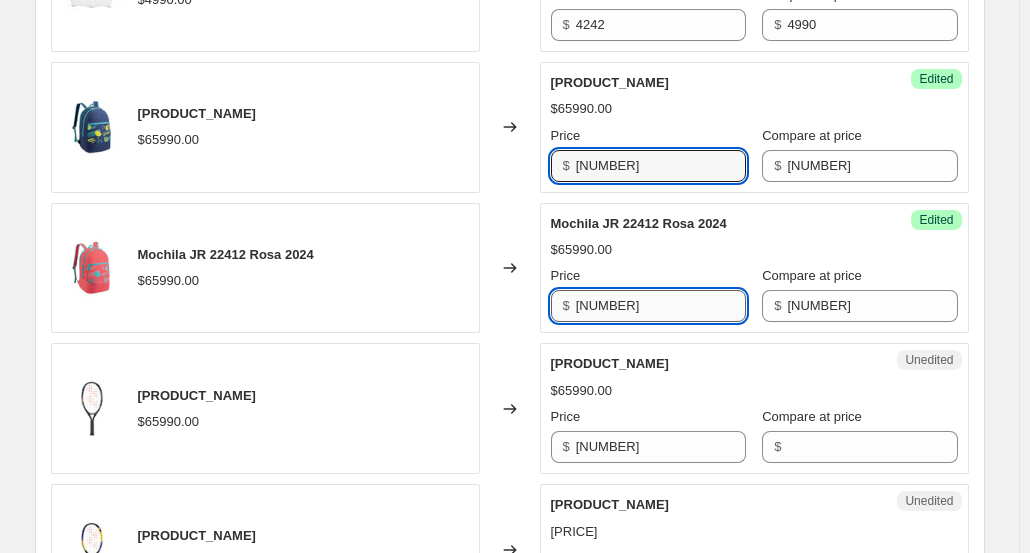 click on "[NUMBER]" at bounding box center [661, 306] 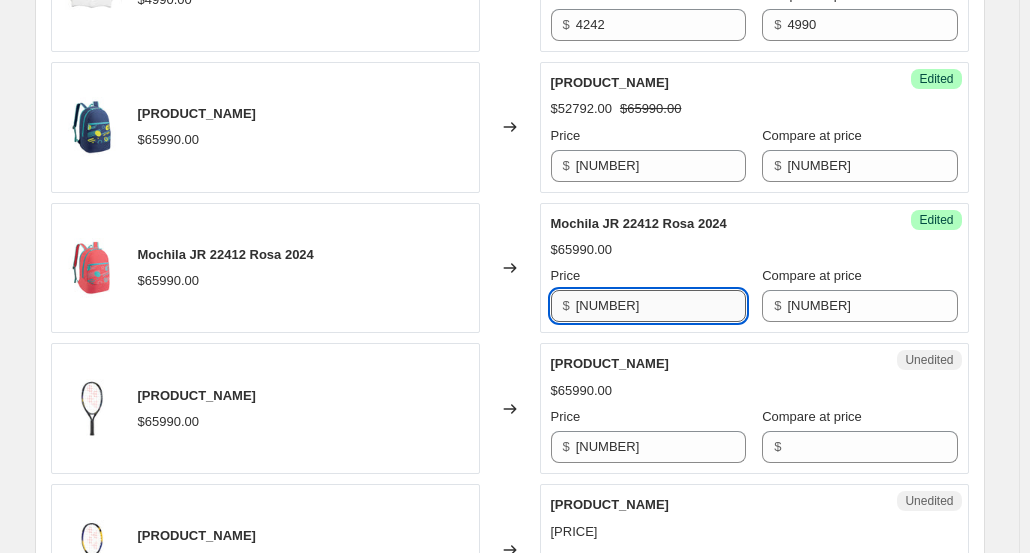 click on "[NUMBER]" at bounding box center [661, 306] 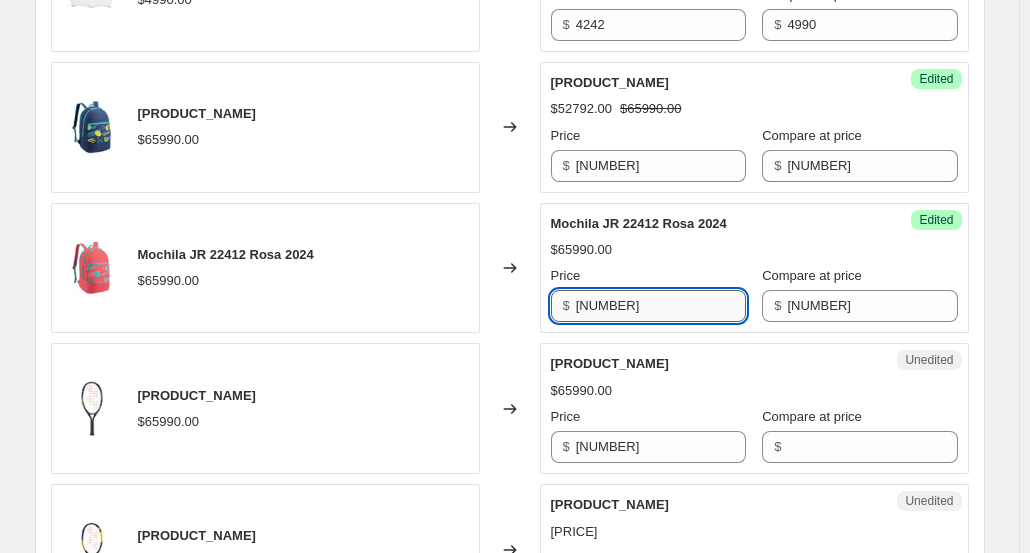 paste on "[NUMBER]" 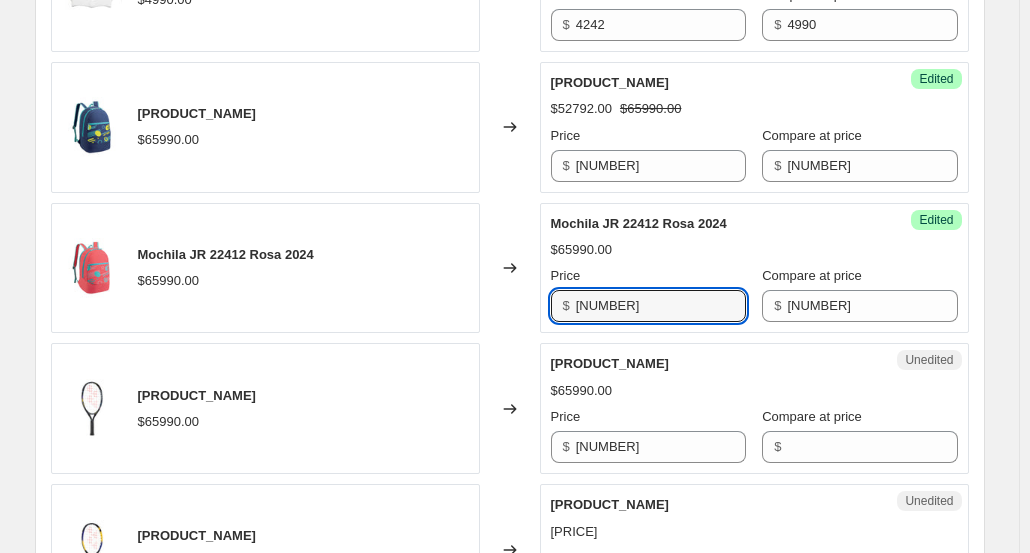 type on "[NUMBER]" 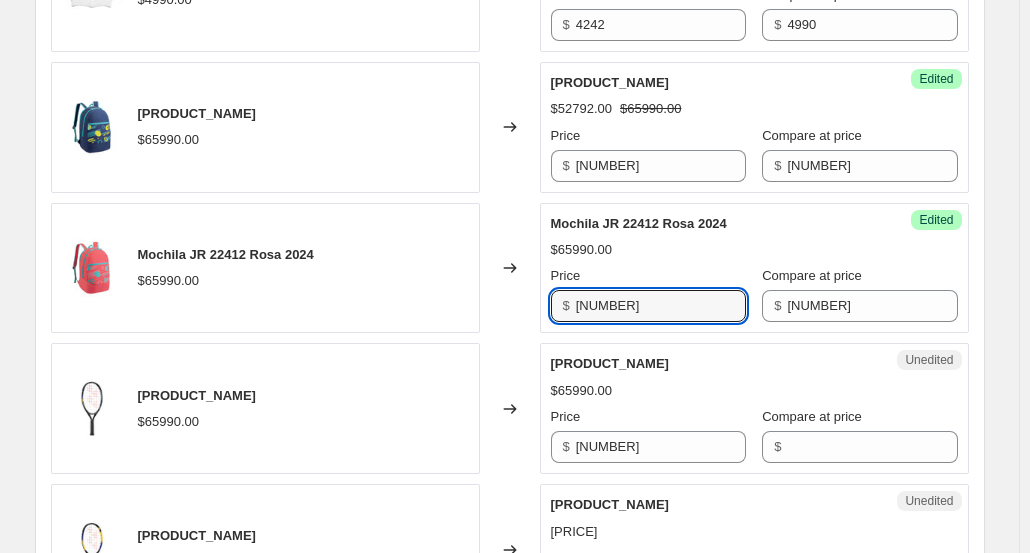 click on "$65990.00" at bounding box center [754, 250] 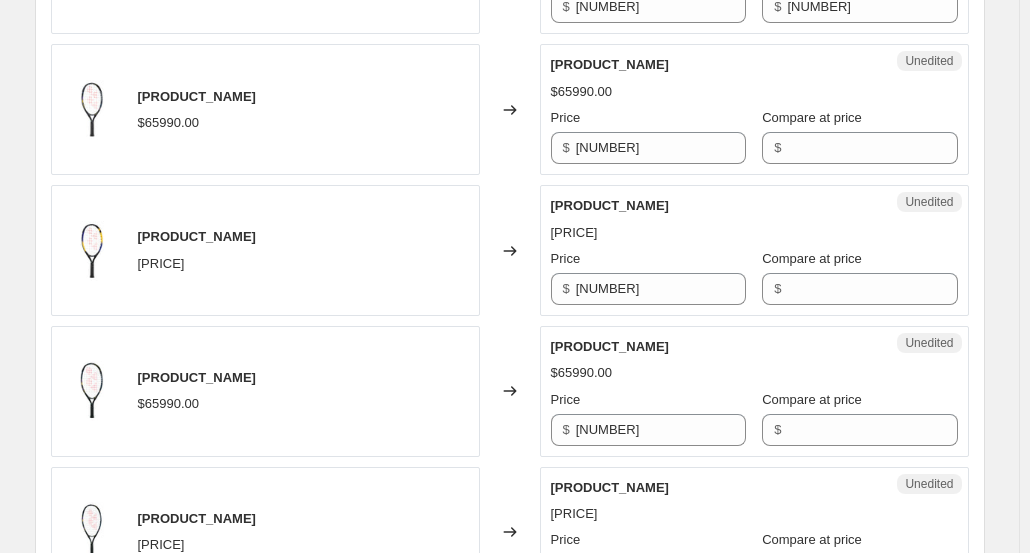 scroll, scrollTop: 2662, scrollLeft: 0, axis: vertical 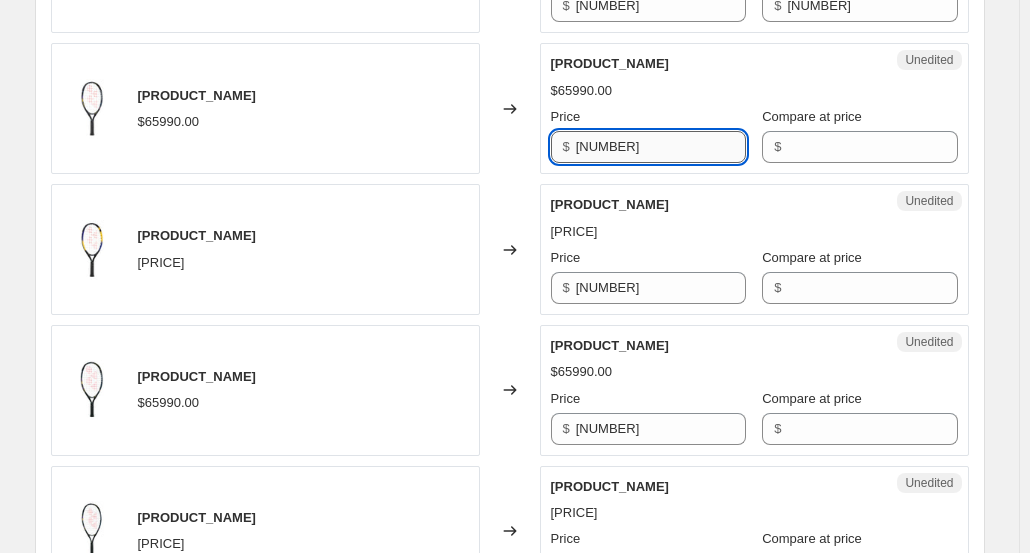 click on "[NUMBER]" at bounding box center [661, 147] 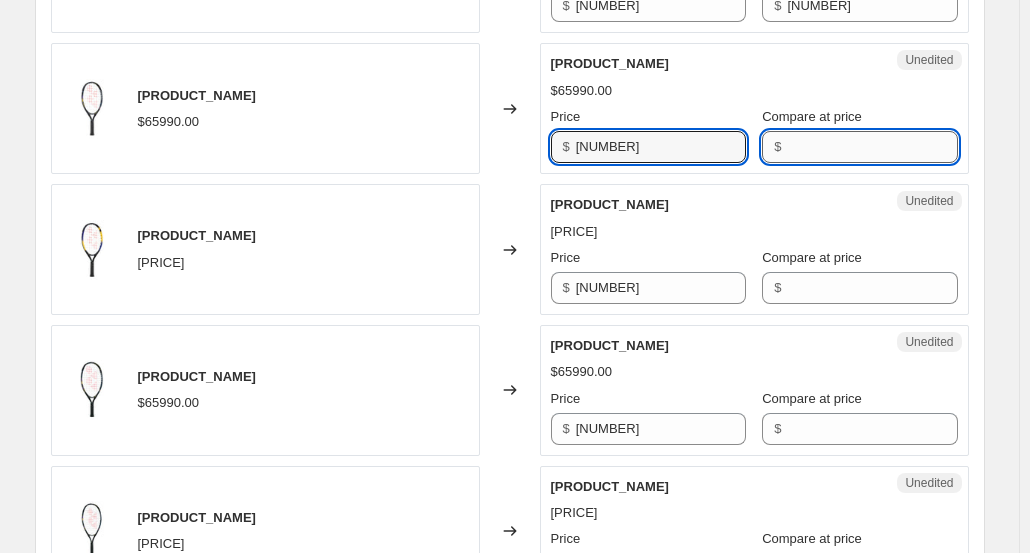 click on "Compare at price" at bounding box center (872, 147) 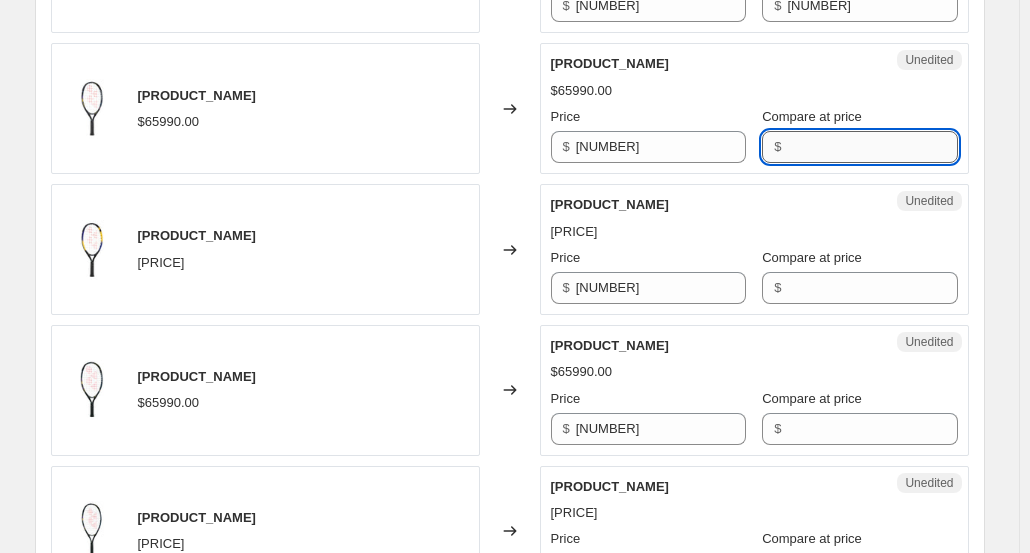 paste on "[NUMBER]" 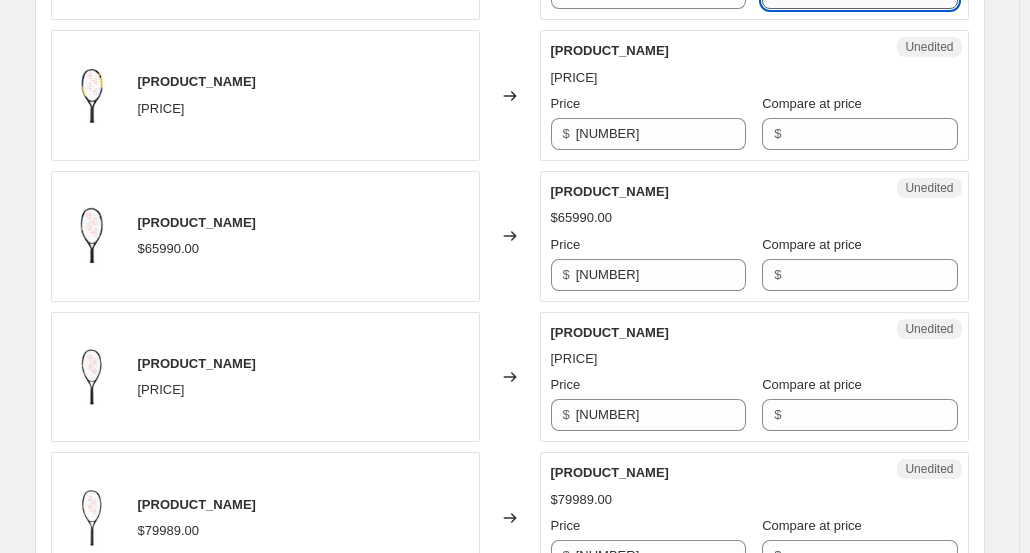 scroll, scrollTop: 2962, scrollLeft: 0, axis: vertical 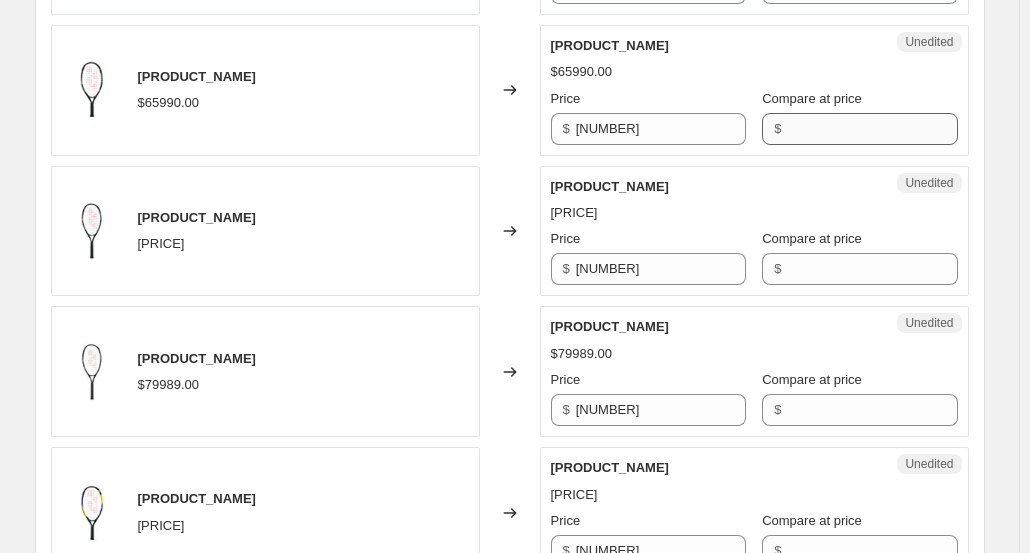 type on "[NUMBER]" 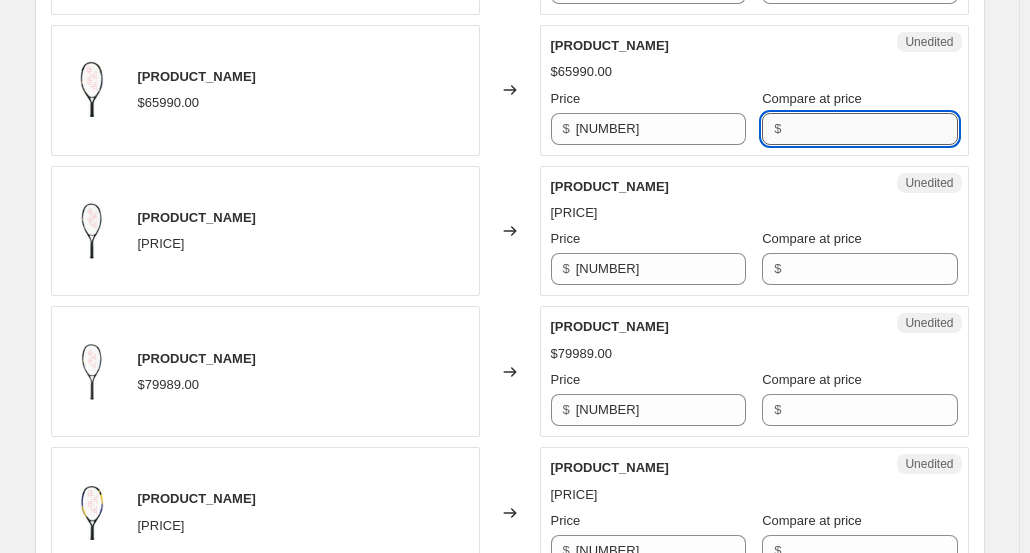 click on "Compare at price" at bounding box center [872, 129] 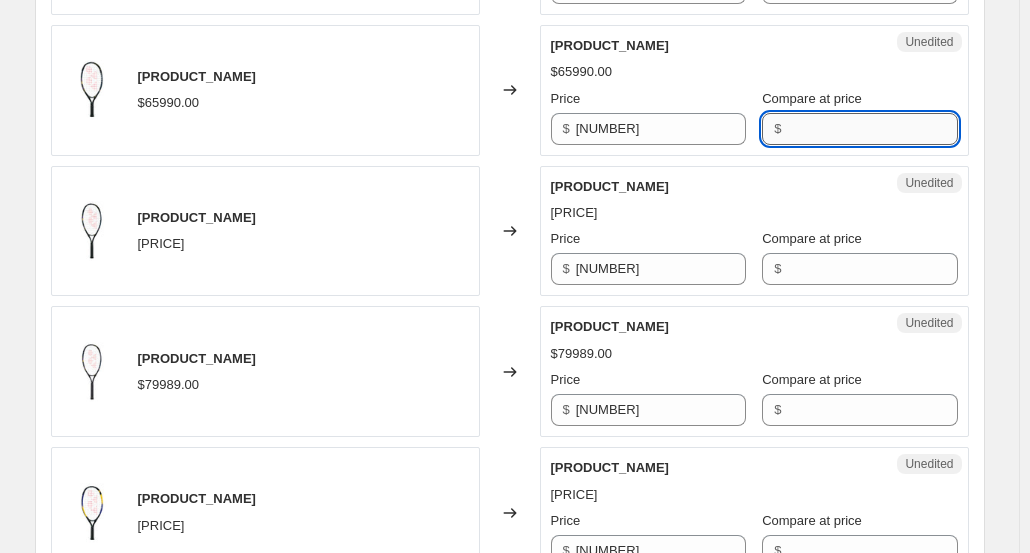 paste on "[NUMBER]" 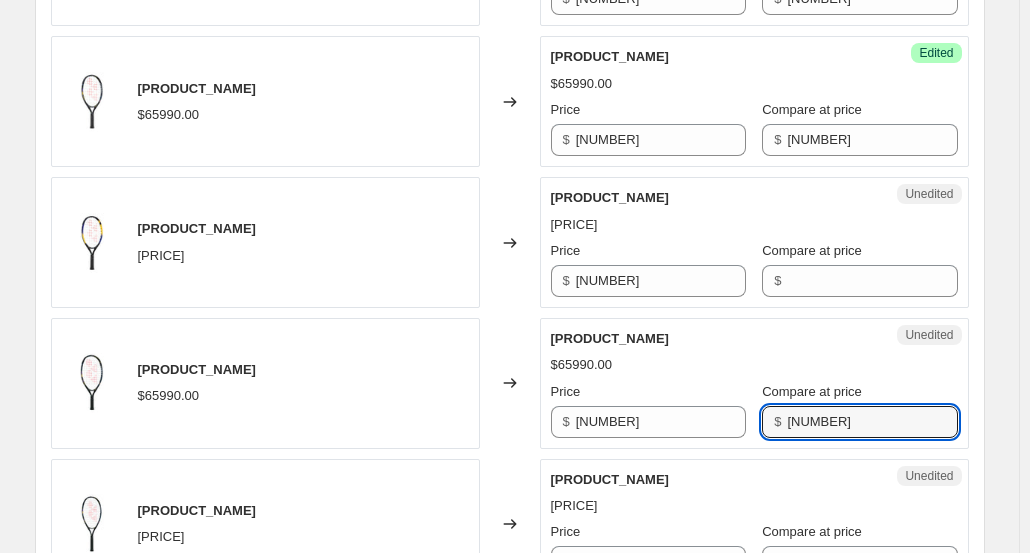 scroll, scrollTop: 2662, scrollLeft: 0, axis: vertical 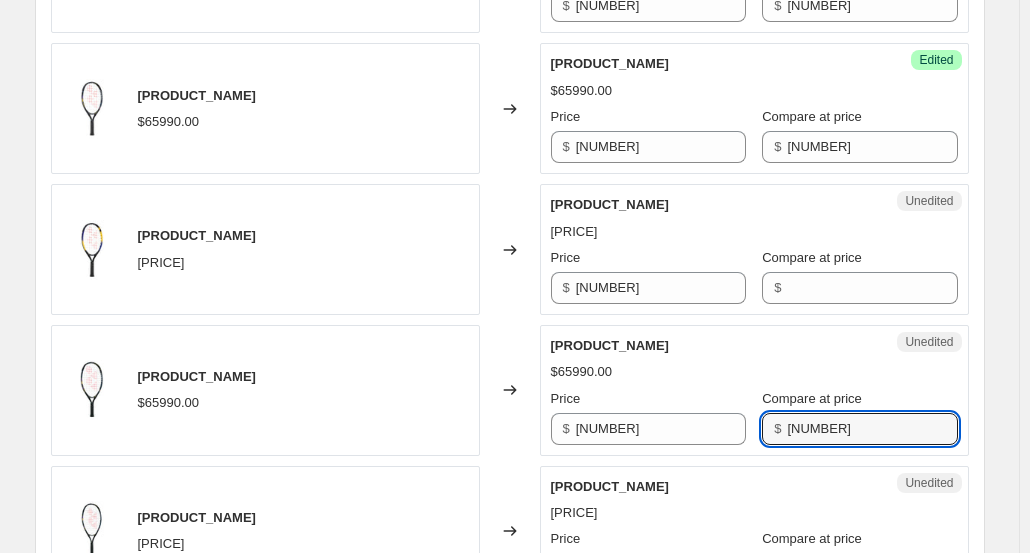 type on "[NUMBER]" 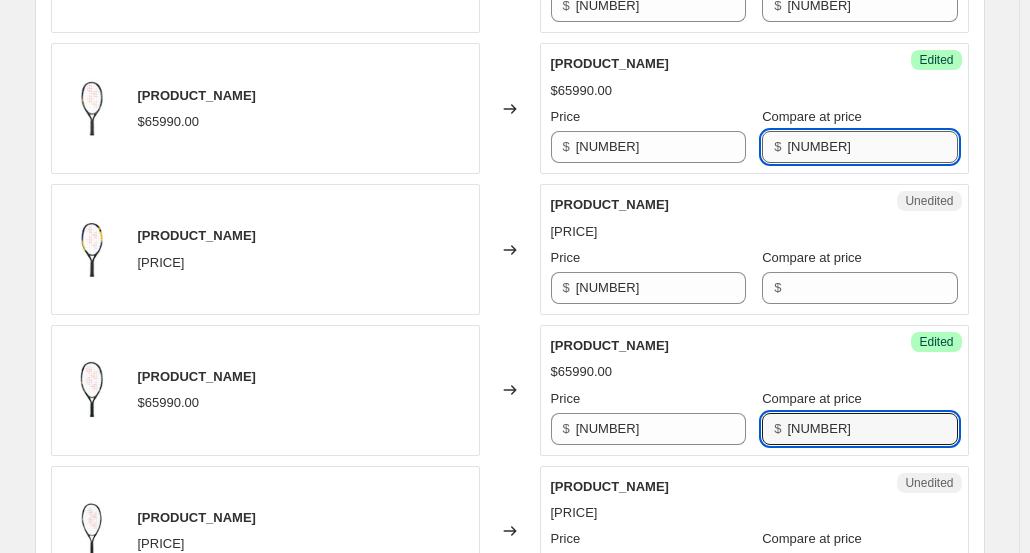 click on "[NUMBER]" at bounding box center [872, 147] 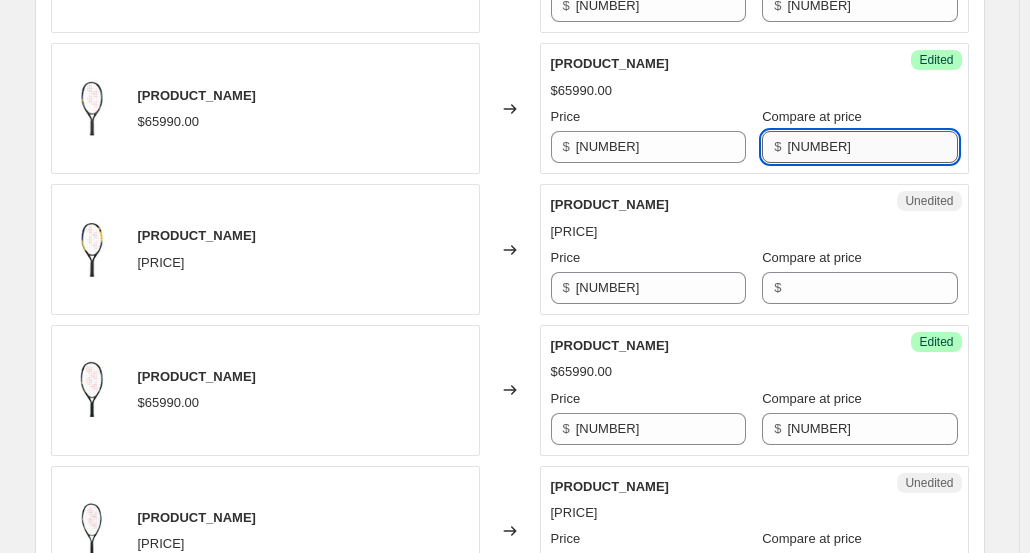 click on "[NUMBER]" at bounding box center (872, 147) 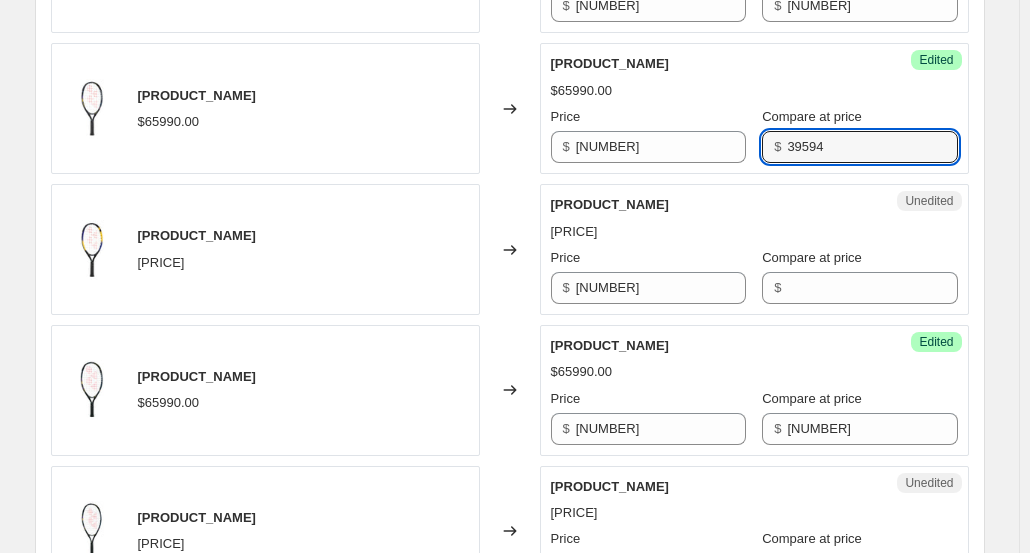 click on "[PRODUCT_NAME] [PRICE] Price $ [NUMBER] Compare at price $ [NUMBER]" at bounding box center [754, 108] 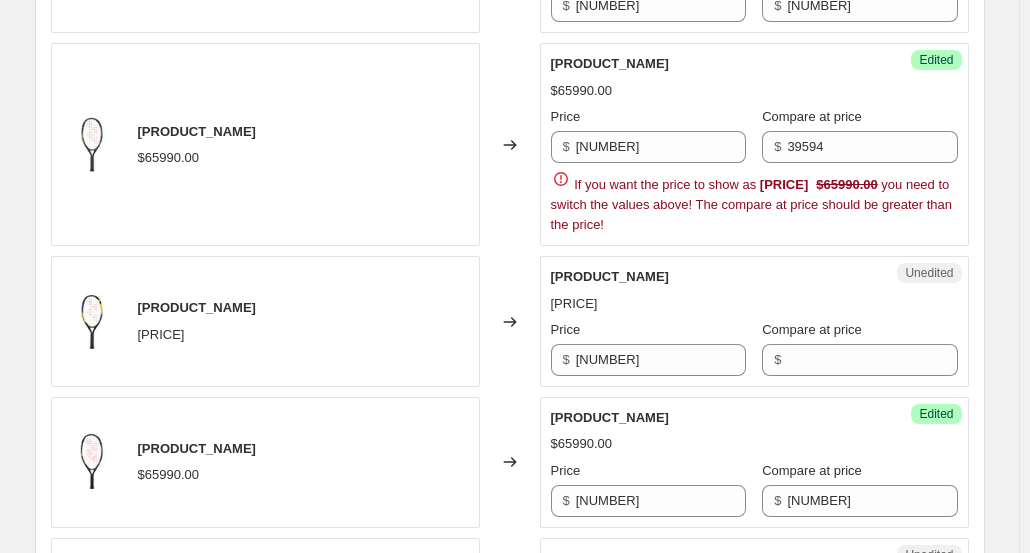 click on "$65990.00" at bounding box center [754, 91] 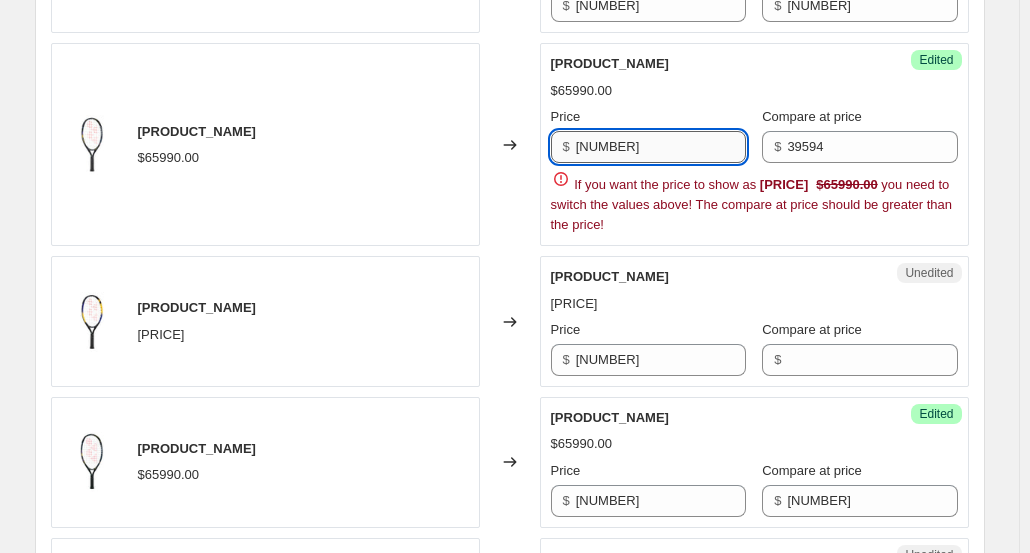 click on "[NUMBER]" at bounding box center (661, 147) 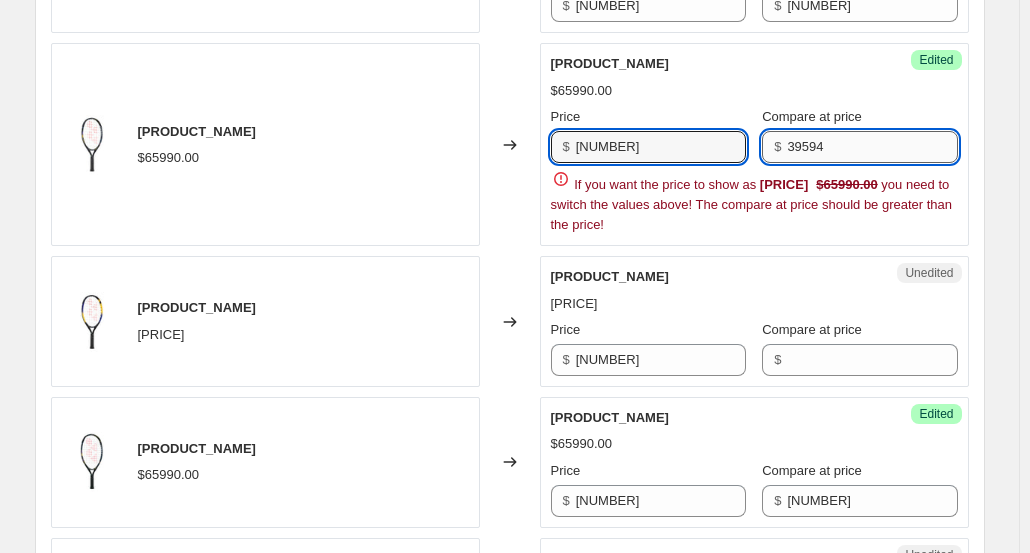click on "39594" at bounding box center (872, 147) 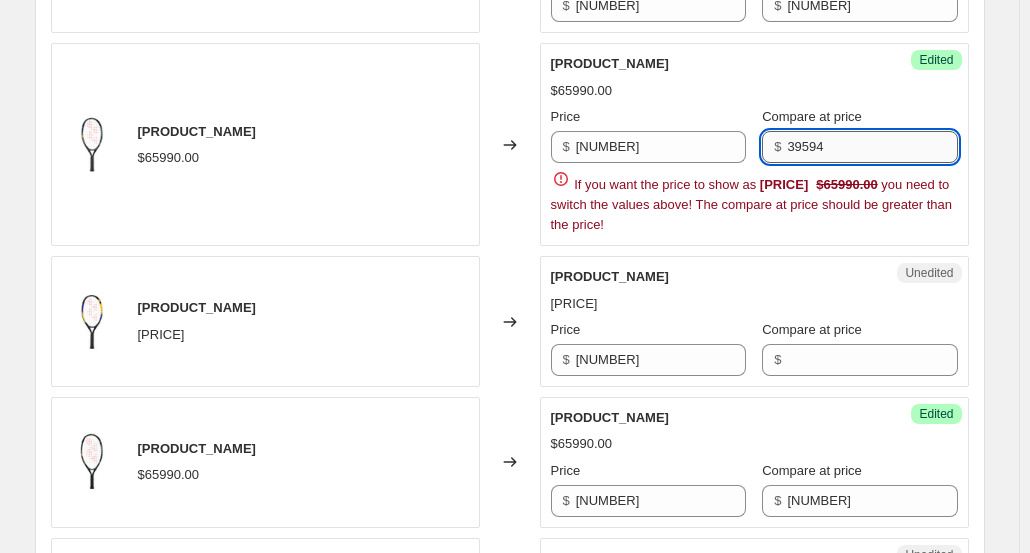 click on "39594" at bounding box center [872, 147] 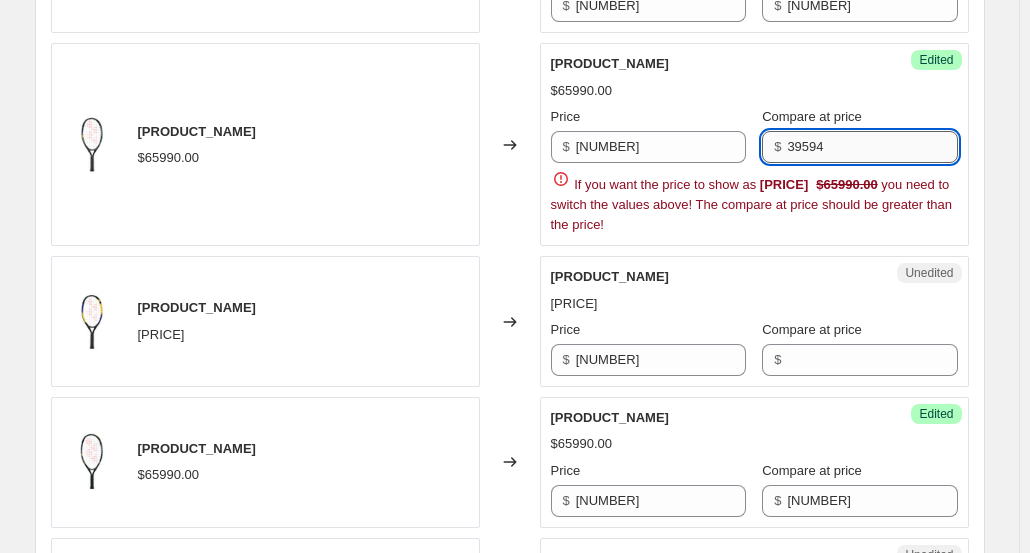 paste on "[NUMBER]" 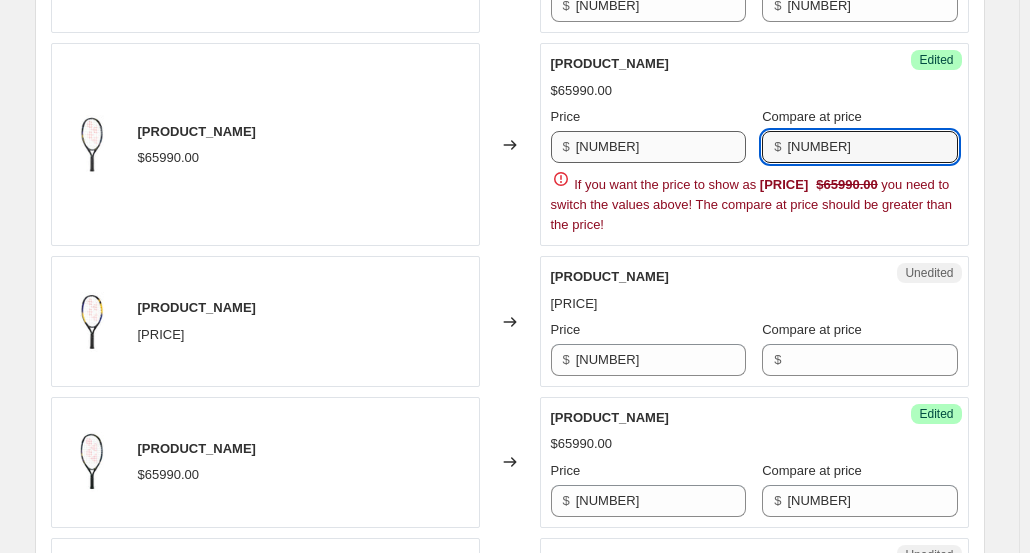 type on "[NUMBER]" 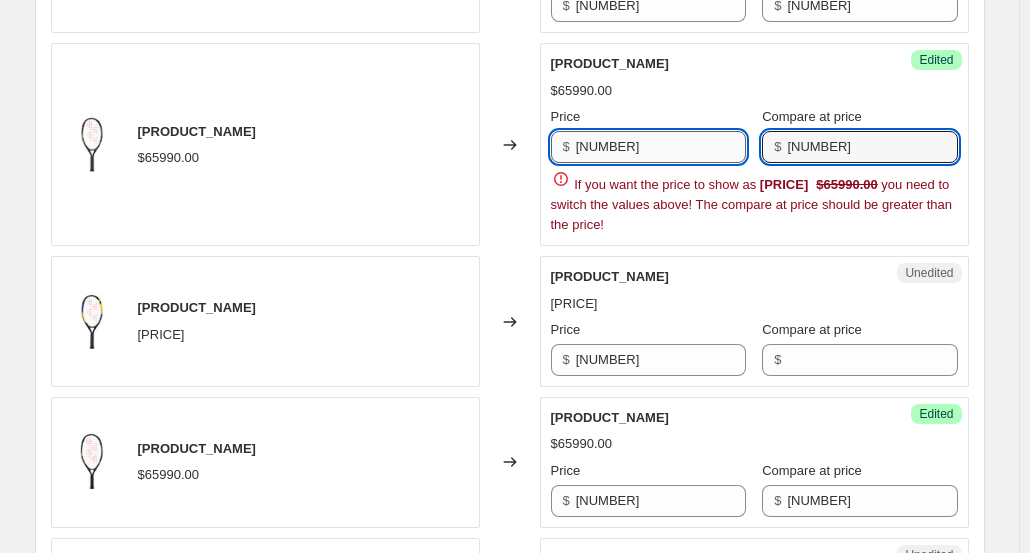 click on "[NUMBER]" at bounding box center [661, 147] 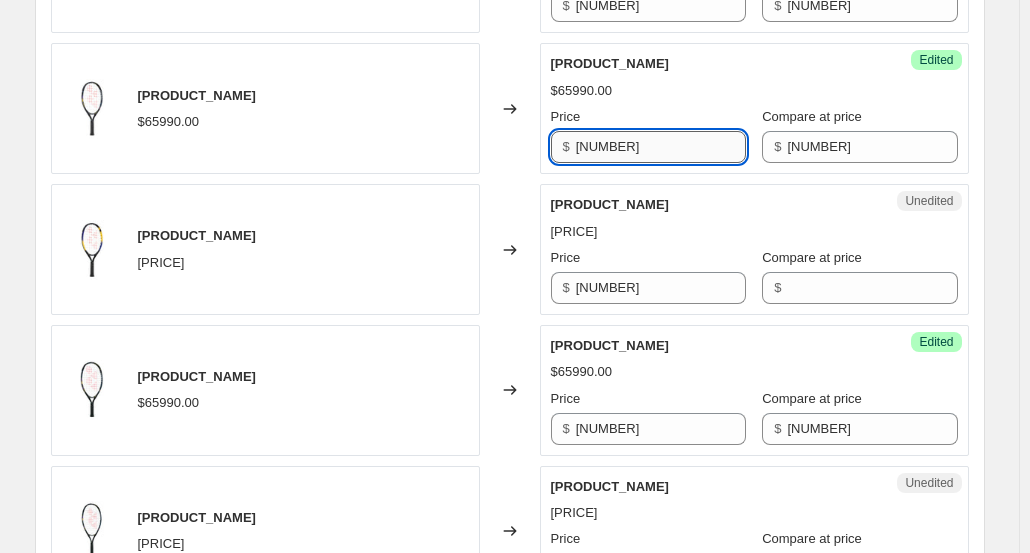 click on "[NUMBER]" at bounding box center [661, 147] 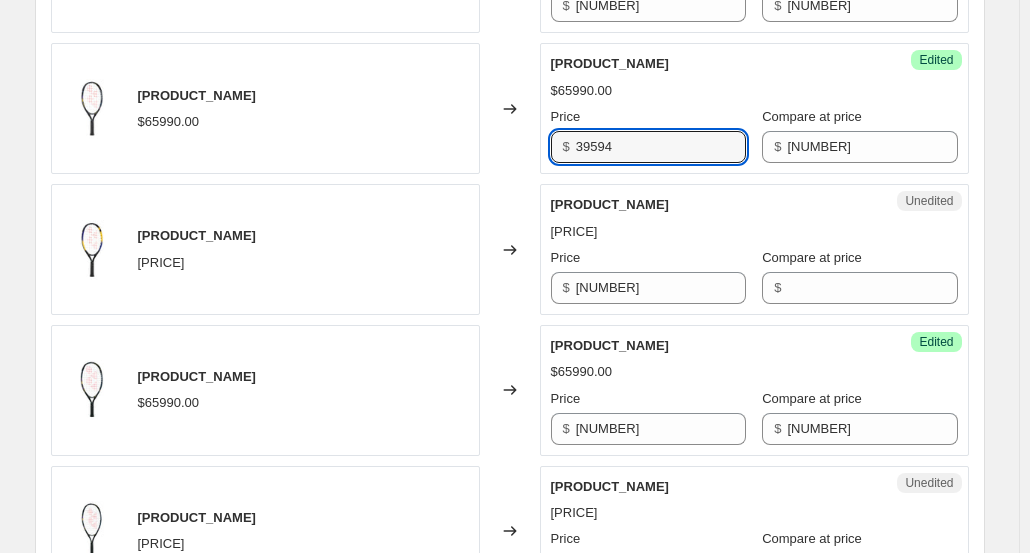 type on "39594" 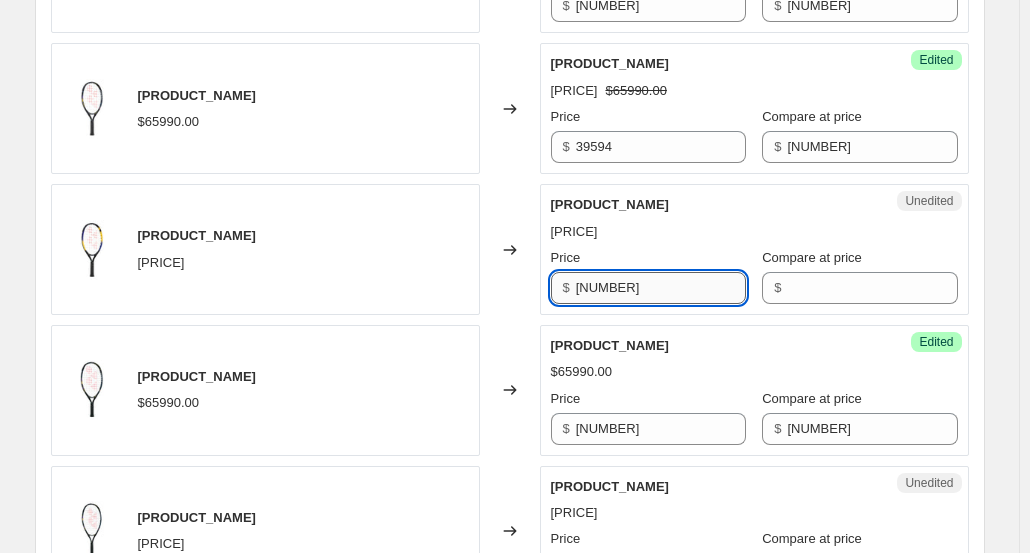 click on "[NUMBER]" at bounding box center [661, 288] 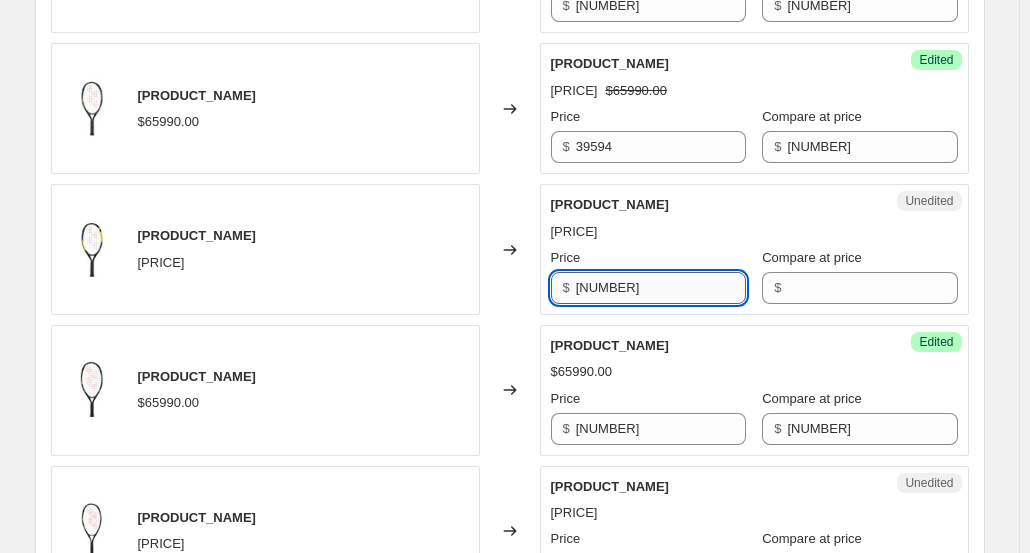click on "[NUMBER]" at bounding box center (661, 288) 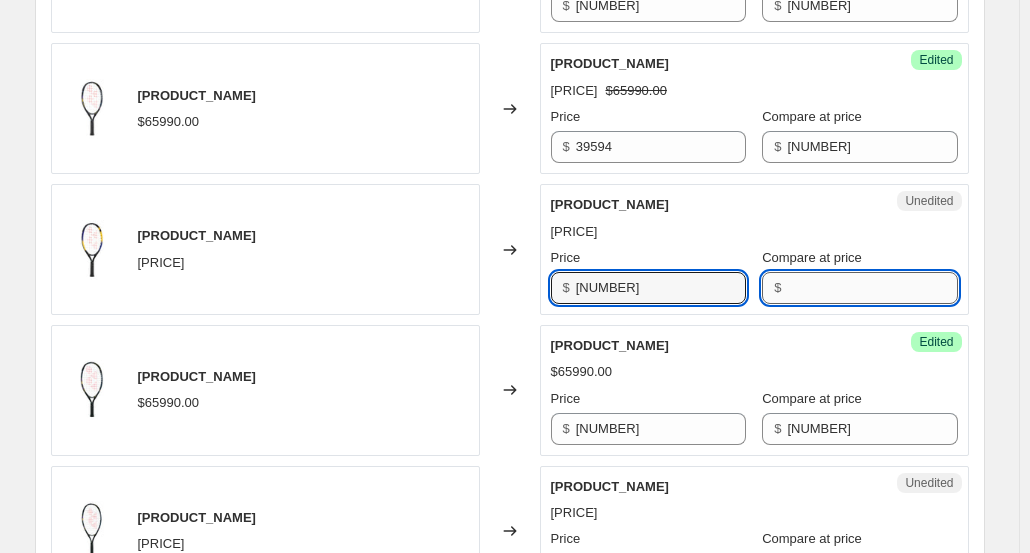 click on "Compare at price" at bounding box center (872, 288) 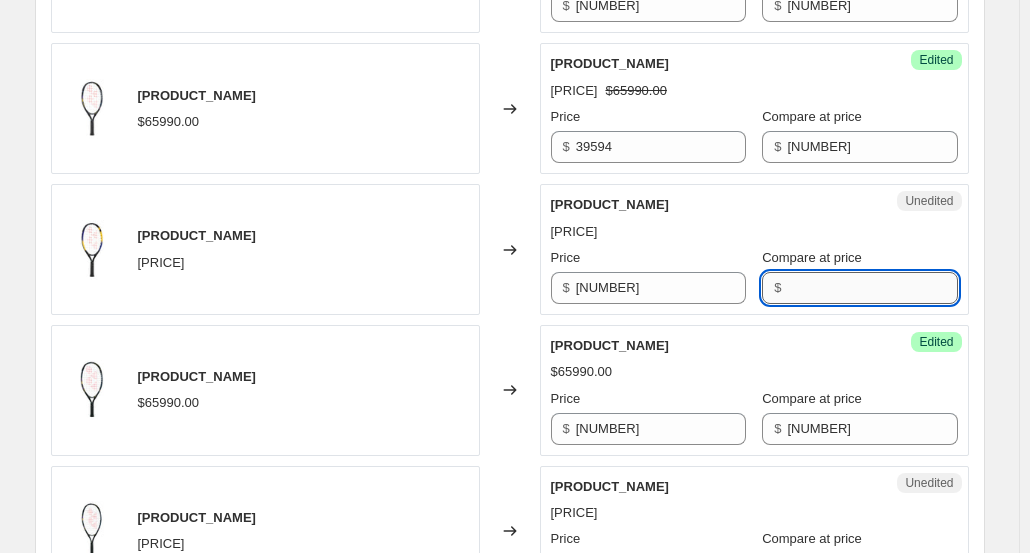 paste on "[NUMBER]" 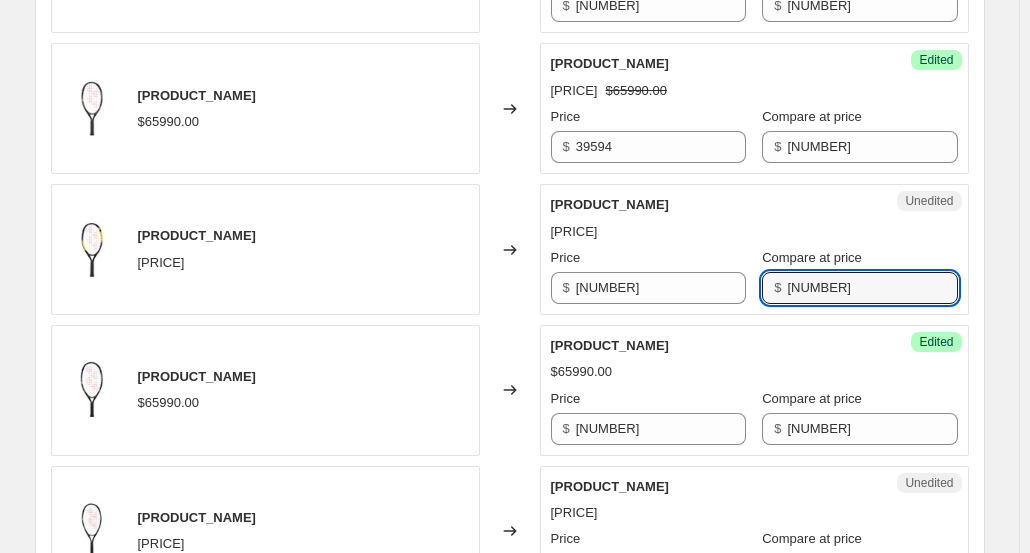 type on "[NUMBER]" 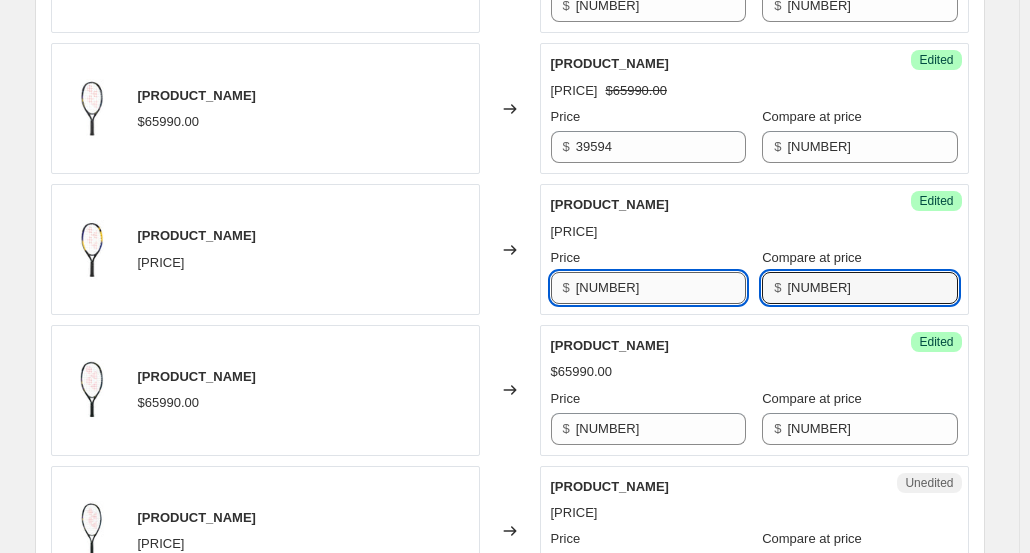click on "[NUMBER]" at bounding box center [661, 288] 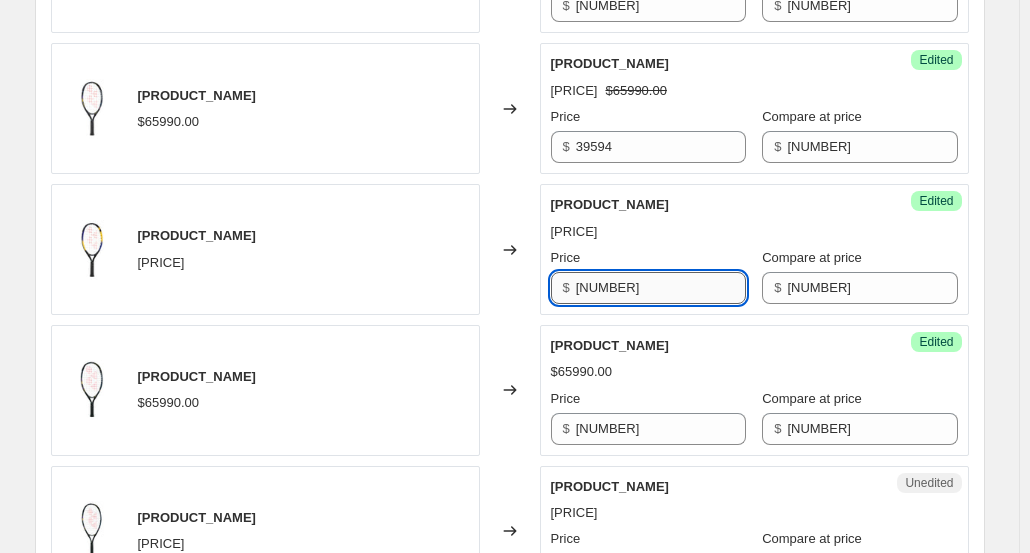 click on "[NUMBER]" at bounding box center (661, 288) 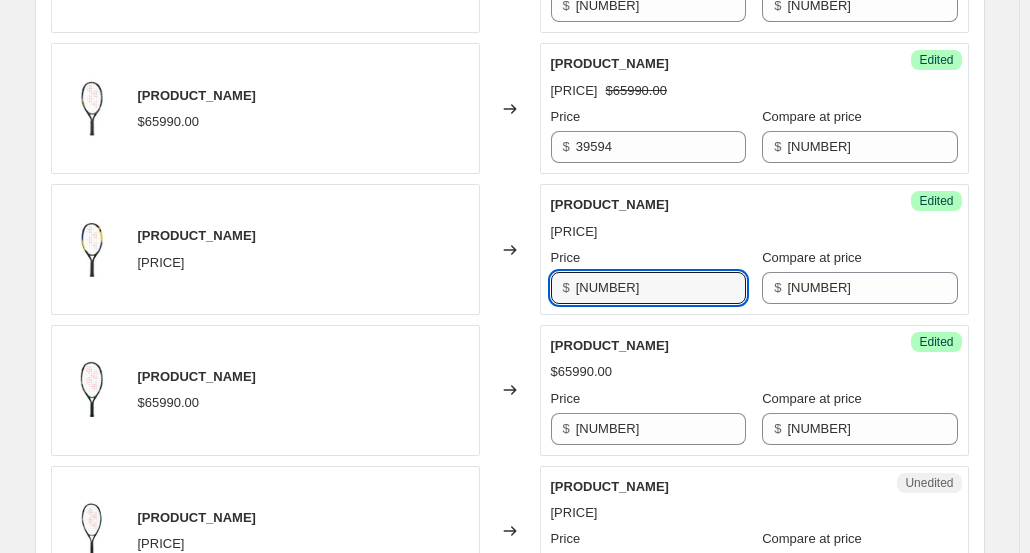 type on "[NUMBER]" 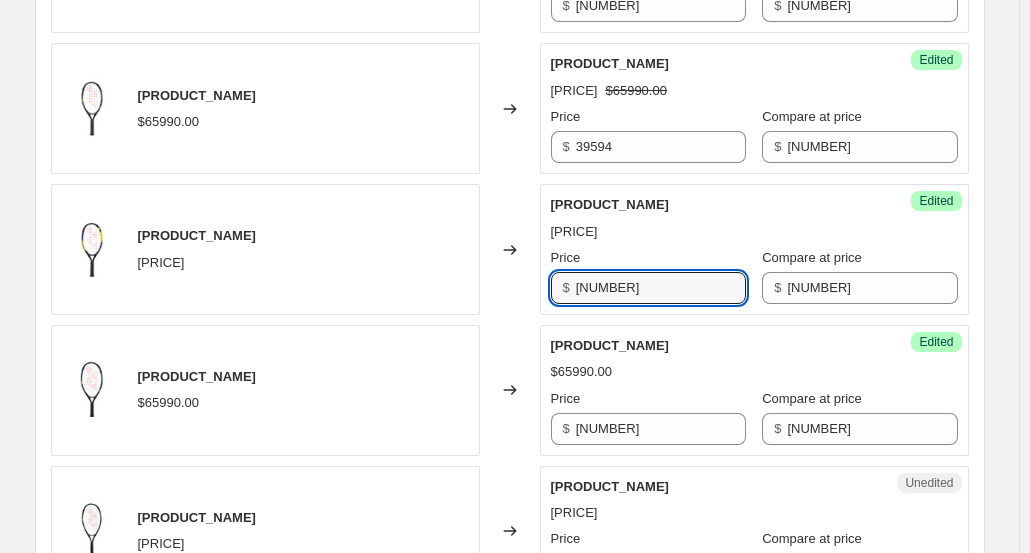click on "Create new price change job. This page is ready Create new price change job Draft Step 1. Optionally give your price change job a title (eg "March 30% off sale on boots") [DATE_NAME] This title is just for internal use, customers won't see it Step 2. Select how the prices should change Use bulk price change rules Set product prices individually Use CSV upload Select tags to add while price change is active Select tags to remove while price change is active Step 3. Select which products should change in price Select all products, use filters, or select products variants individually All products Filter by product, collection, tag, vendor, product type, variant title, or inventory Select product variants individually Select product variants [NUMBER]   product variants selected PRICE CHANGE PREVIEW [NUMBER] product variants selected. [NUMBER] product prices edited: [PRODUCT_NAME] $ [PRICE]. Changed to Success Edited [PRODUCT_NAME] $ [PRICE] $ [PRICE] Price $ [NUMBER] Compare at price $ [NUMBER]" at bounding box center (510, -707) 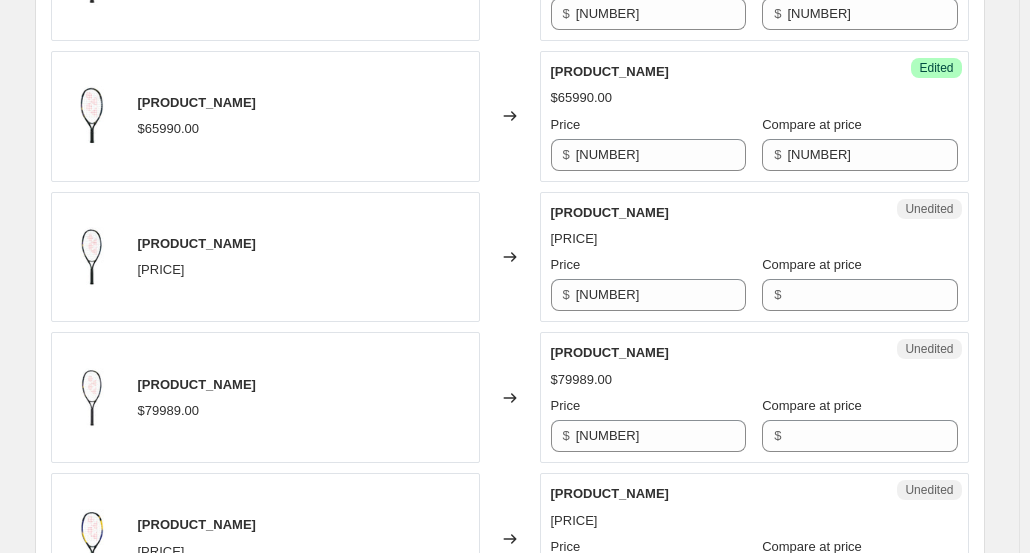 scroll, scrollTop: 2962, scrollLeft: 0, axis: vertical 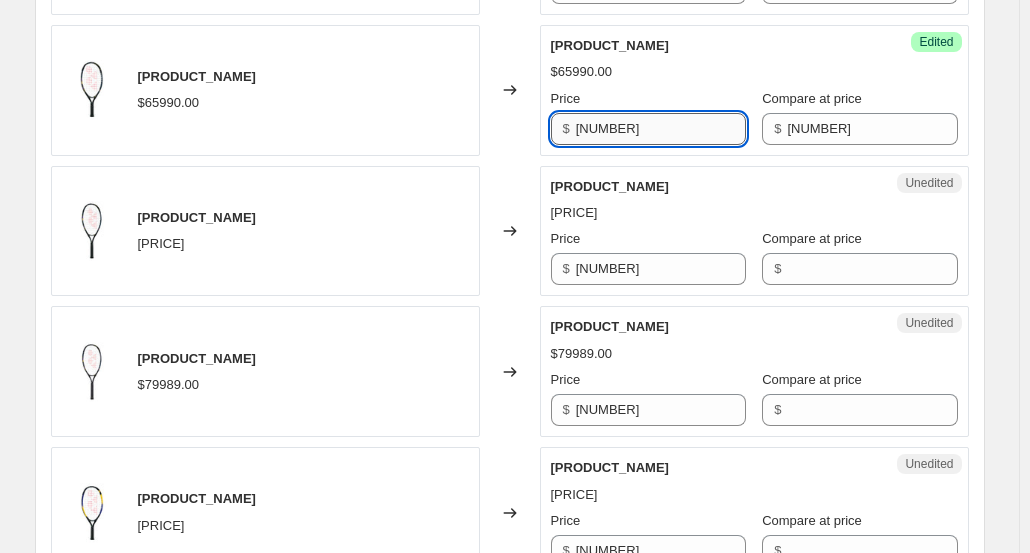 click on "[NUMBER]" at bounding box center [661, 129] 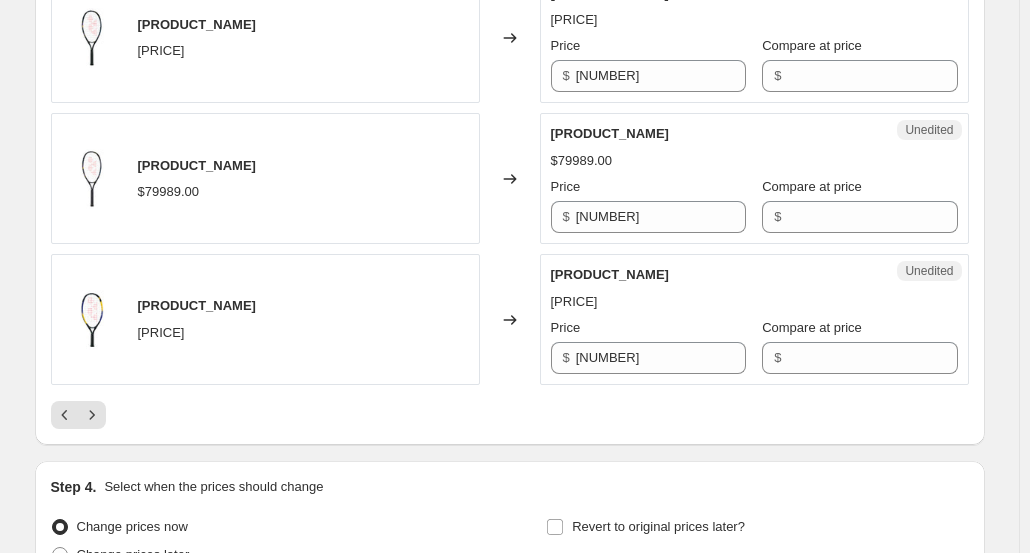 scroll, scrollTop: 3162, scrollLeft: 0, axis: vertical 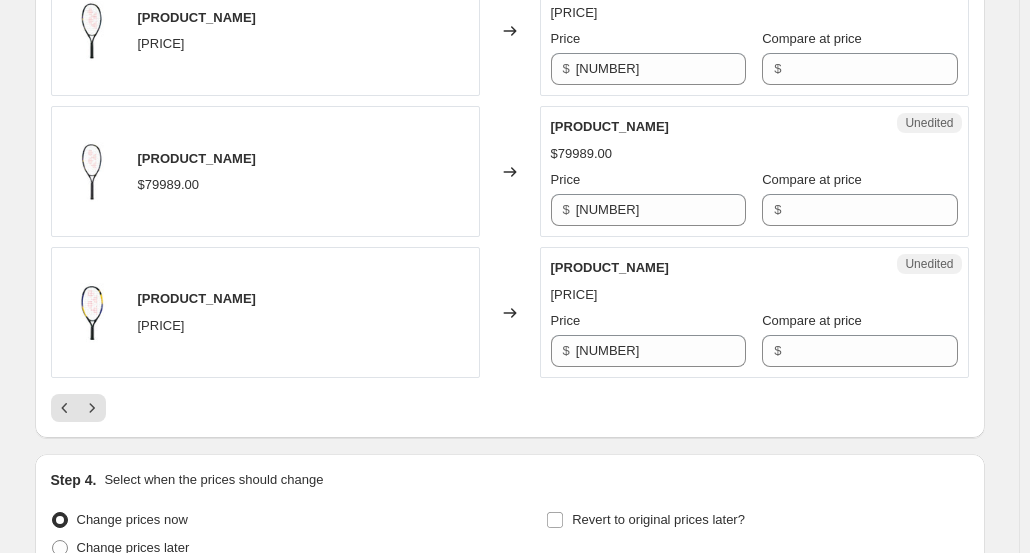 type on "39594" 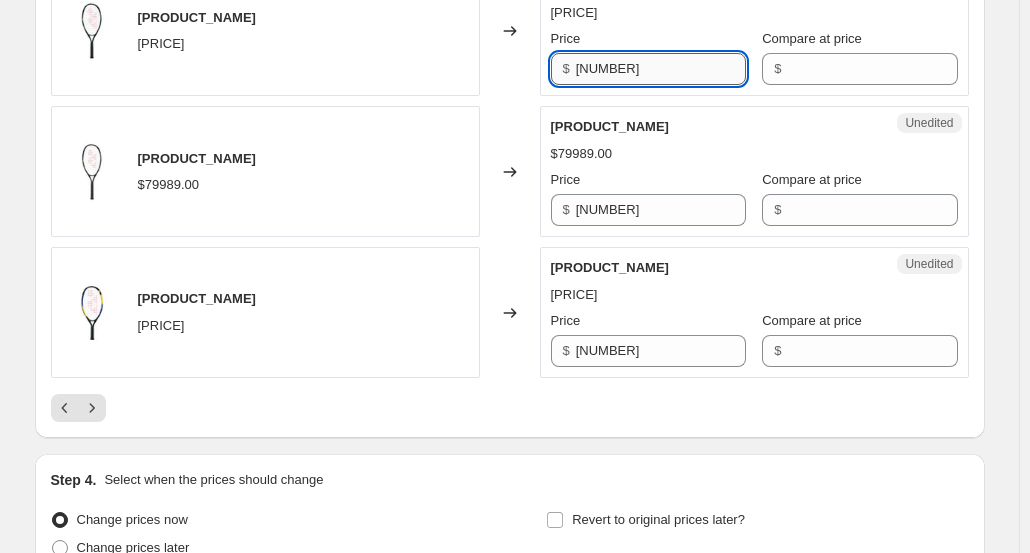 click on "[NUMBER]" at bounding box center [661, 69] 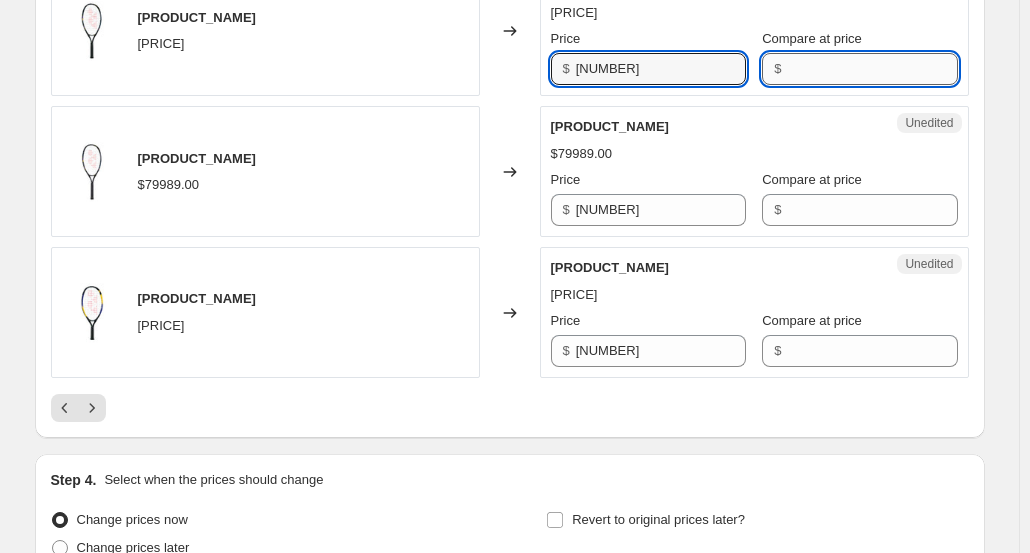 click on "Compare at price" at bounding box center [872, 69] 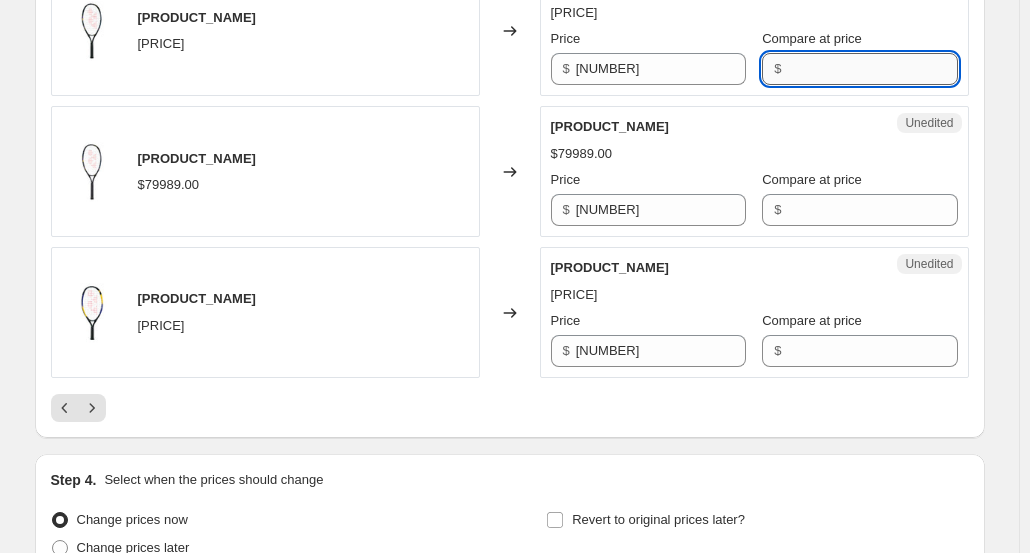 paste on "[NUMBER]" 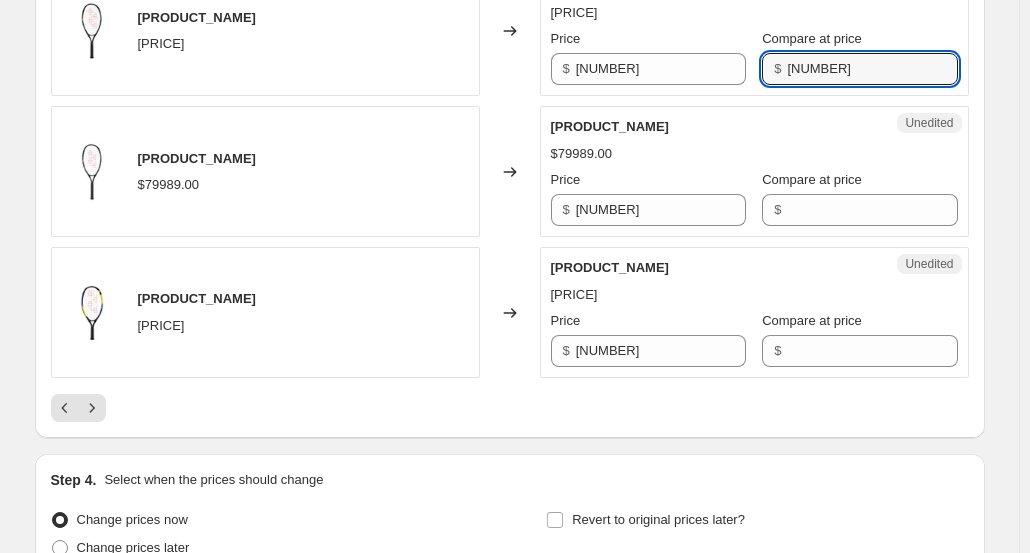 type on "[NUMBER]" 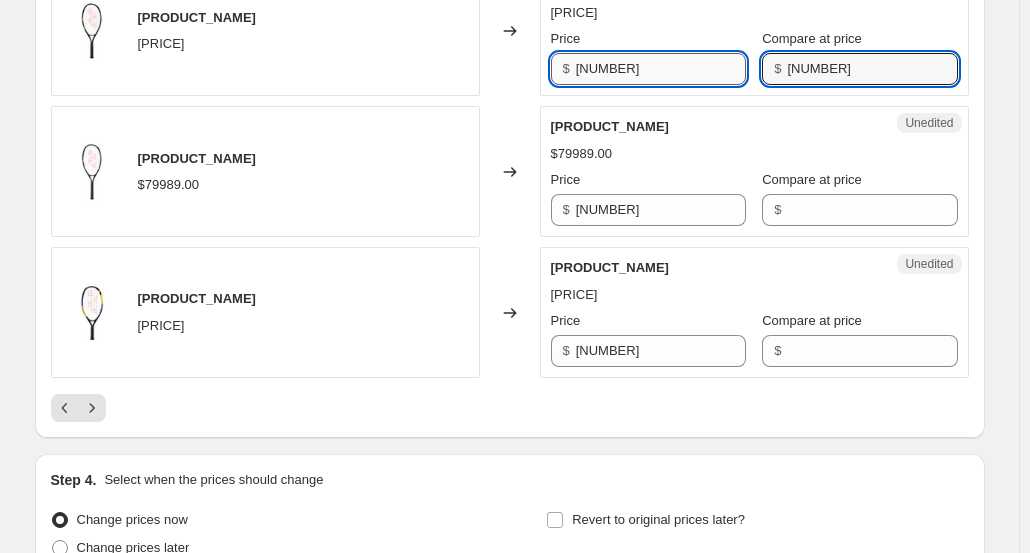 click on "[NUMBER]" at bounding box center [661, 69] 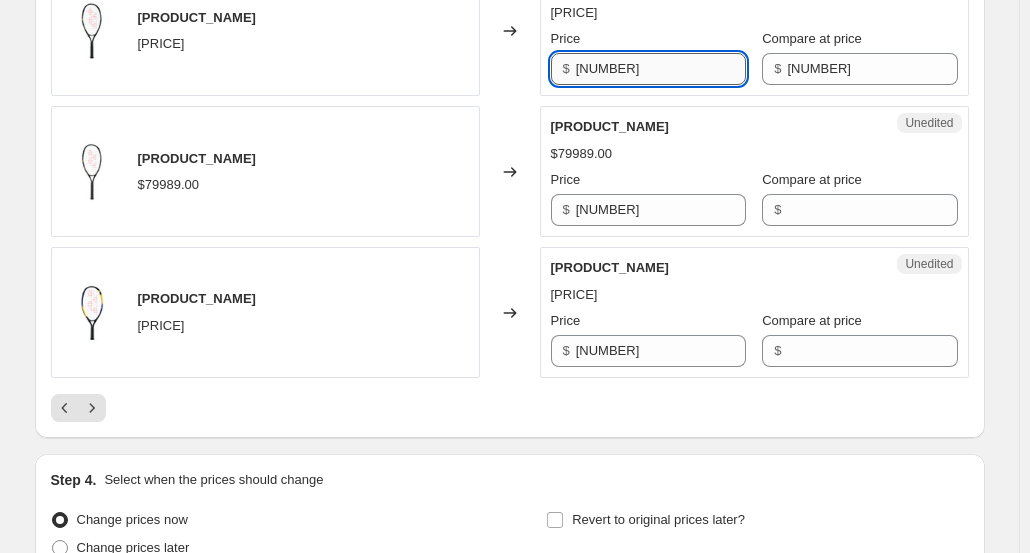 click on "[NUMBER]" at bounding box center [661, 69] 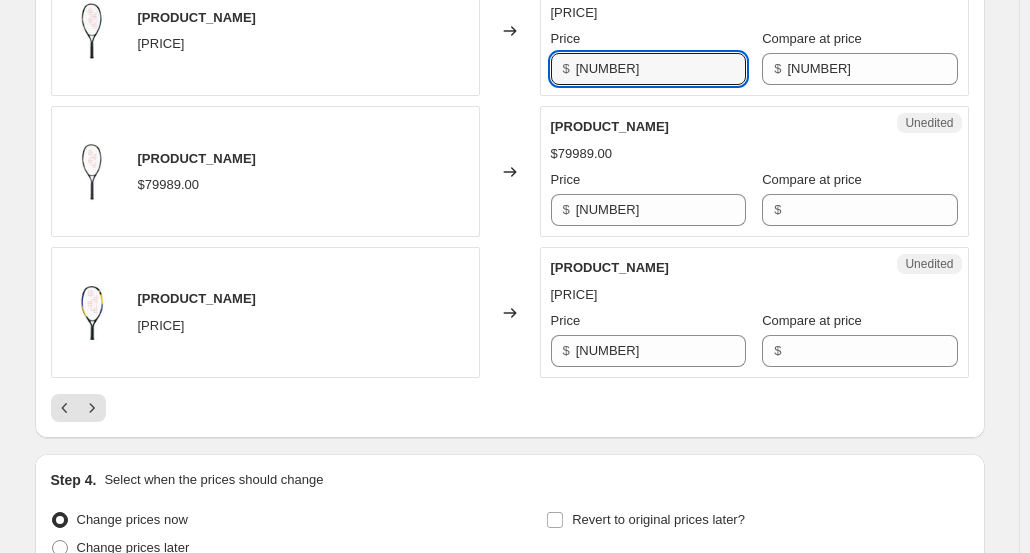 type on "[NUMBER]" 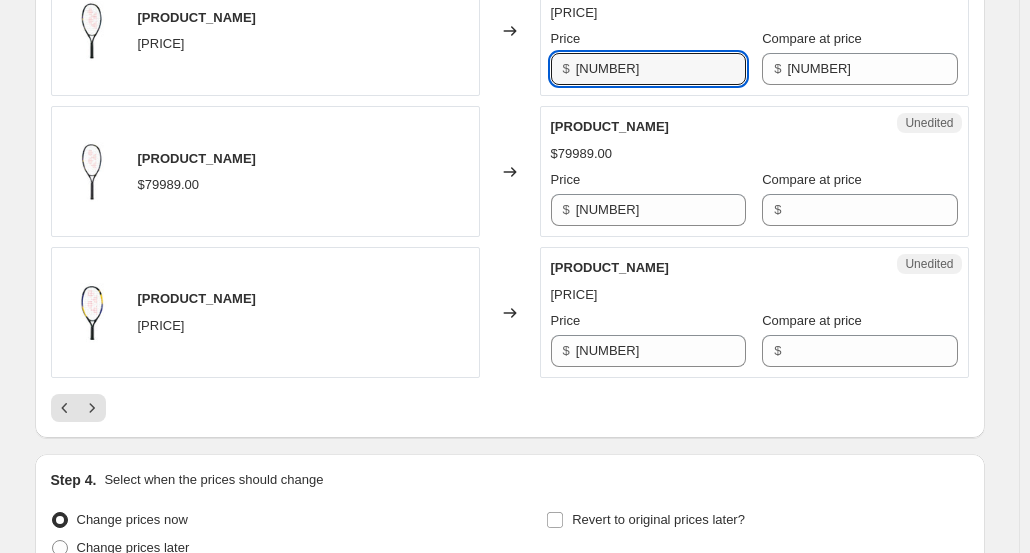 click on "Changed to" at bounding box center (510, 31) 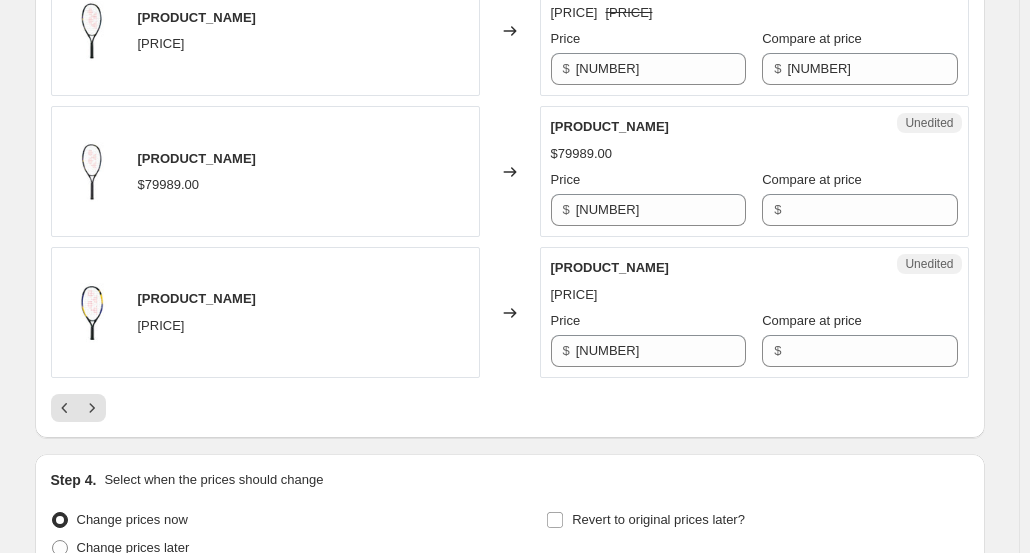 scroll, scrollTop: 3362, scrollLeft: 0, axis: vertical 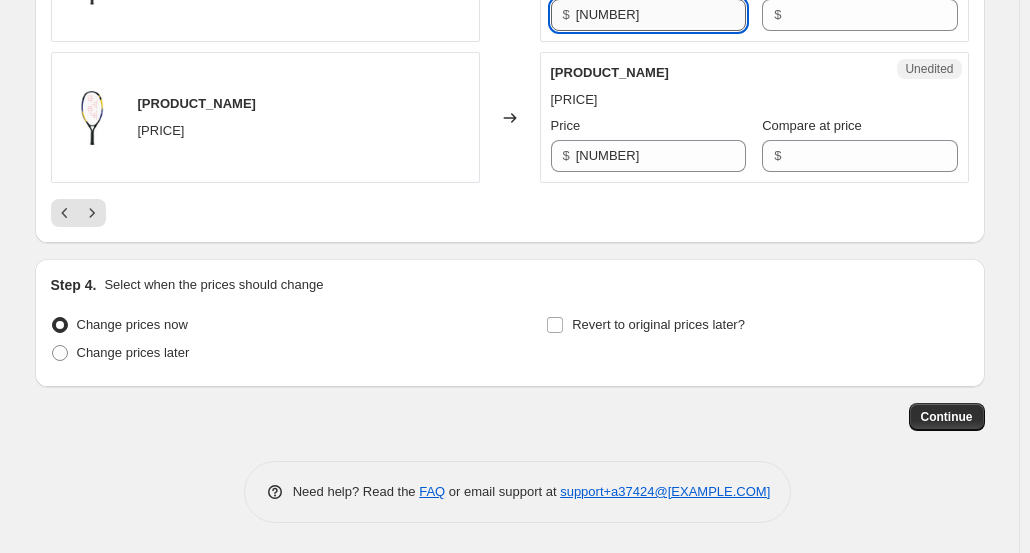 click on "[NUMBER]" at bounding box center [661, 15] 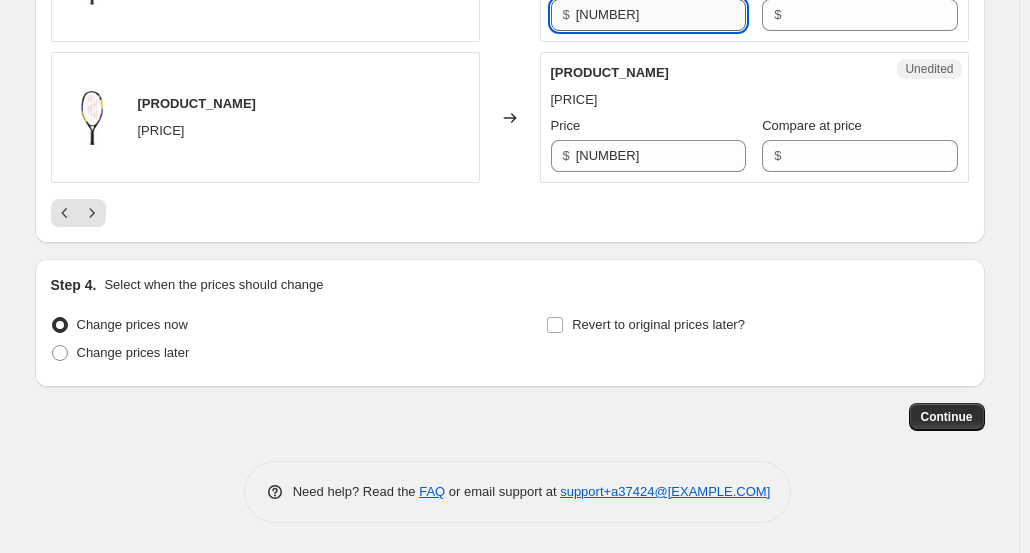 click on "[NUMBER]" at bounding box center [661, 15] 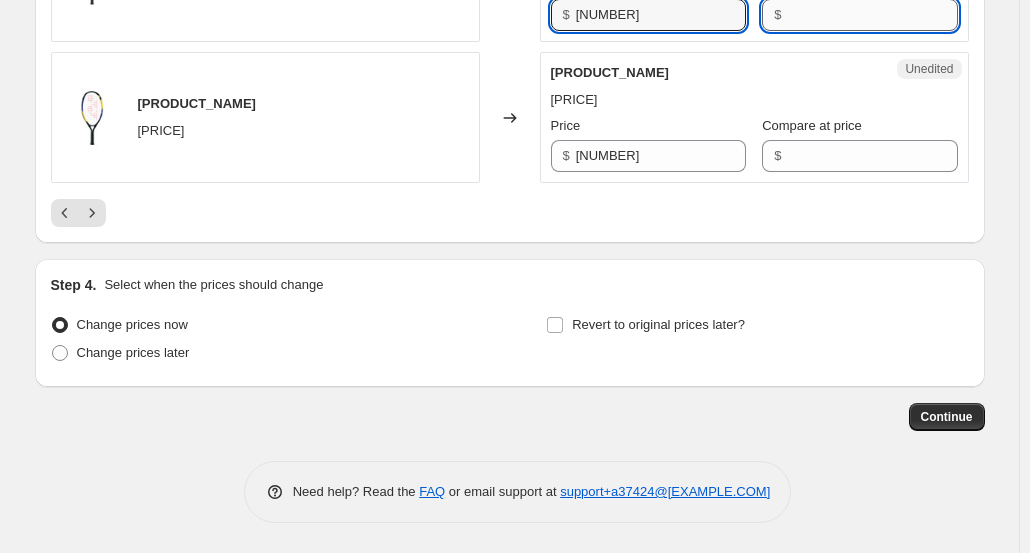 click on "Compare at price" at bounding box center (872, 15) 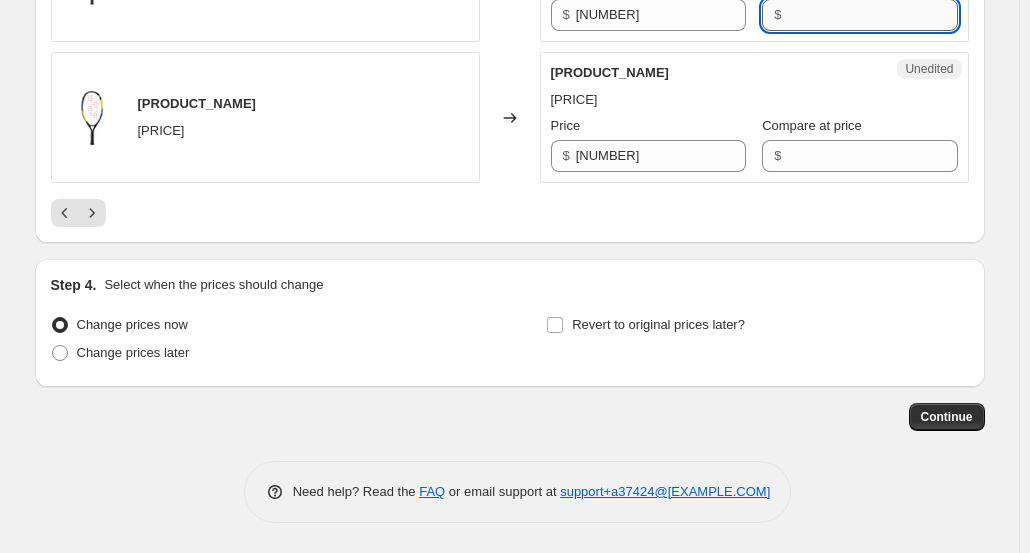 paste on "[NUMBER]" 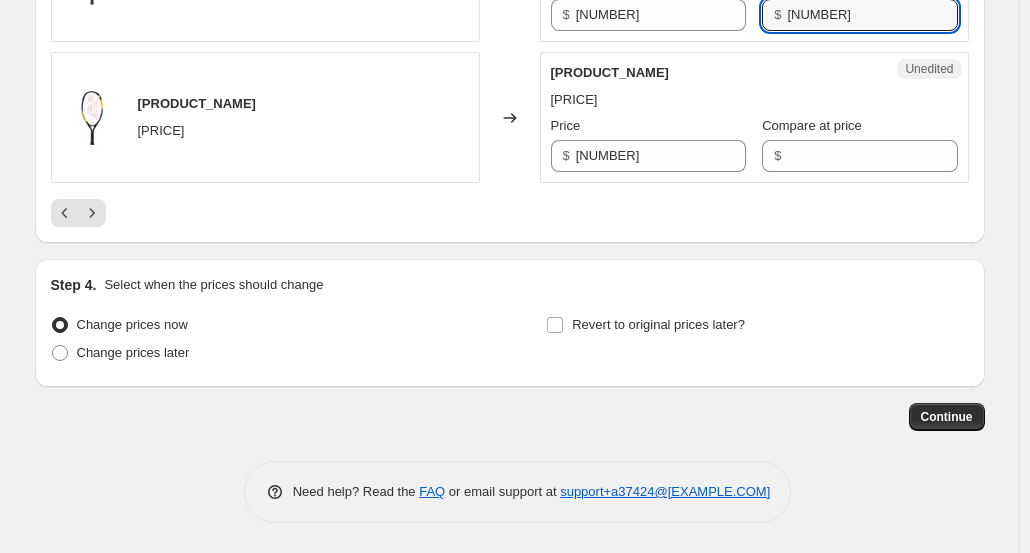 type on "[NUMBER]" 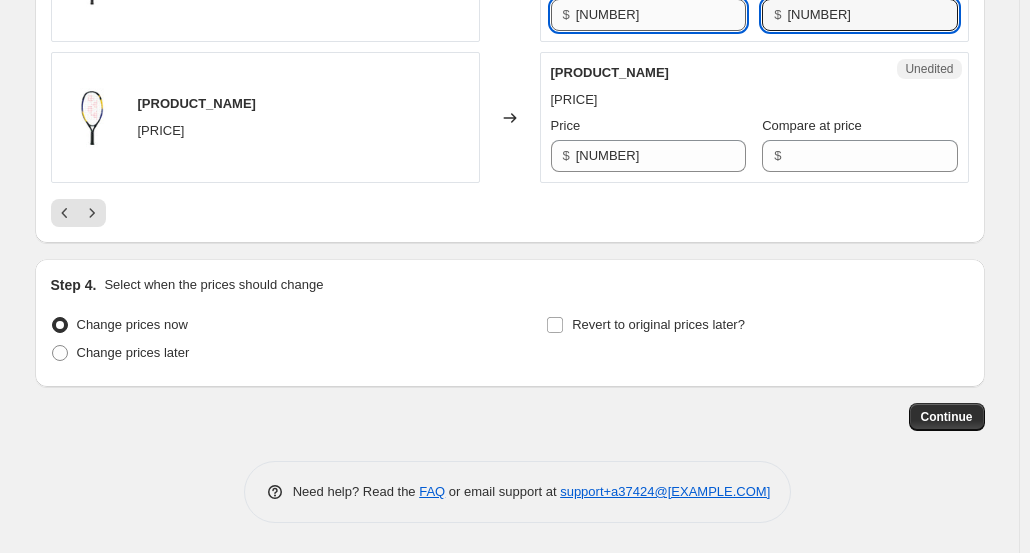 click on "[NUMBER]" at bounding box center (661, 15) 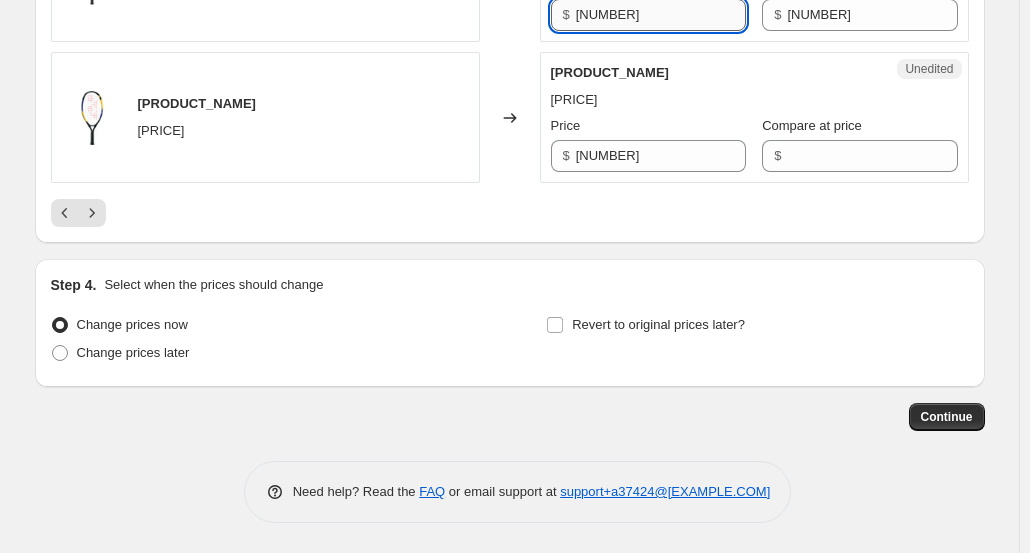 click on "[NUMBER]" at bounding box center (661, 15) 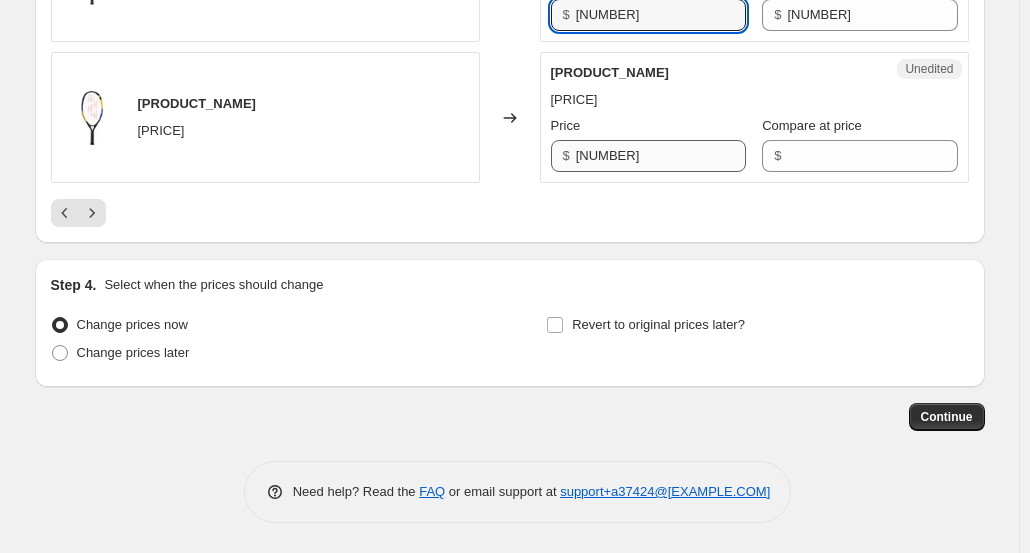 type on "[NUMBER]" 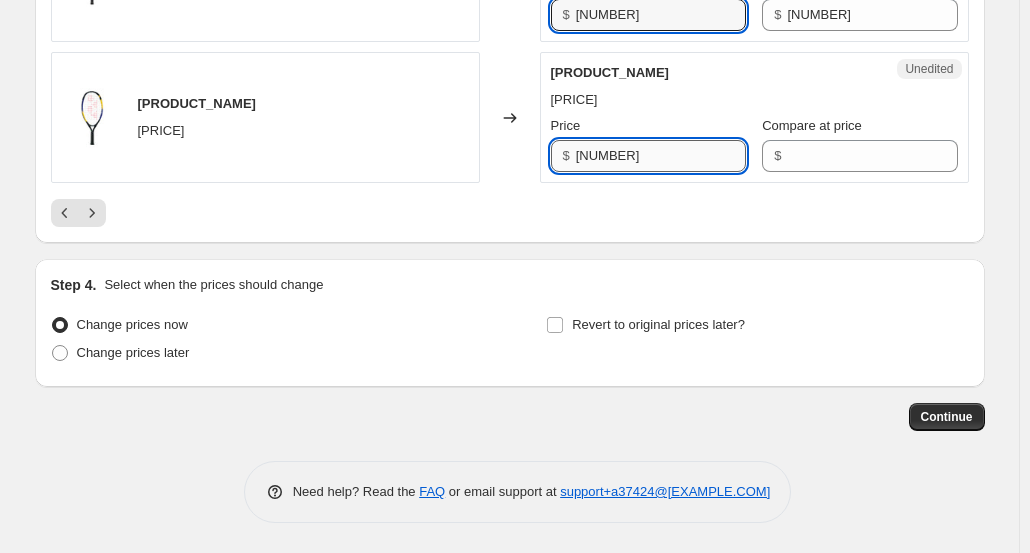 click on "[NUMBER]" at bounding box center (661, 156) 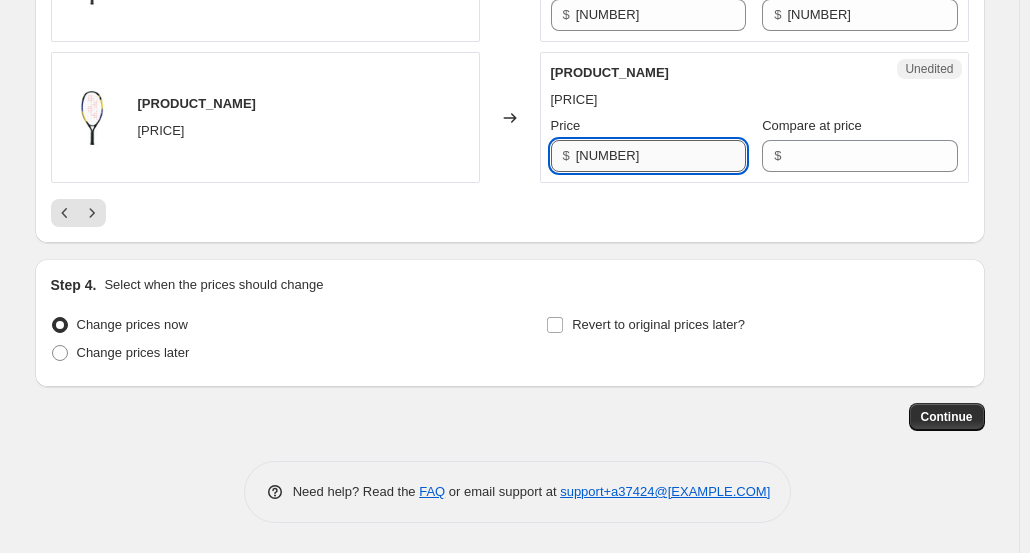 click on "[NUMBER]" at bounding box center (661, 156) 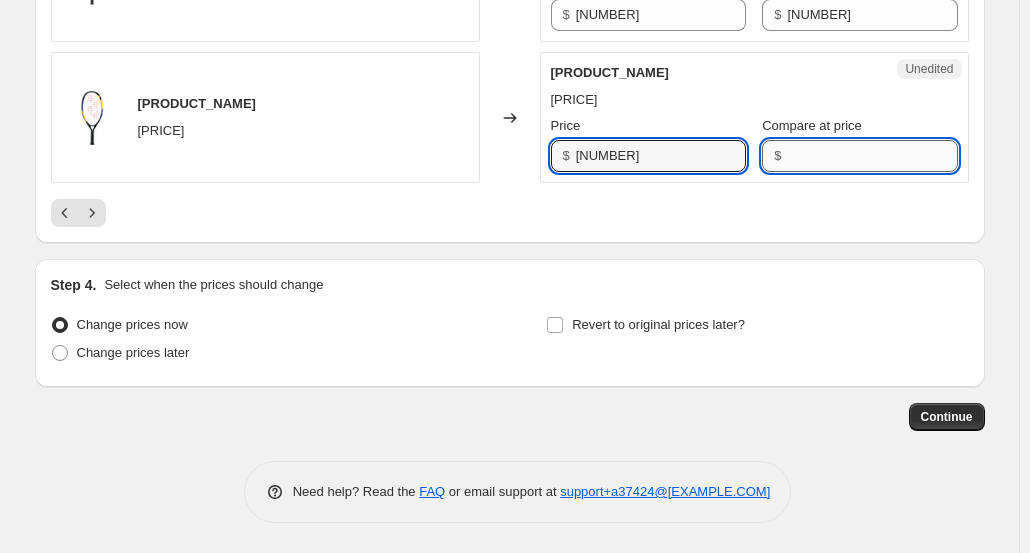 click on "Compare at price" at bounding box center (872, 156) 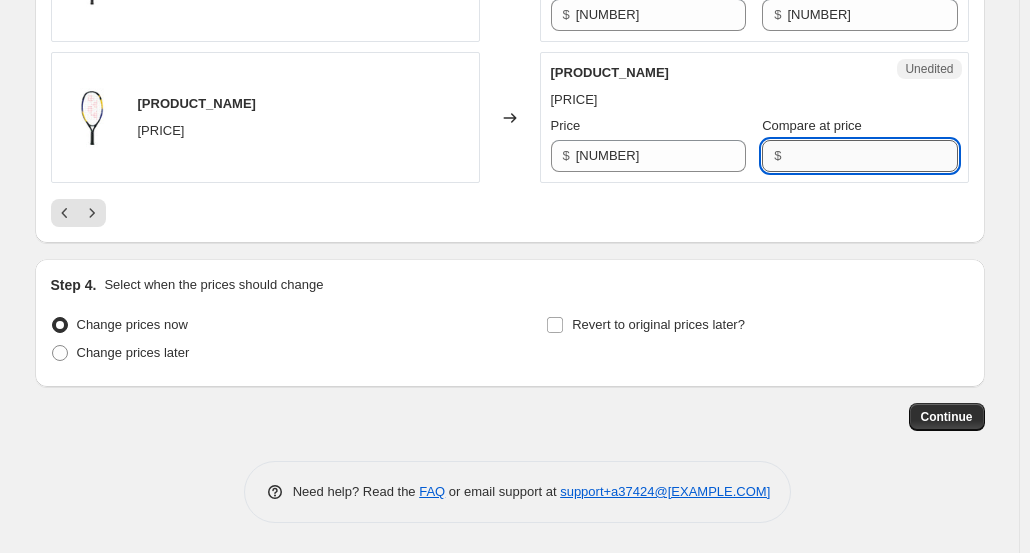 paste on "[NUMBER]" 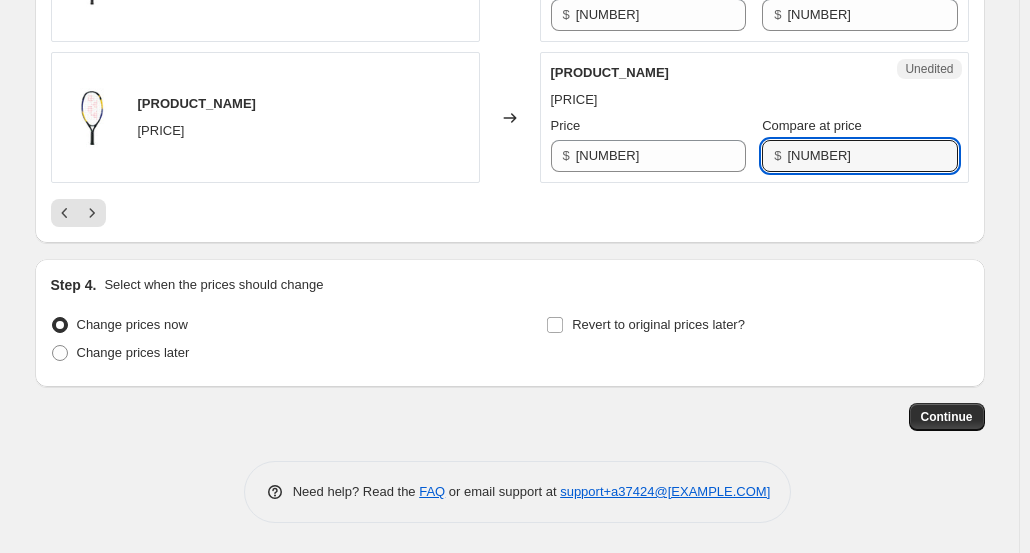 type on "[NUMBER]" 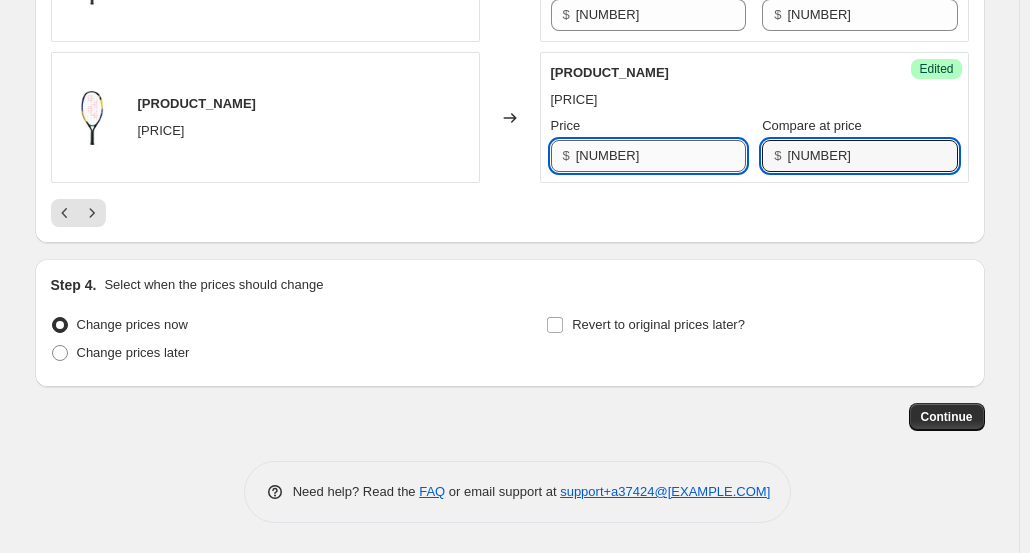 click on "[NUMBER]" at bounding box center [661, 156] 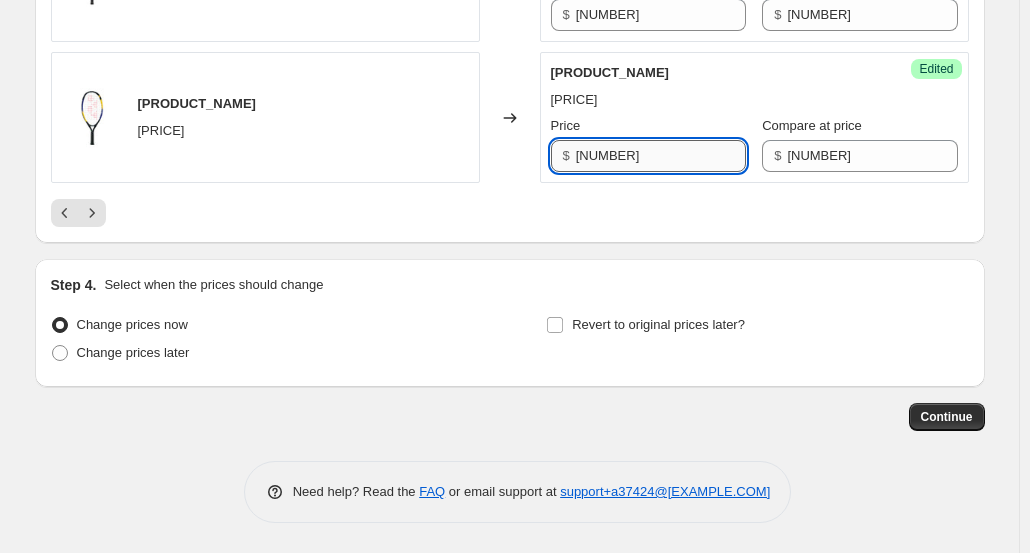 click on "[NUMBER]" at bounding box center [661, 156] 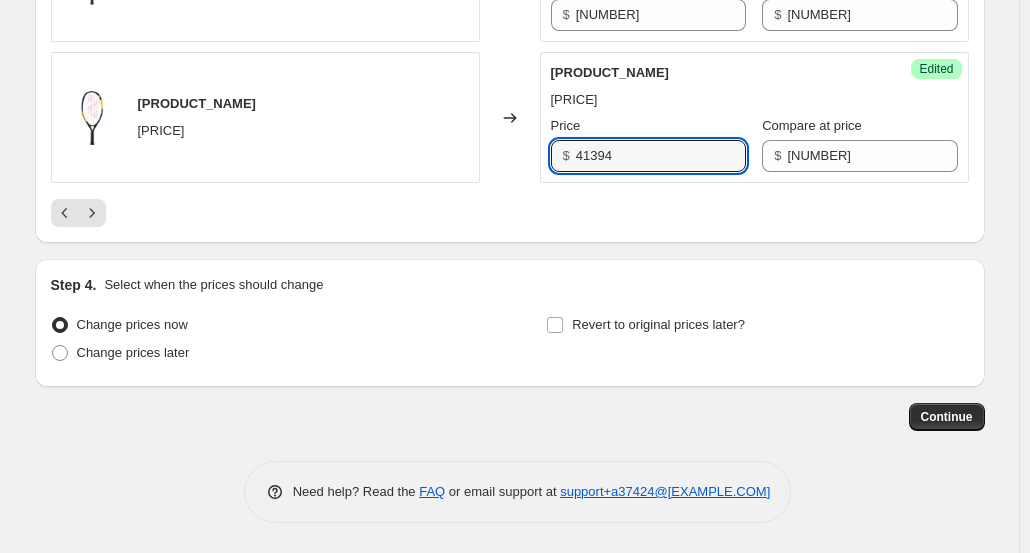 type on "41394" 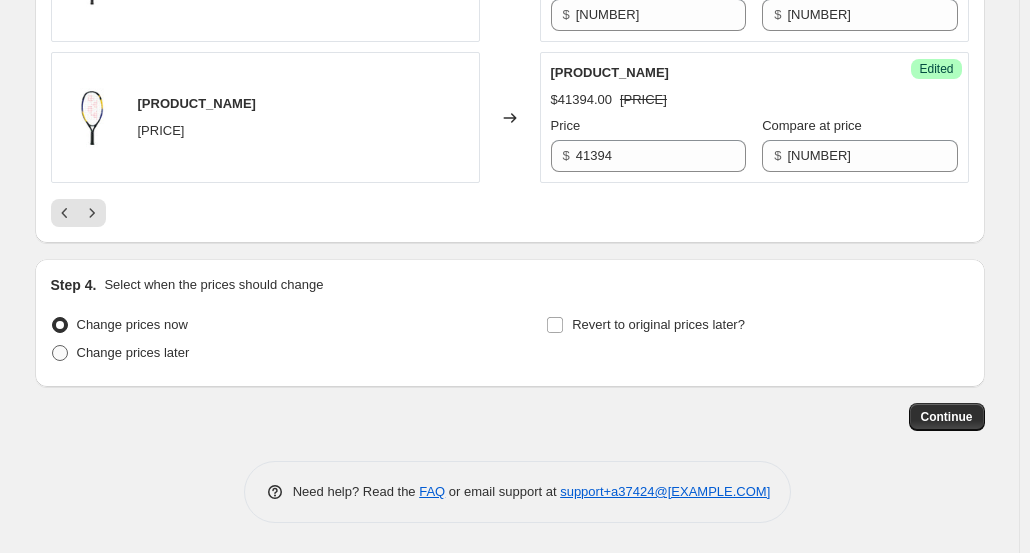 click 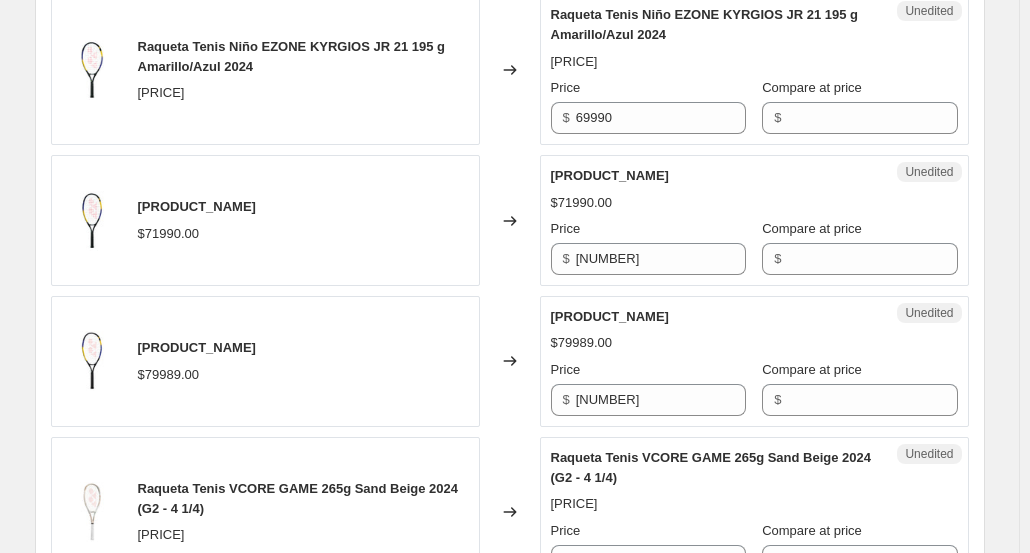 scroll, scrollTop: 600, scrollLeft: 0, axis: vertical 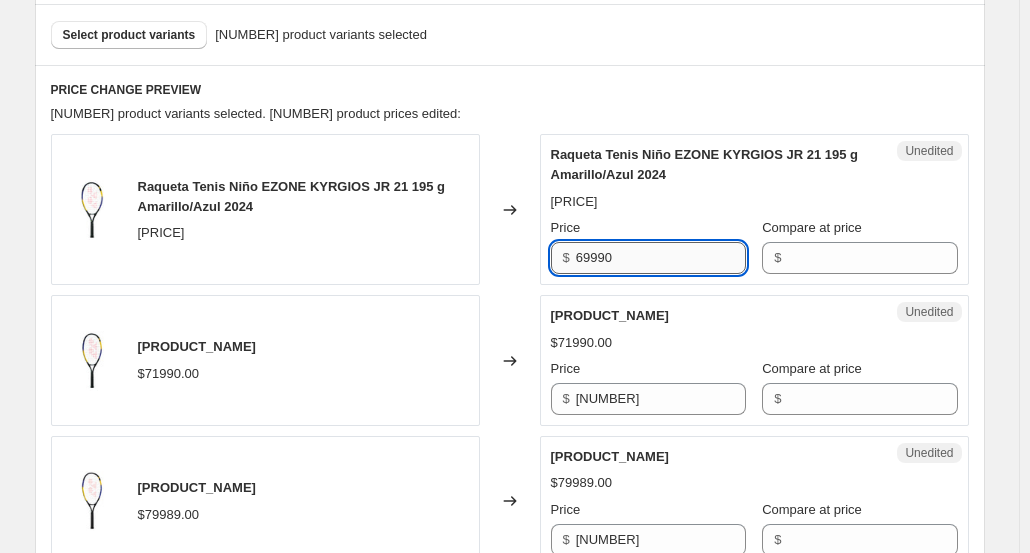 click on "69990" at bounding box center [661, 258] 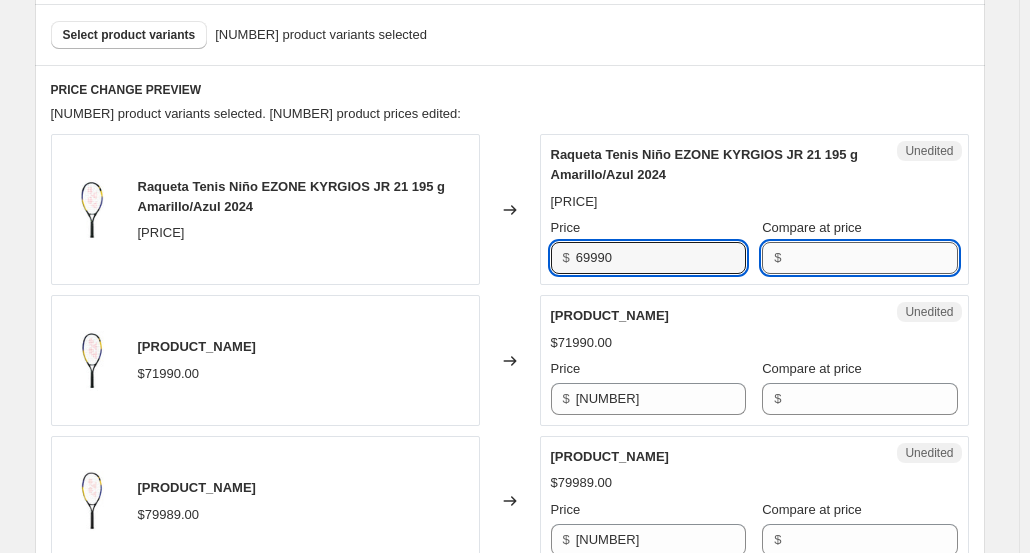 click on "Compare at price" at bounding box center (872, 258) 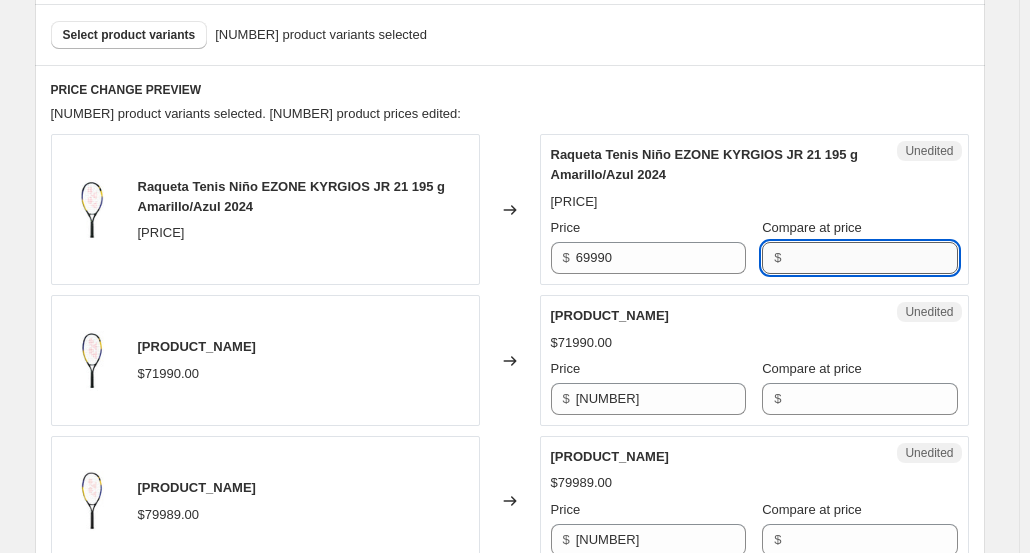 paste on "69990" 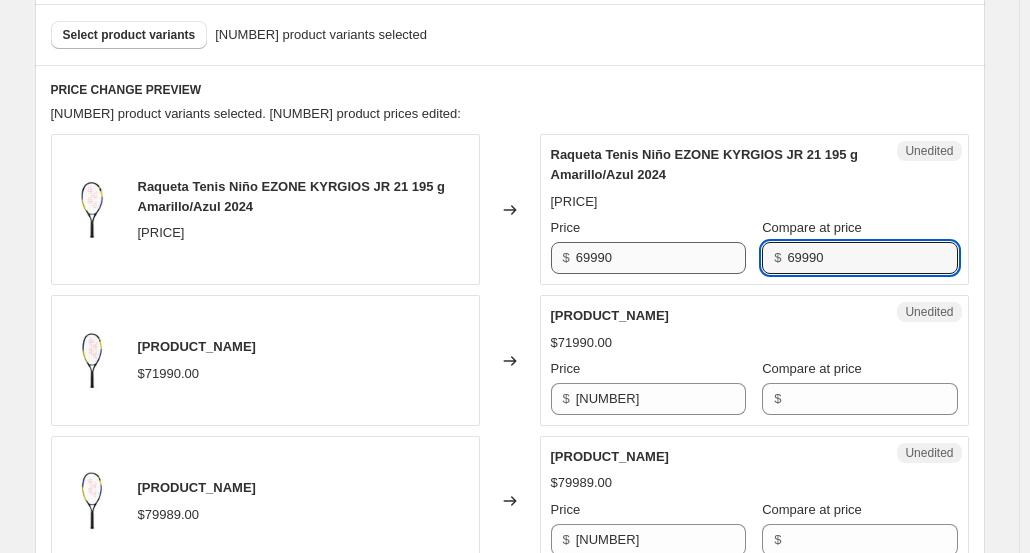 type on "69990" 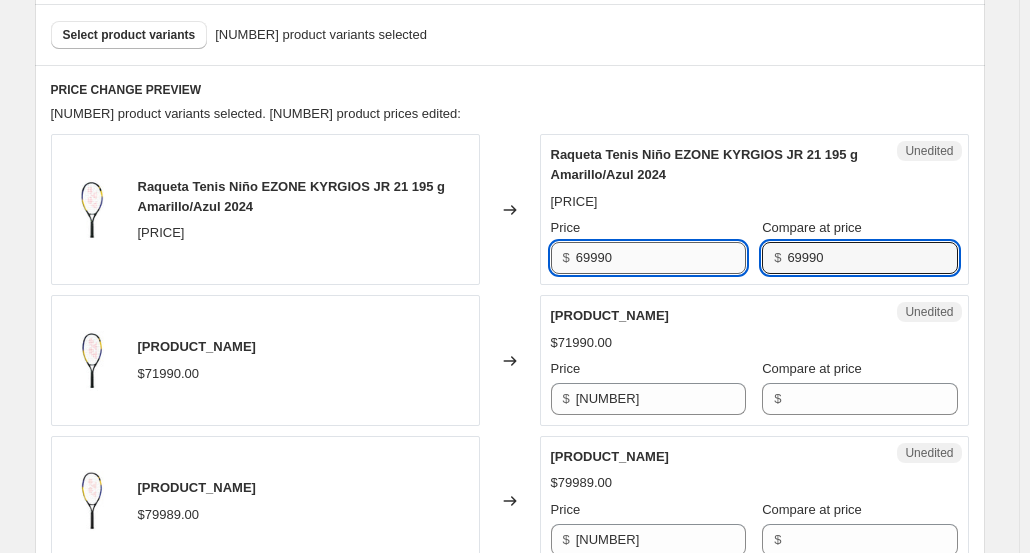 click on "69990" at bounding box center [661, 258] 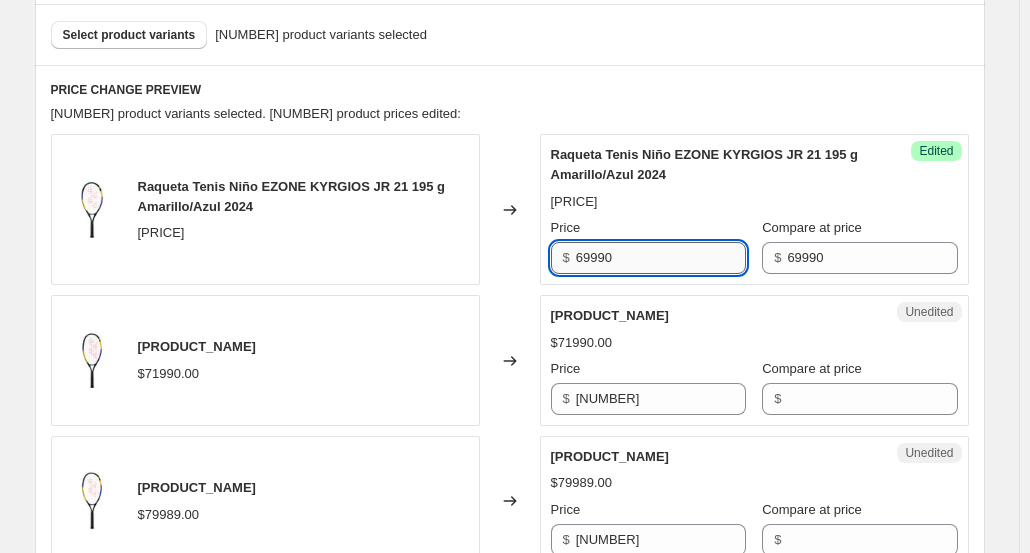 click on "69990" at bounding box center (661, 258) 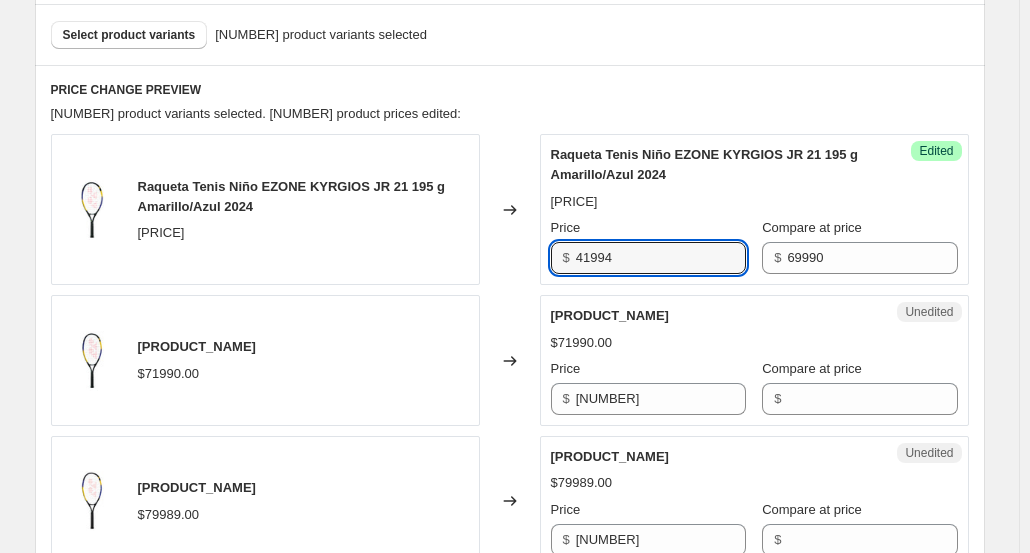 type on "41994" 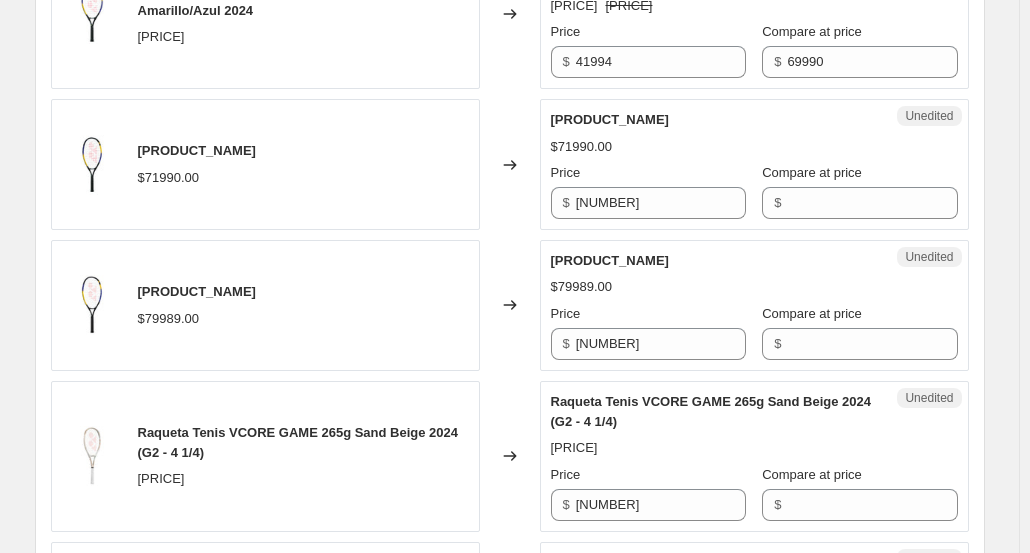 scroll, scrollTop: 800, scrollLeft: 0, axis: vertical 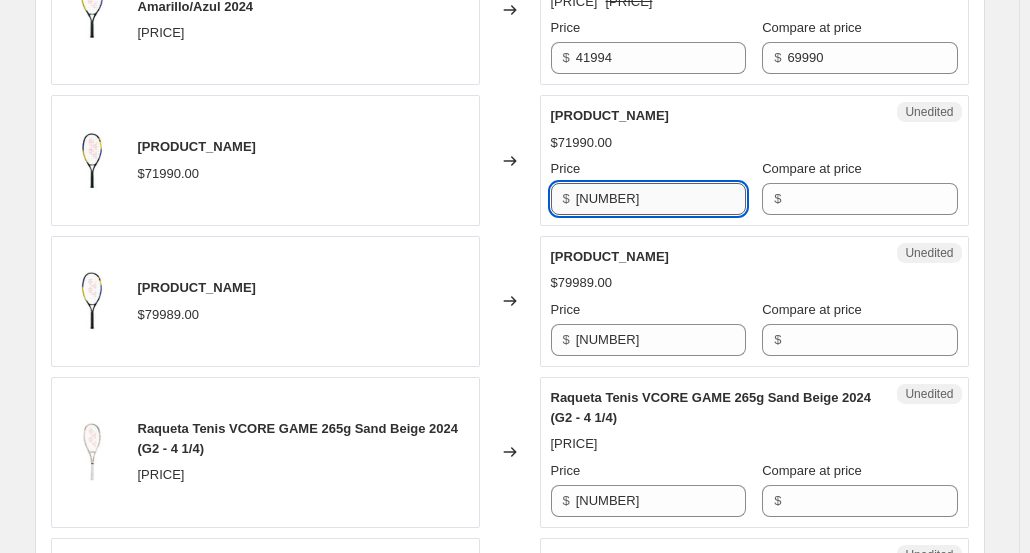 click on "[NUMBER]" at bounding box center (661, 199) 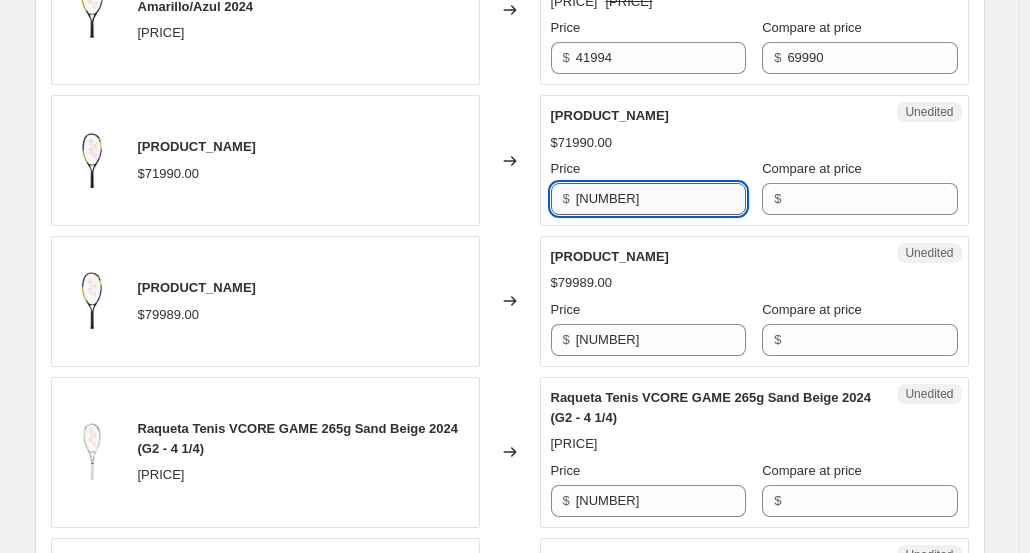 click on "[NUMBER]" at bounding box center [661, 199] 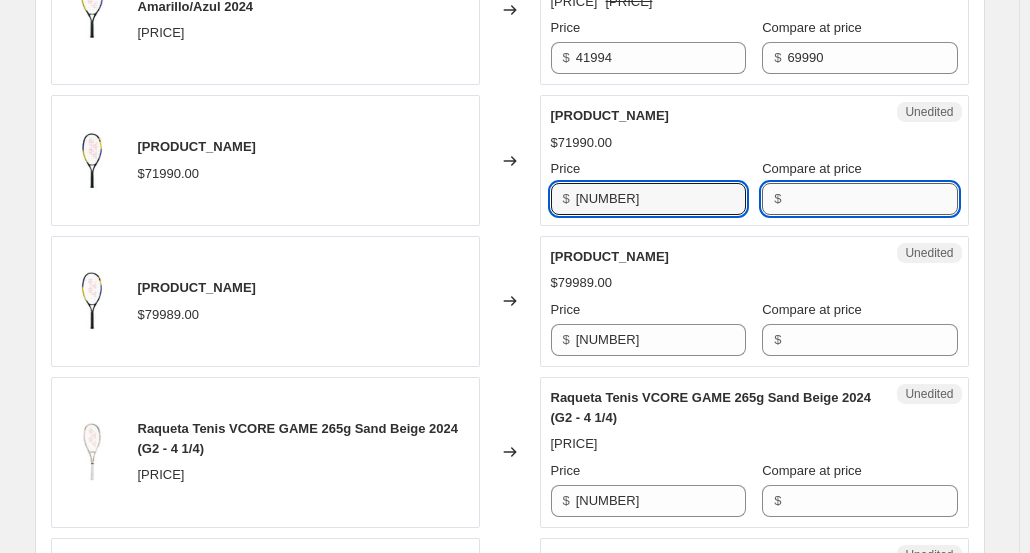 click on "Compare at price" at bounding box center (872, 199) 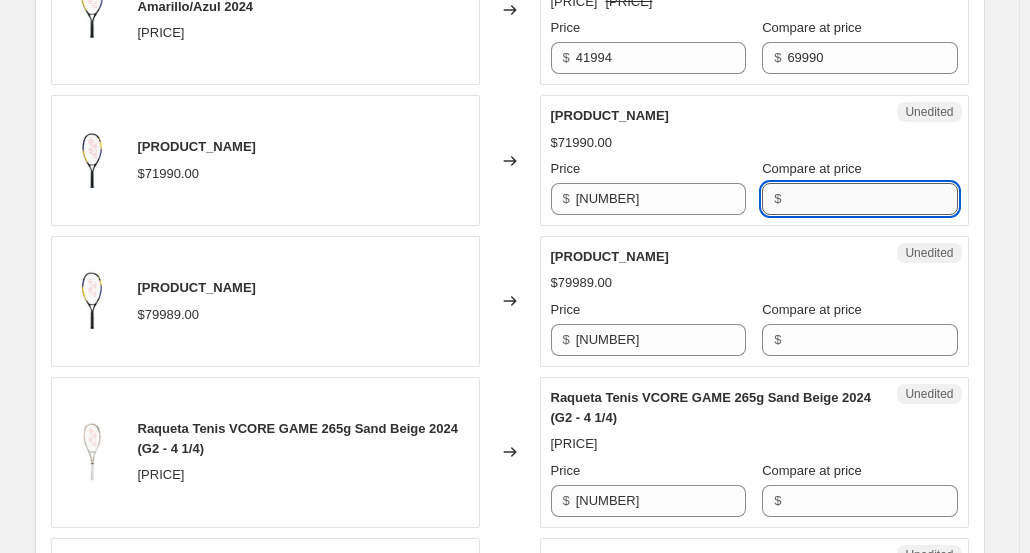 paste on "[NUMBER]" 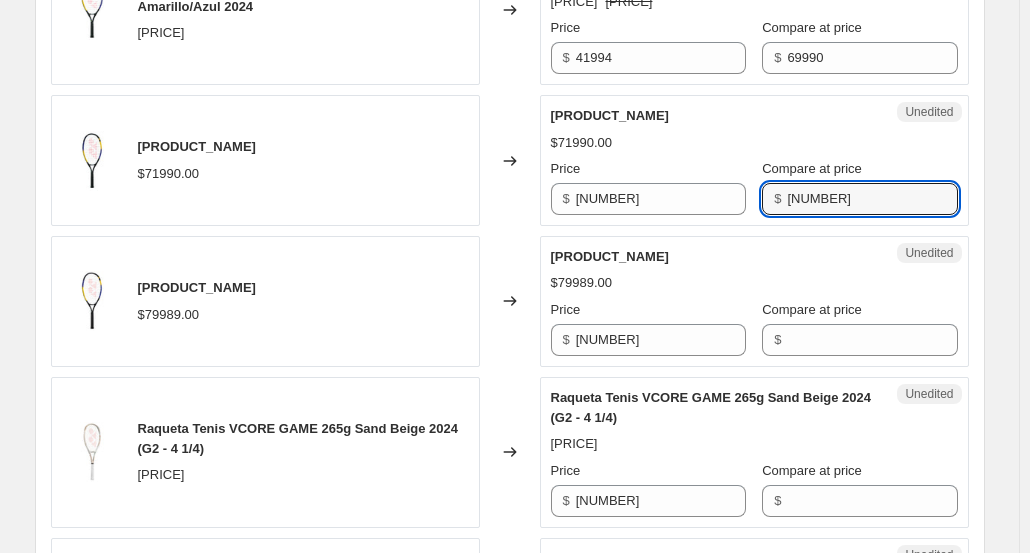 type on "[NUMBER]" 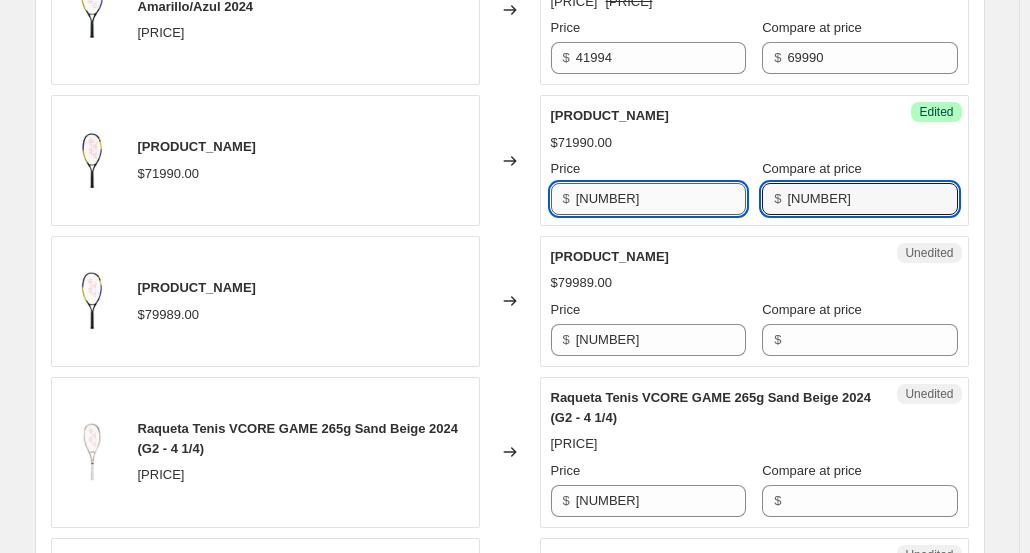 click on "[NUMBER]" at bounding box center (661, 199) 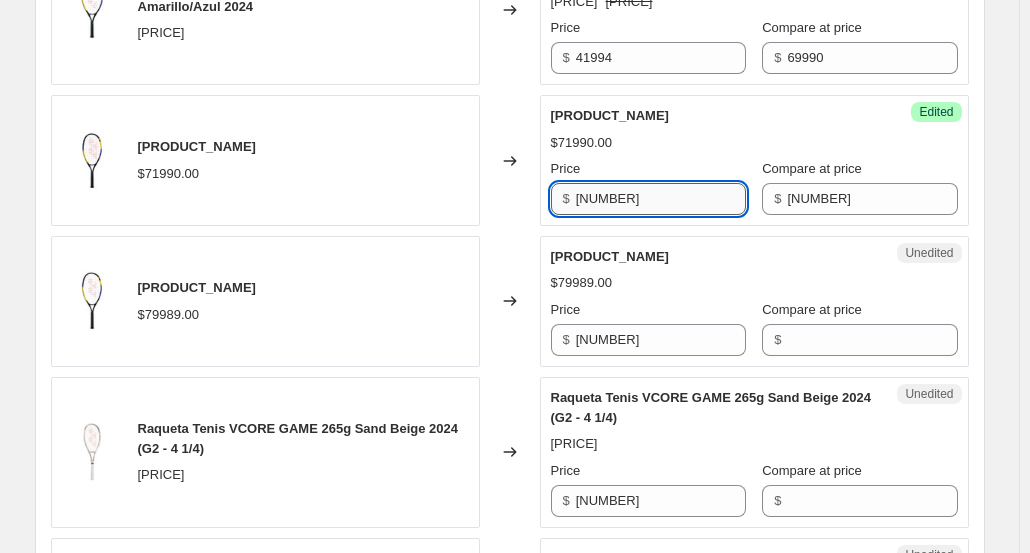 click on "[NUMBER]" at bounding box center [661, 199] 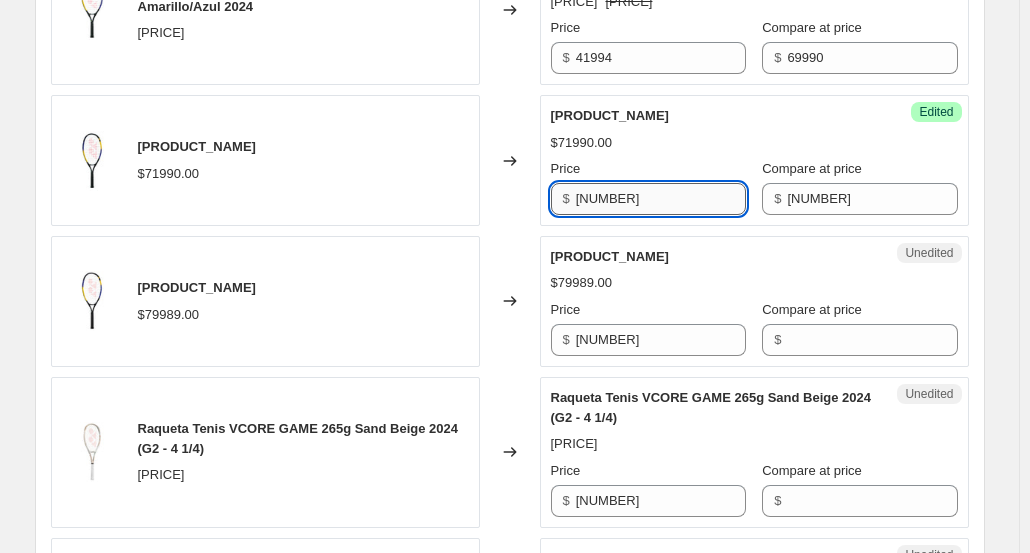 click on "[NUMBER]" at bounding box center (661, 199) 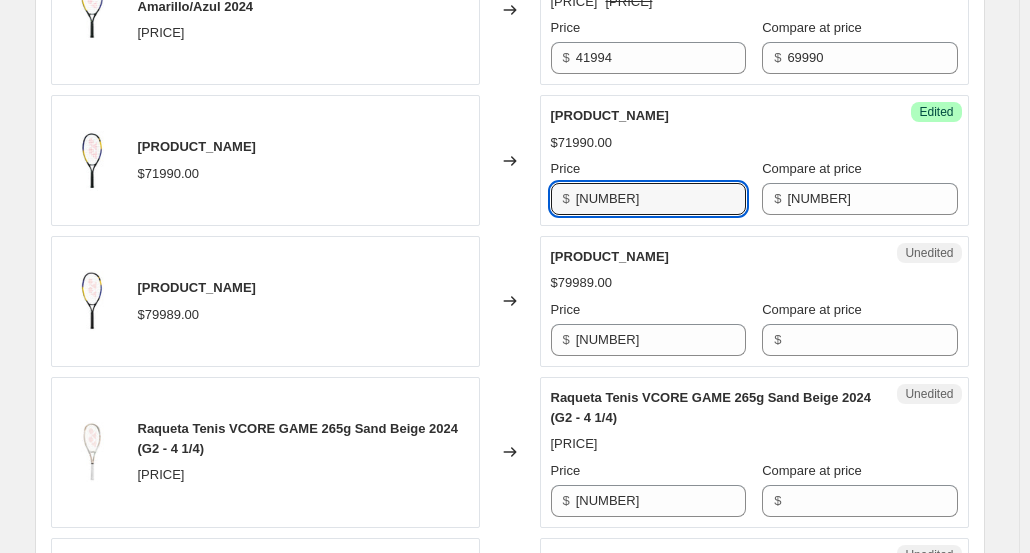 type on "[NUMBER]" 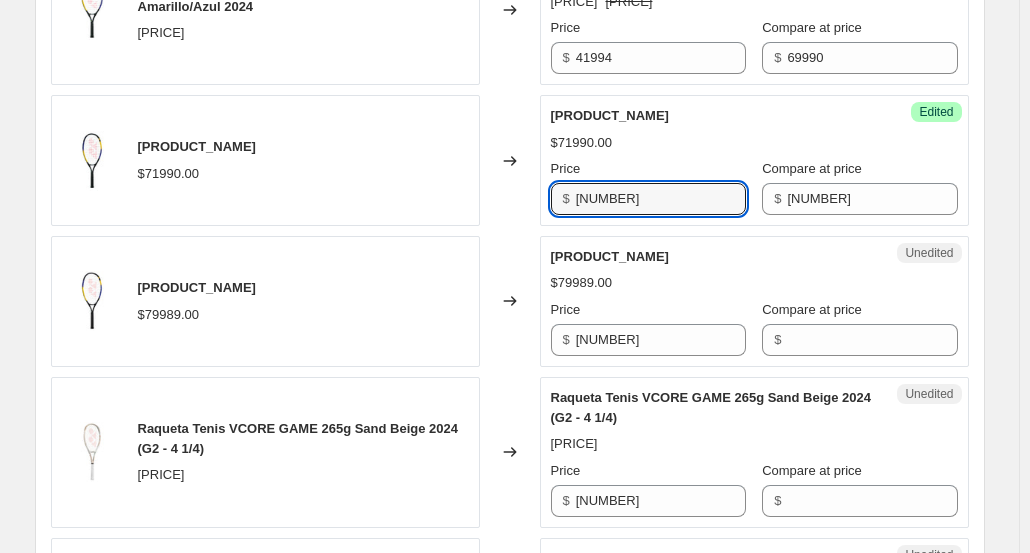 click on "$79989.00" at bounding box center [754, 283] 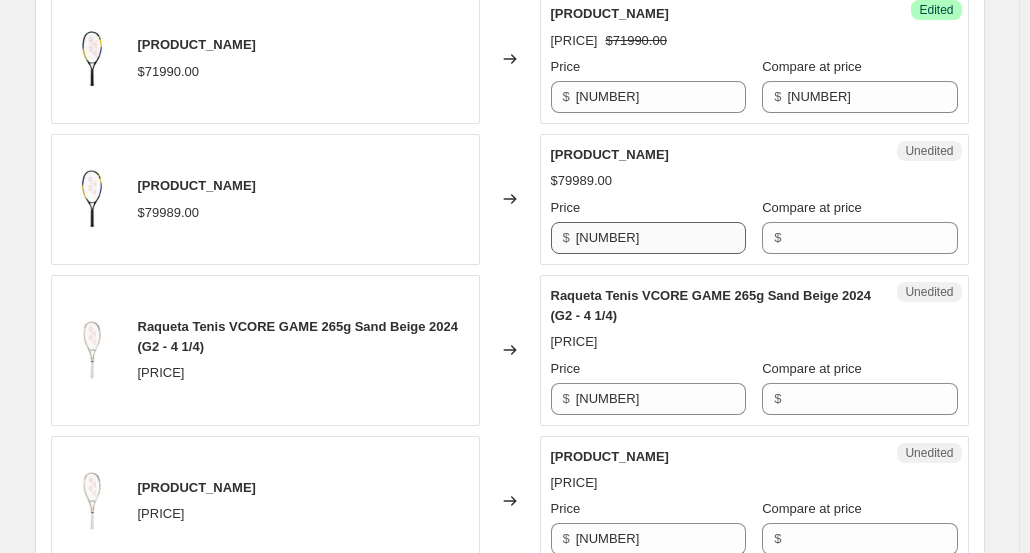 scroll, scrollTop: 1000, scrollLeft: 0, axis: vertical 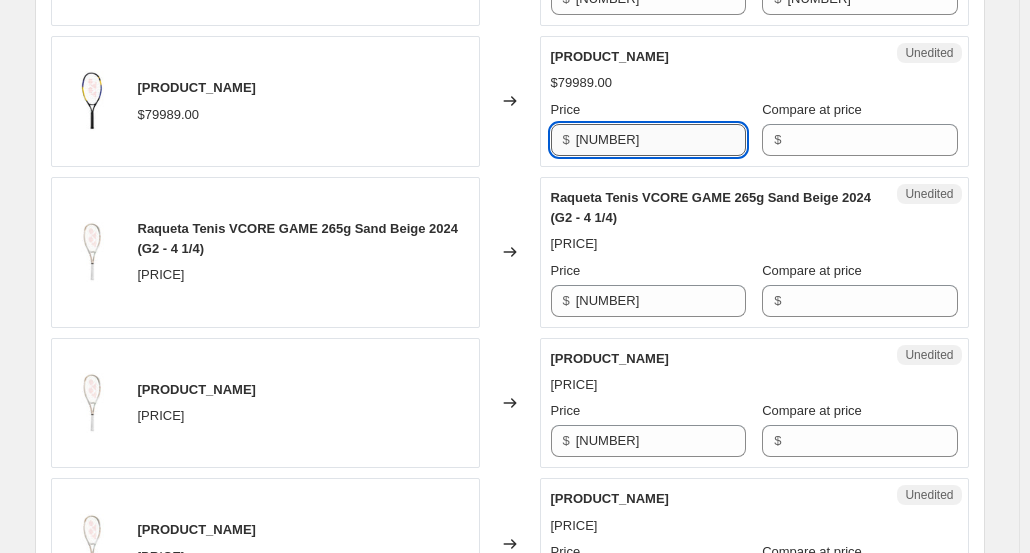 click on "[NUMBER]" at bounding box center [661, 140] 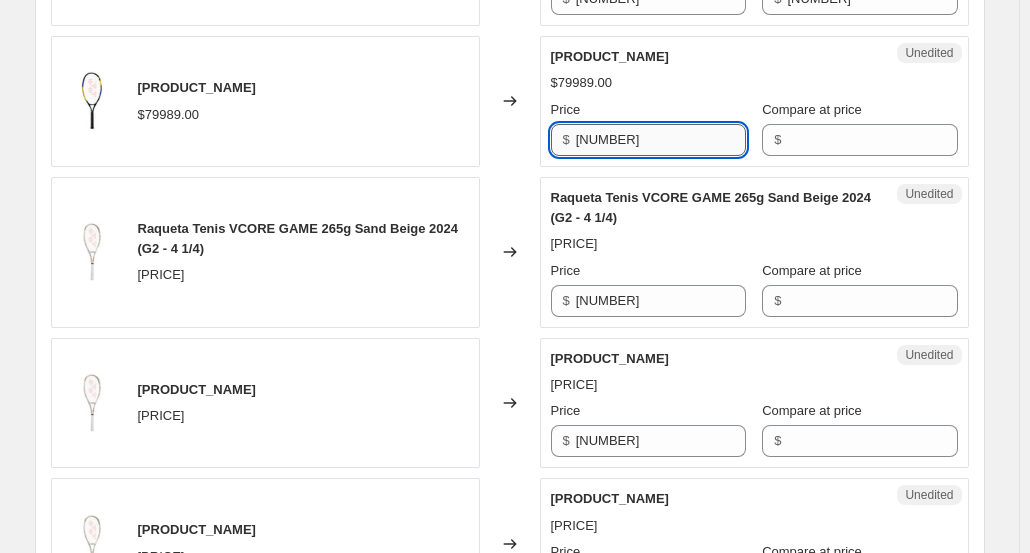 click on "[NUMBER]" at bounding box center [661, 140] 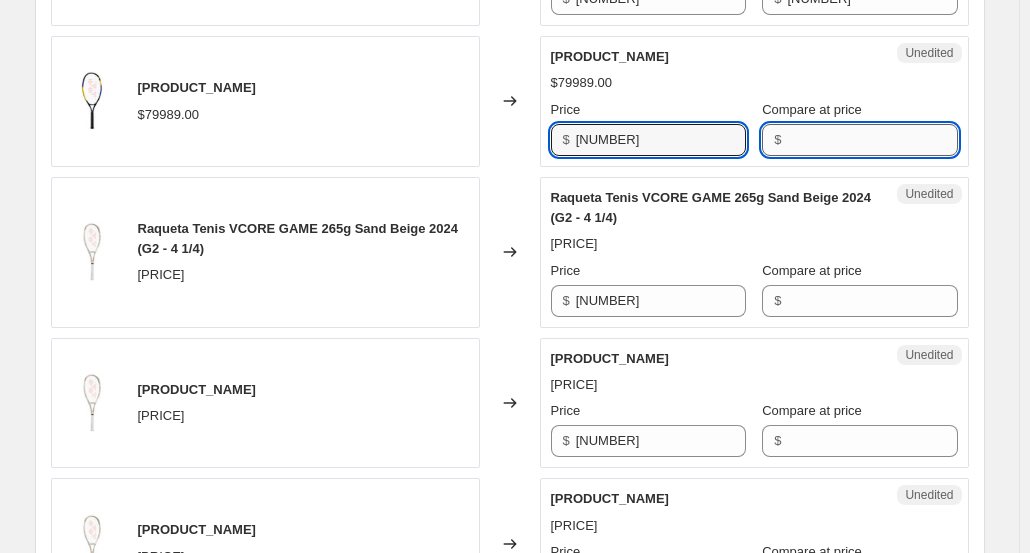 click on "Compare at price" at bounding box center [872, 140] 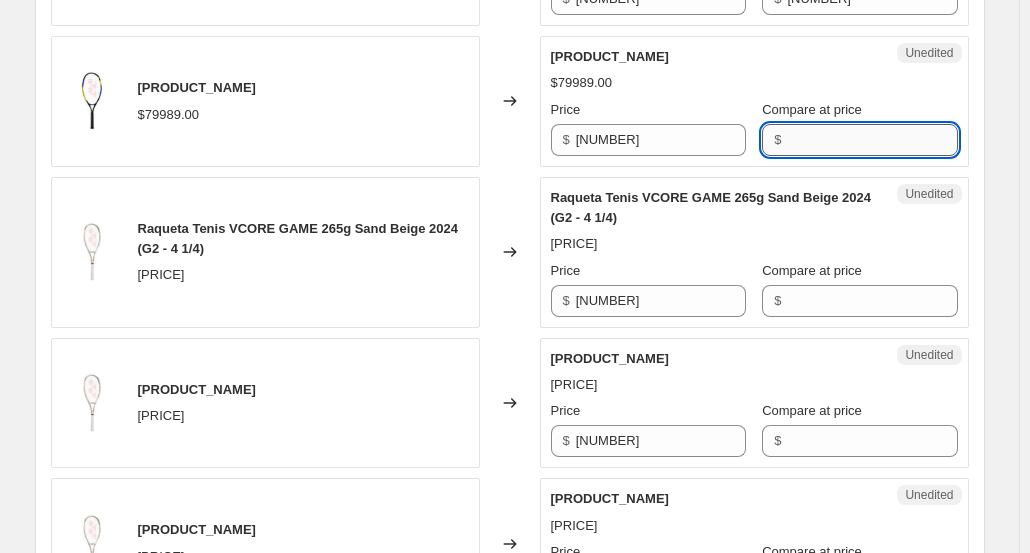 paste on "[NUMBER]" 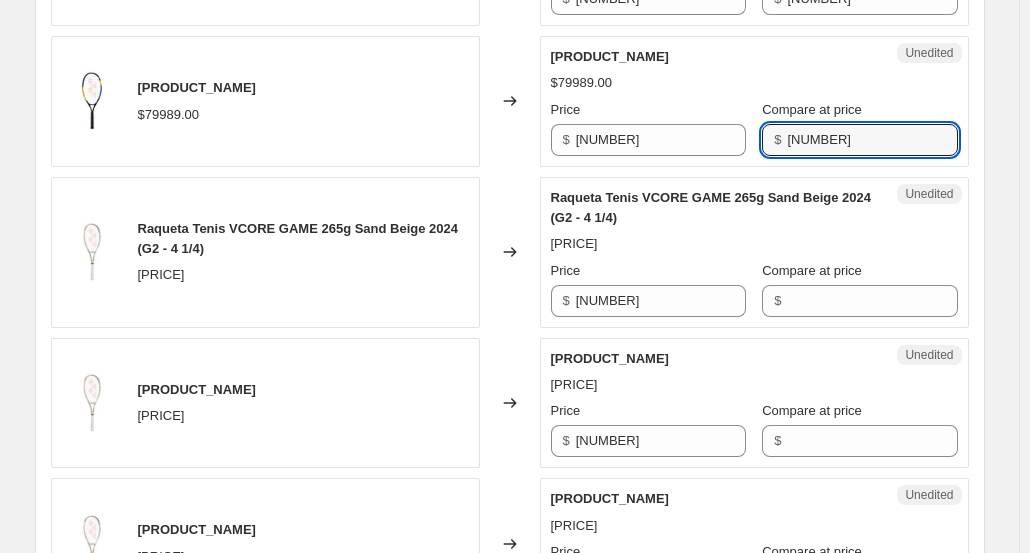 type on "[NUMBER]" 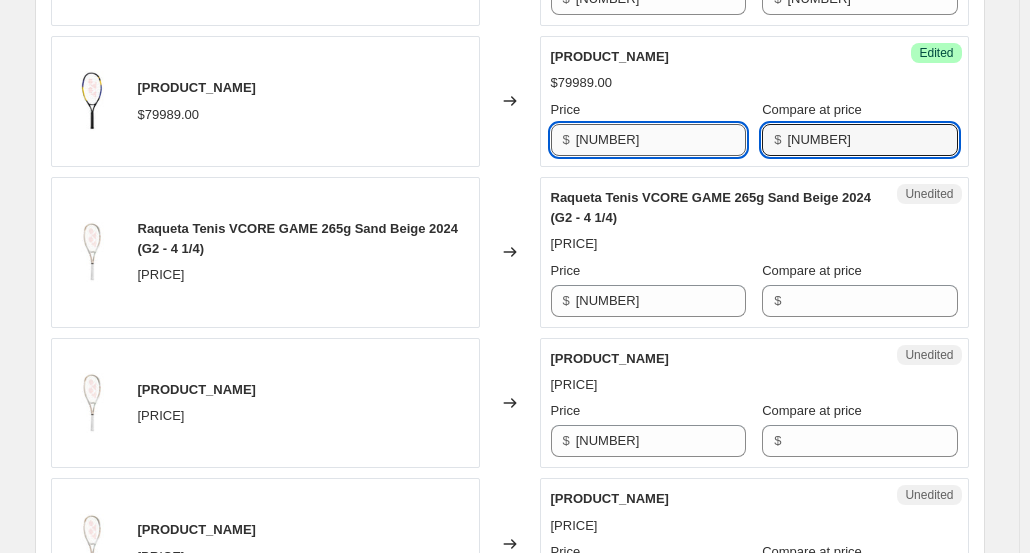click on "[NUMBER]" at bounding box center (661, 140) 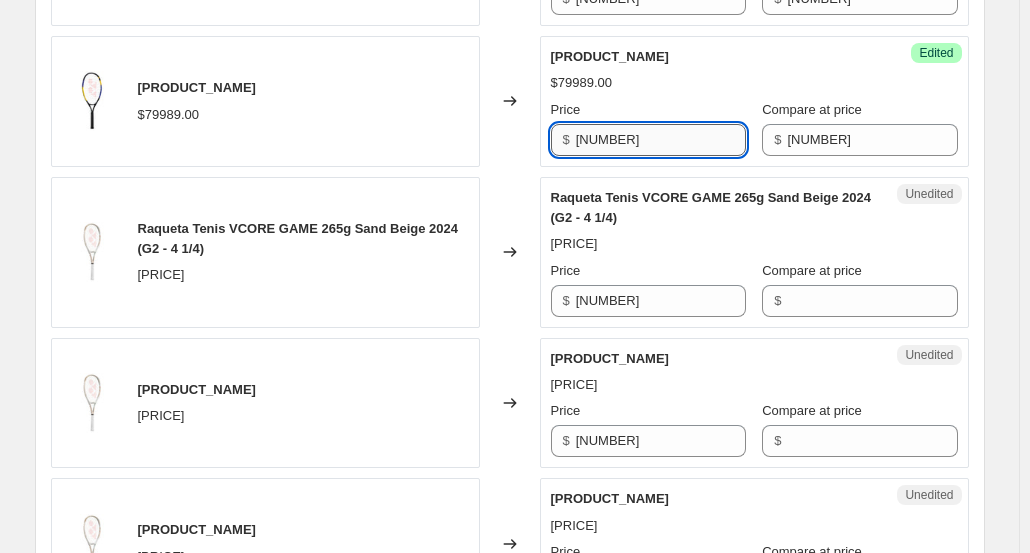 click on "[NUMBER]" at bounding box center (661, 140) 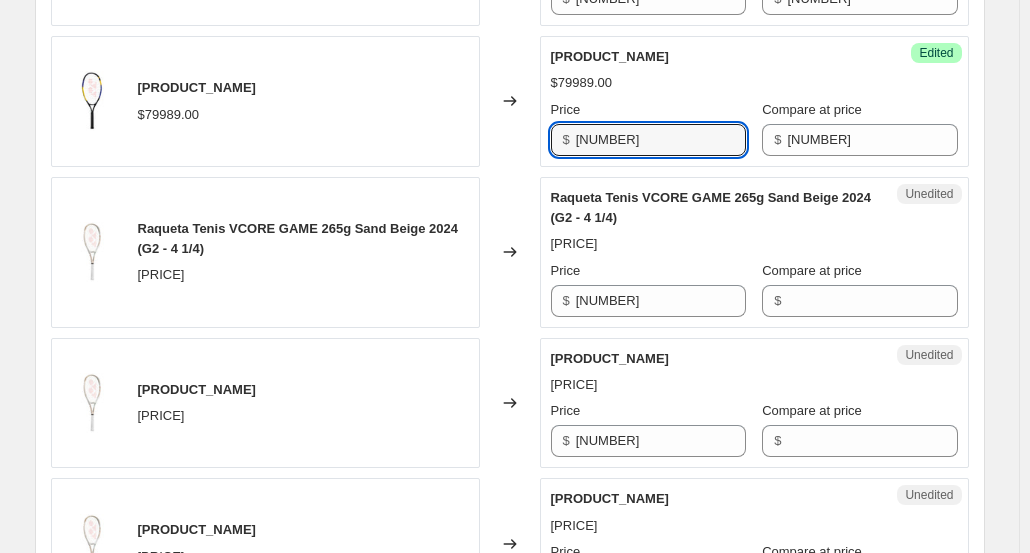 type on "[NUMBER]" 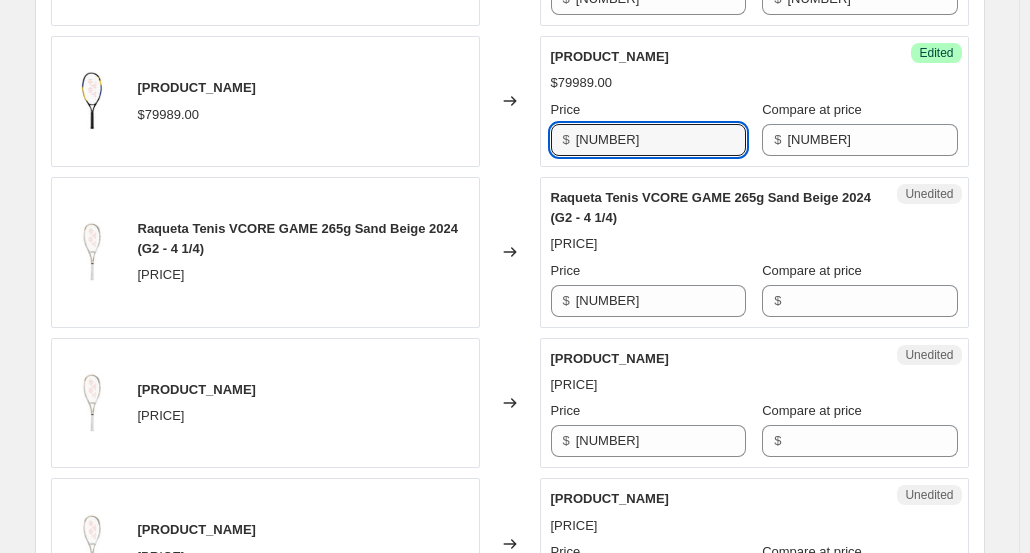 click on "PRICE CHANGE PREVIEW 72 product variants selected. 63 product prices edited: Raqueta Tenis Niño EZONE KYRGIOS JR 21 195 g Amarillo/Azul 2024 $69990.00 Changed to Success Edited $41994.00 $69990.00 Price $ 41994 Compare at price $ 69990 $ $" at bounding box center [510, 422] 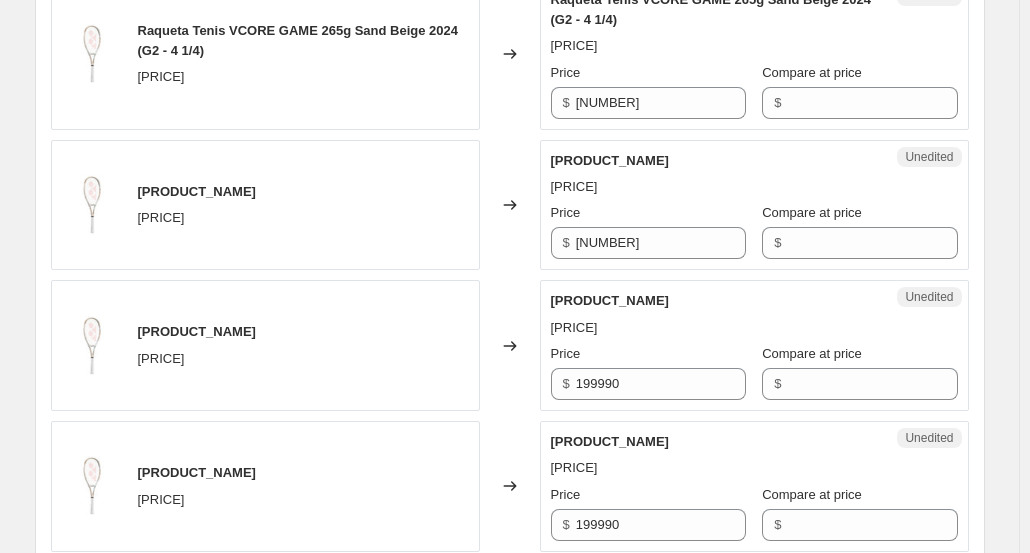 scroll, scrollTop: 1200, scrollLeft: 0, axis: vertical 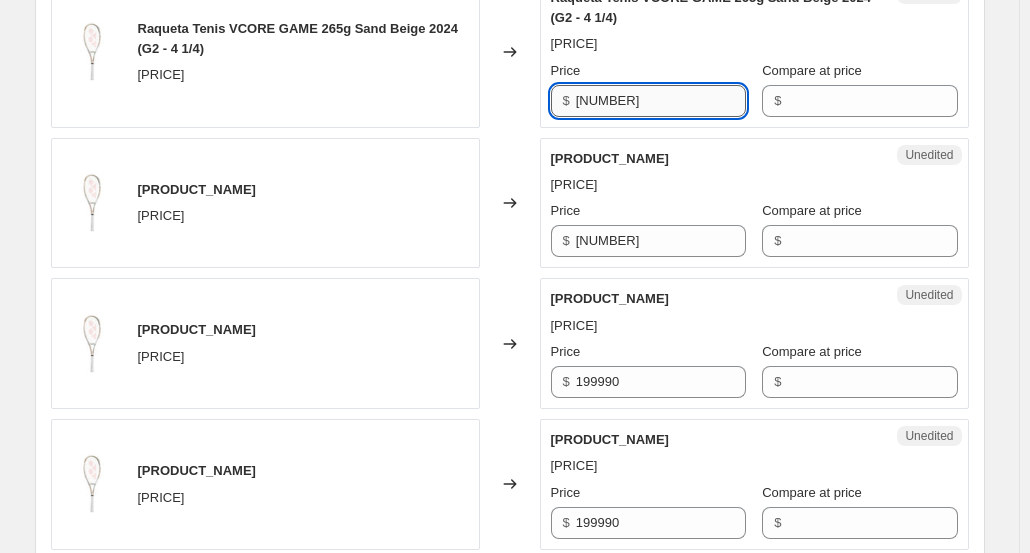 click on "[NUMBER]" at bounding box center [661, 101] 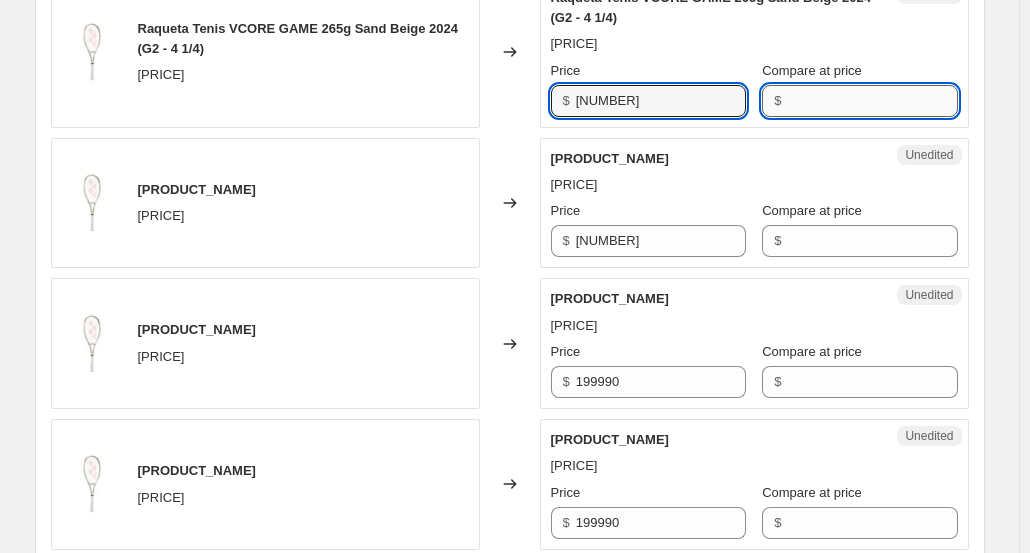 click on "Compare at price" at bounding box center [872, 101] 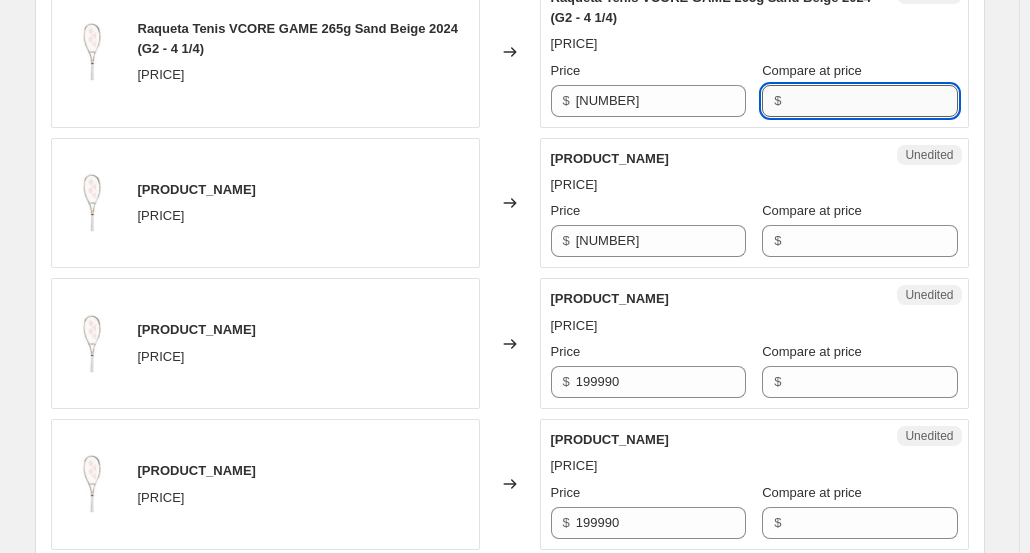 paste on "[NUMBER]" 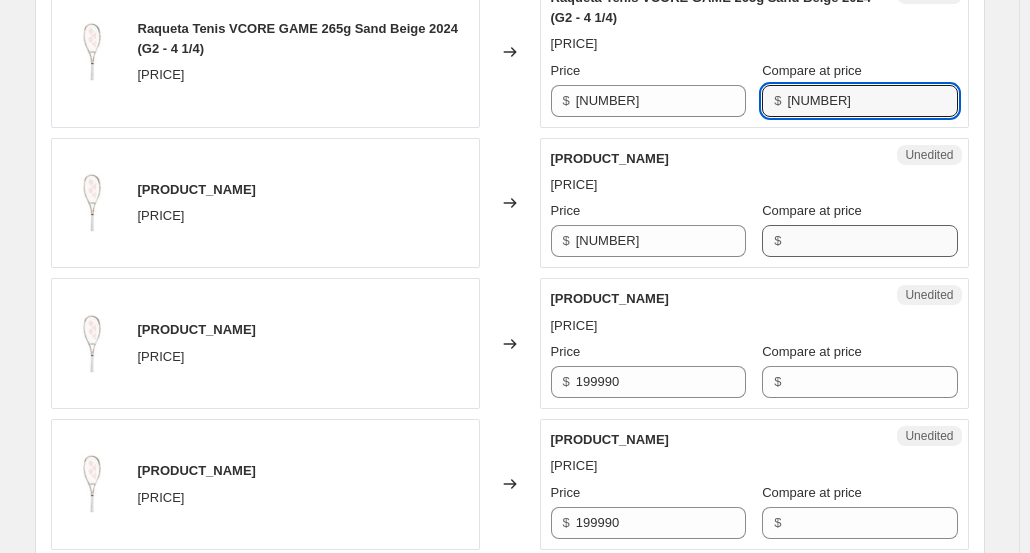 type on "[NUMBER]" 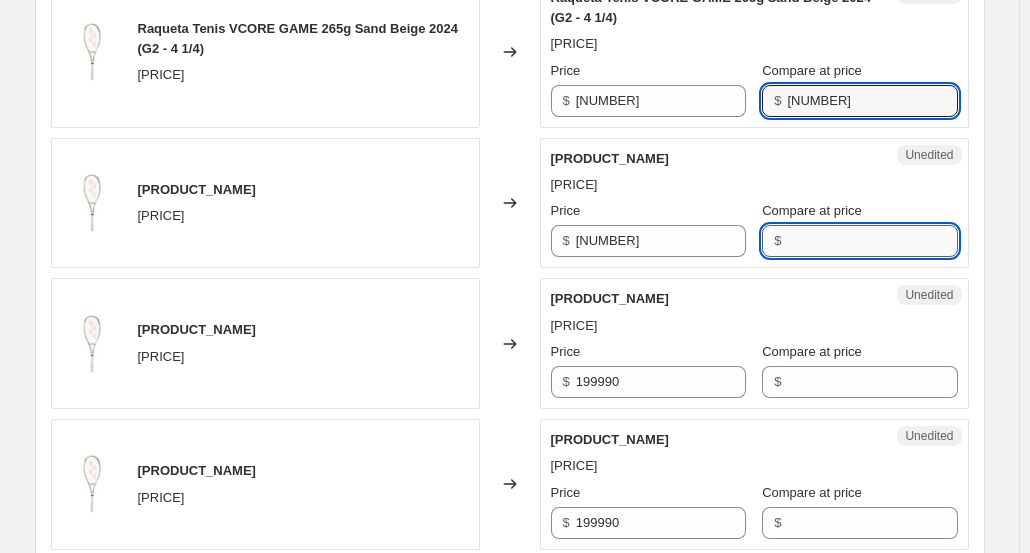 click on "Compare at price" at bounding box center [872, 241] 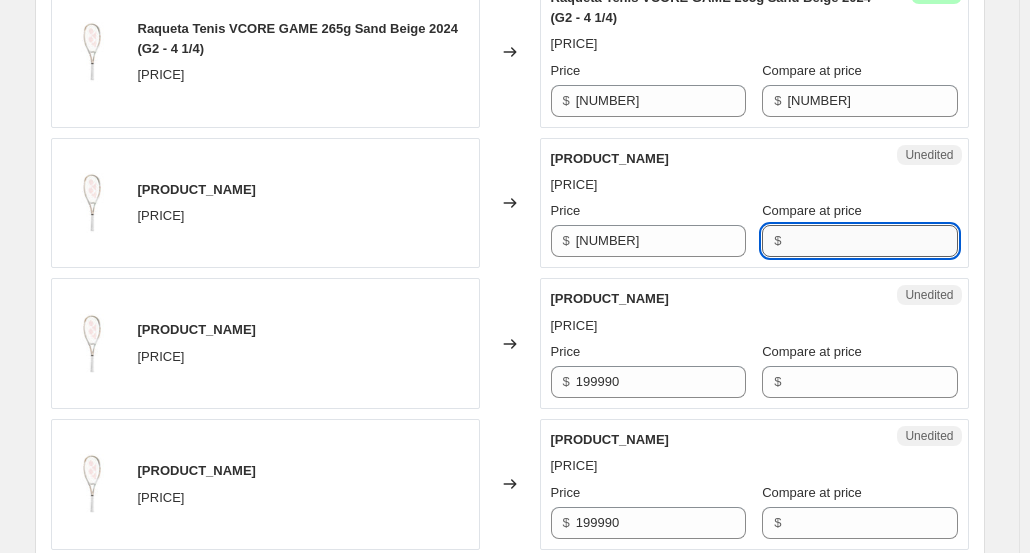 paste on "[NUMBER]" 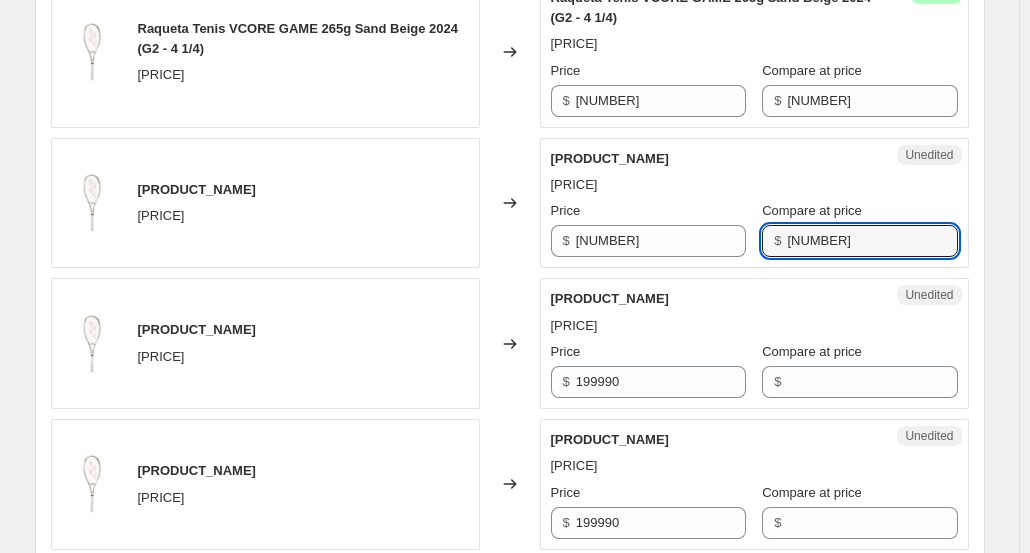 type on "[NUMBER]" 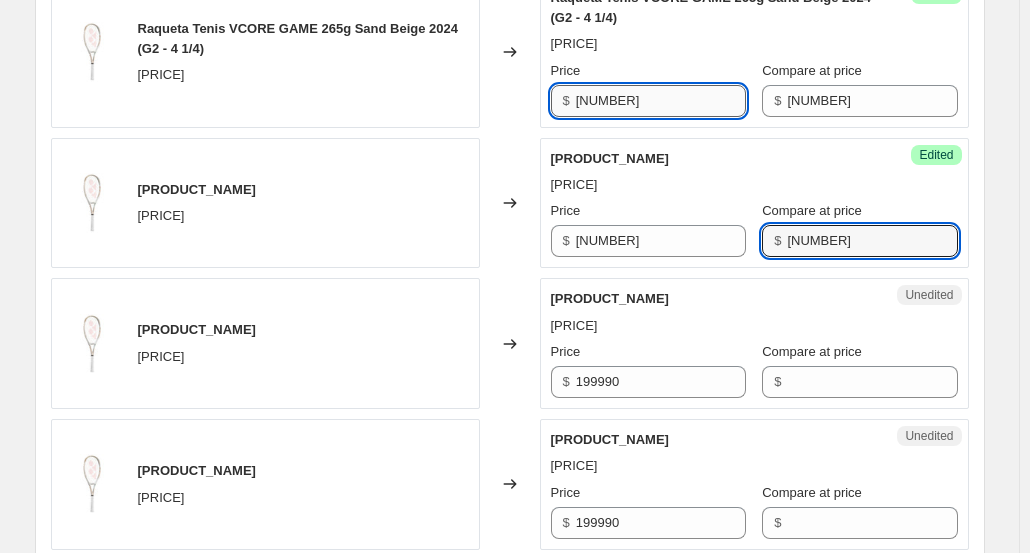 click on "[NUMBER]" at bounding box center [661, 101] 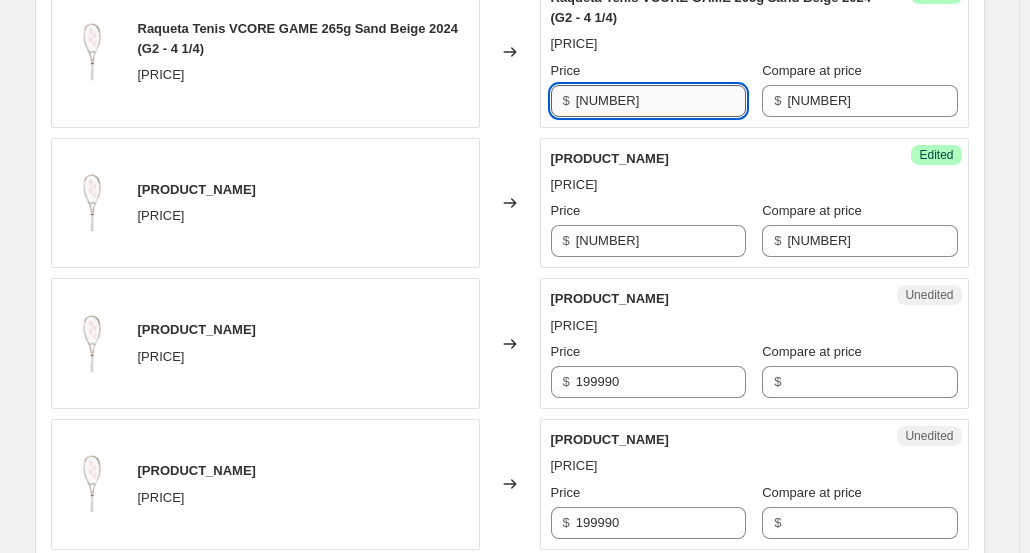 click on "[NUMBER]" at bounding box center (661, 101) 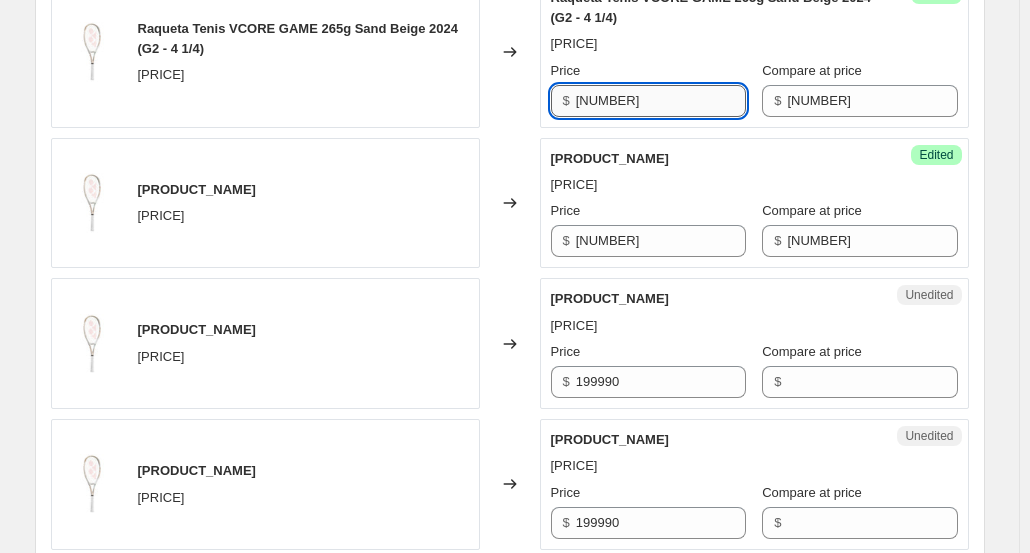 click on "[NUMBER]" at bounding box center (661, 101) 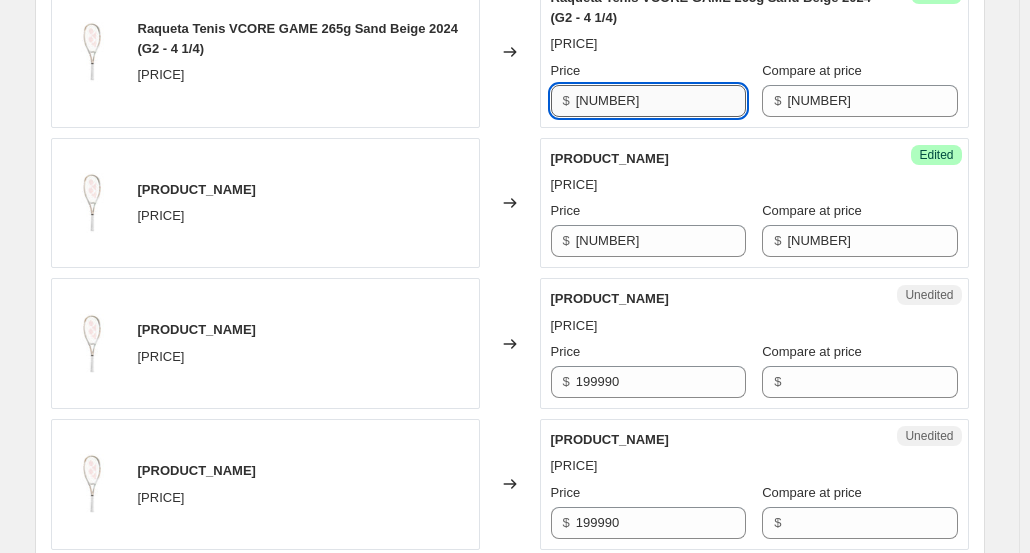 click on "[NUMBER]" at bounding box center (661, 101) 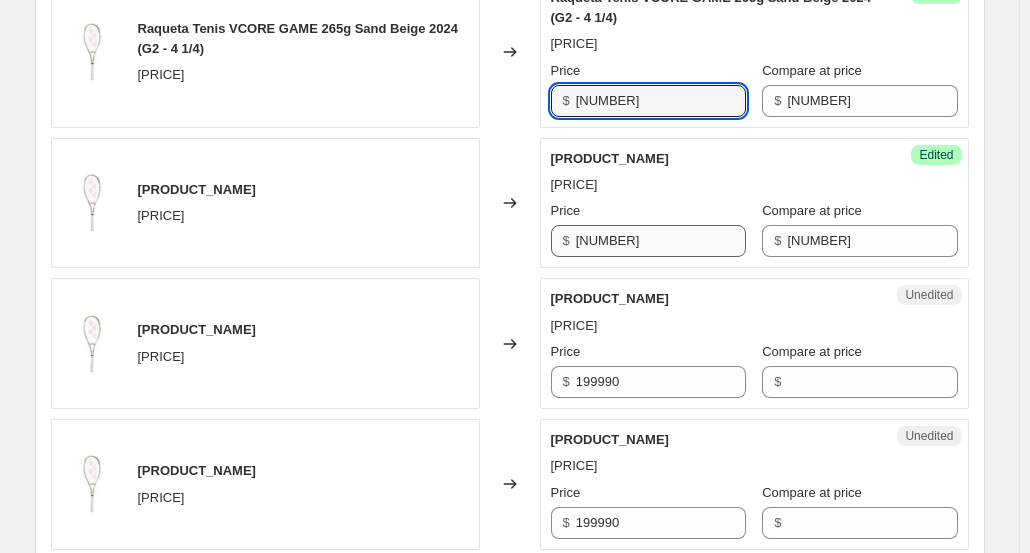 type on "[NUMBER]" 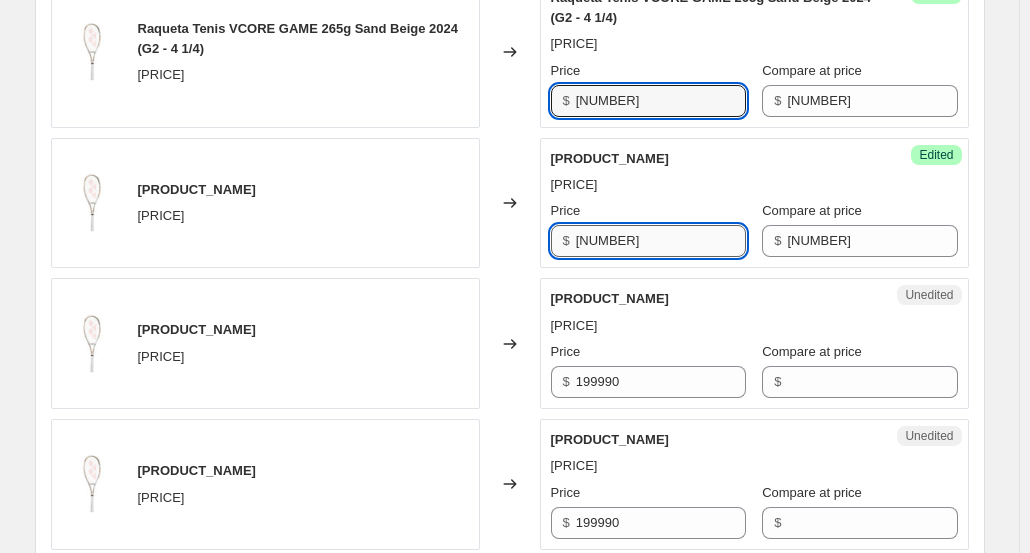 click on "[NUMBER]" at bounding box center (661, 241) 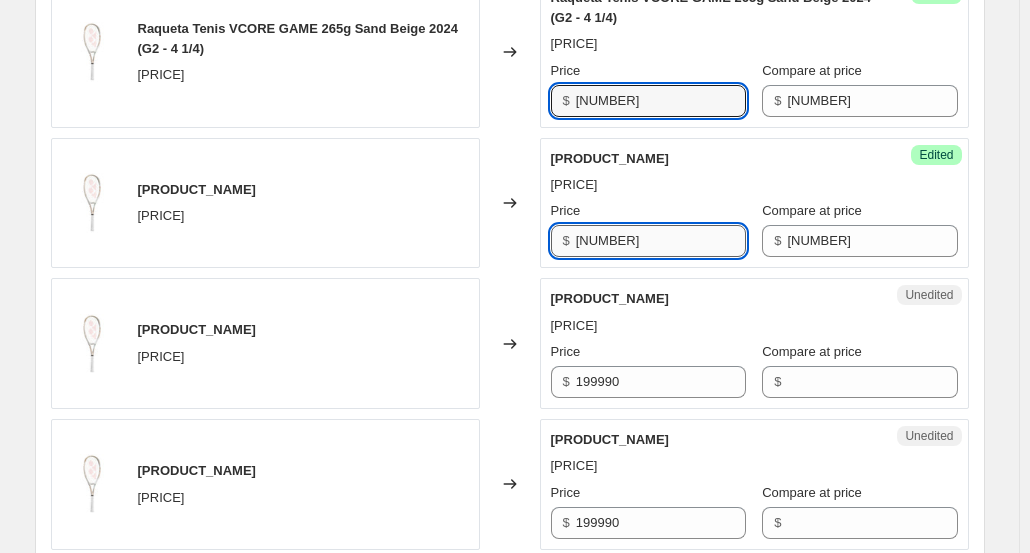 click on "[NUMBER]" at bounding box center [661, 241] 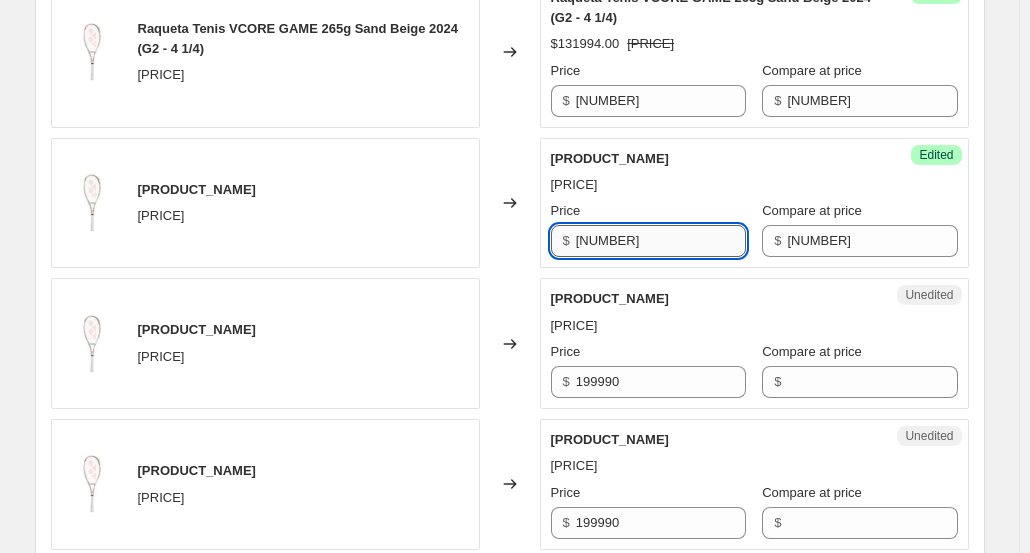 paste on "[NUMBER]" 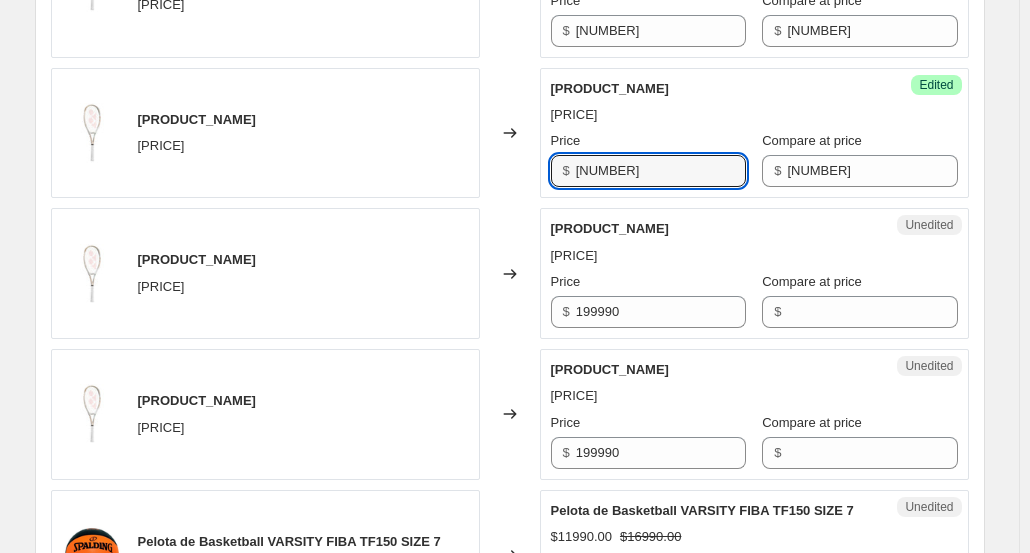scroll, scrollTop: 1500, scrollLeft: 0, axis: vertical 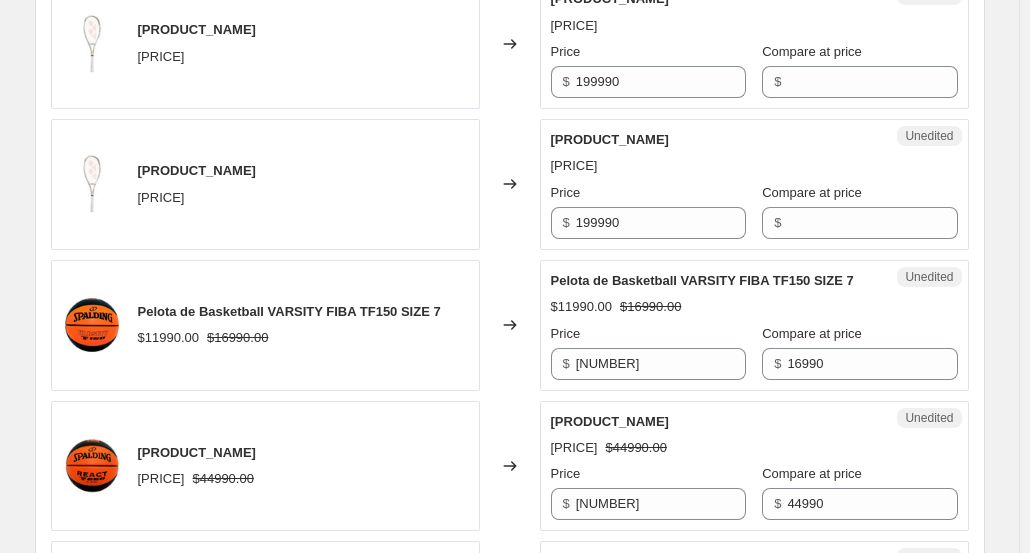 type on "[NUMBER]" 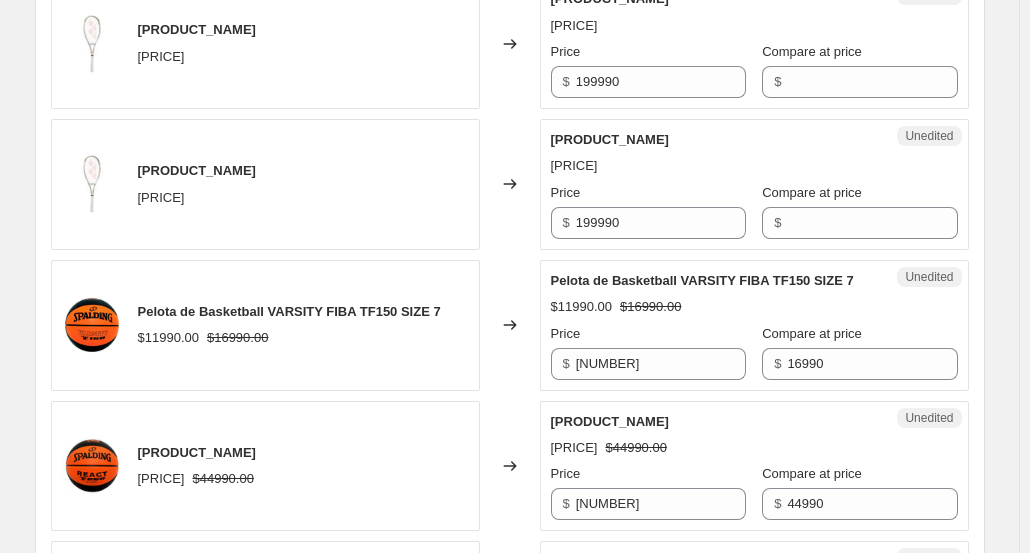 click on "Unedited [PRODUCT_NAME] [PRICE] Price $ [NUMBER] Compare at price $" at bounding box center (754, 43) 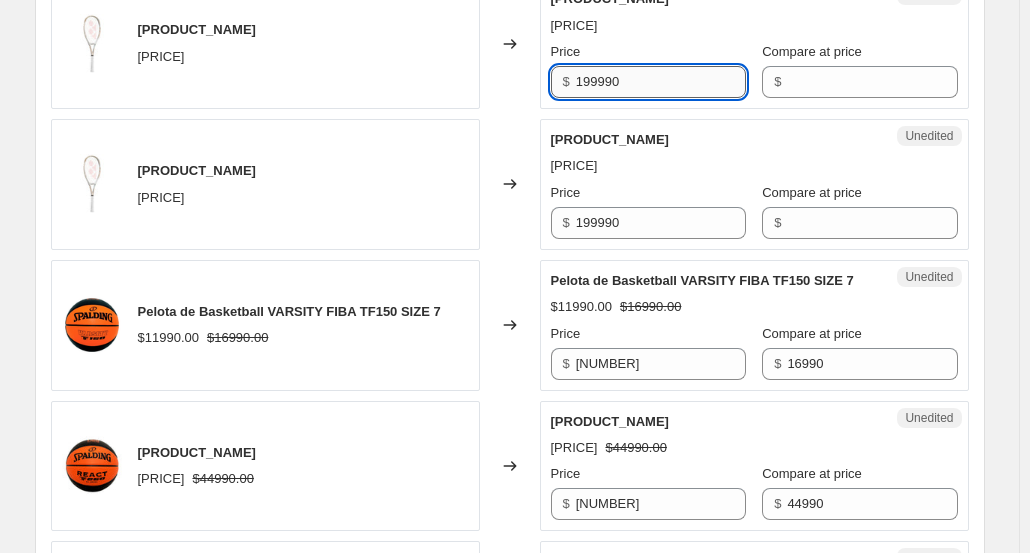 click on "199990" at bounding box center [661, 82] 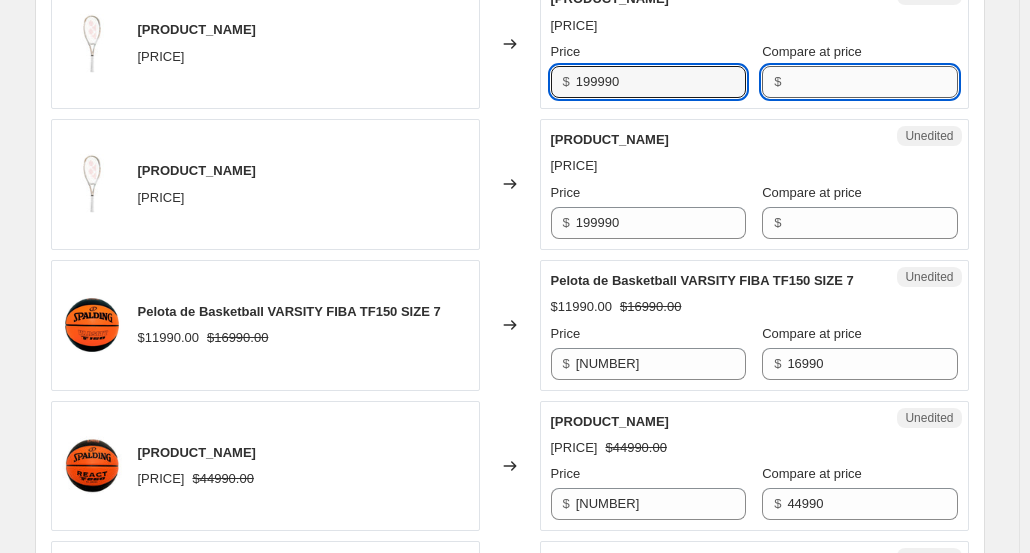 click on "Compare at price" at bounding box center [872, 82] 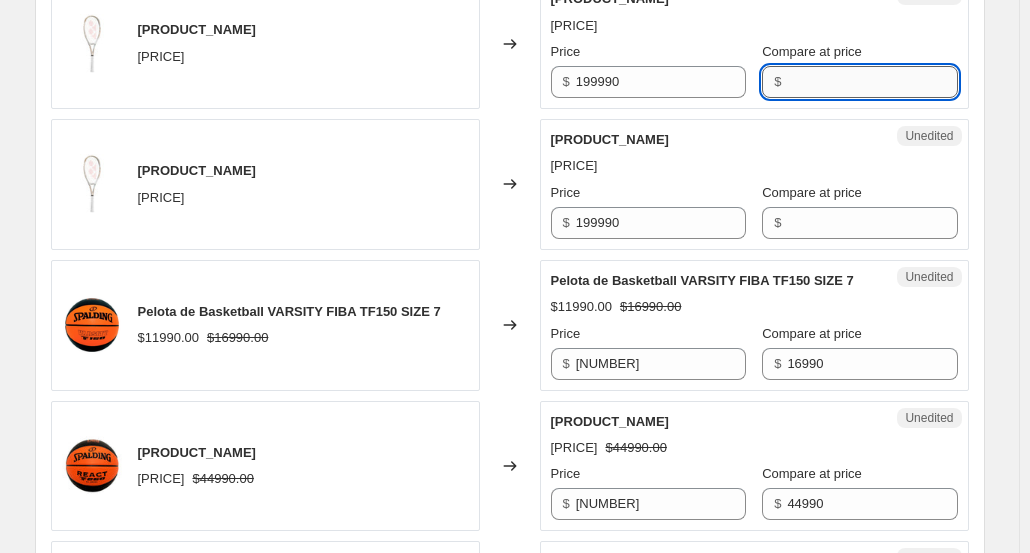 paste on "199990" 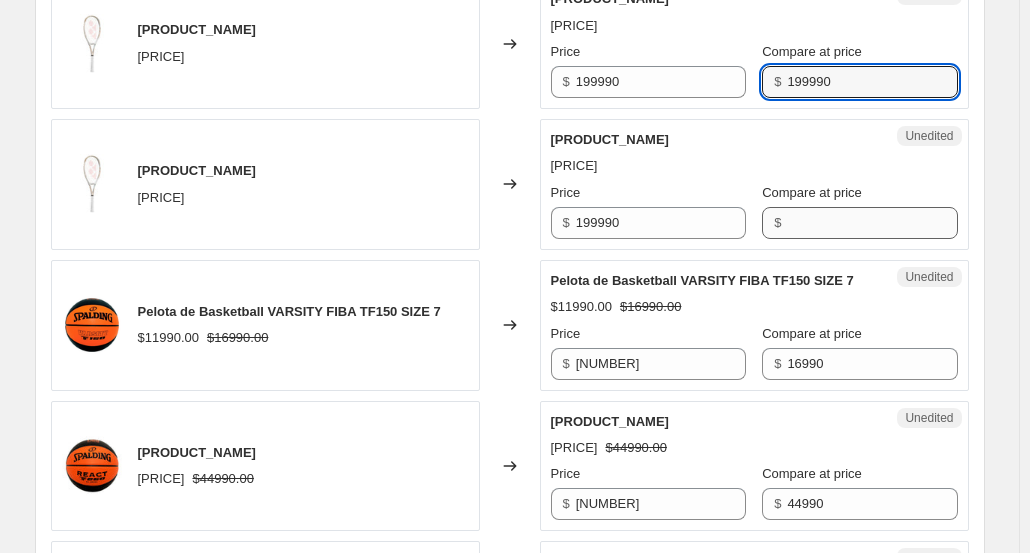 type on "199990" 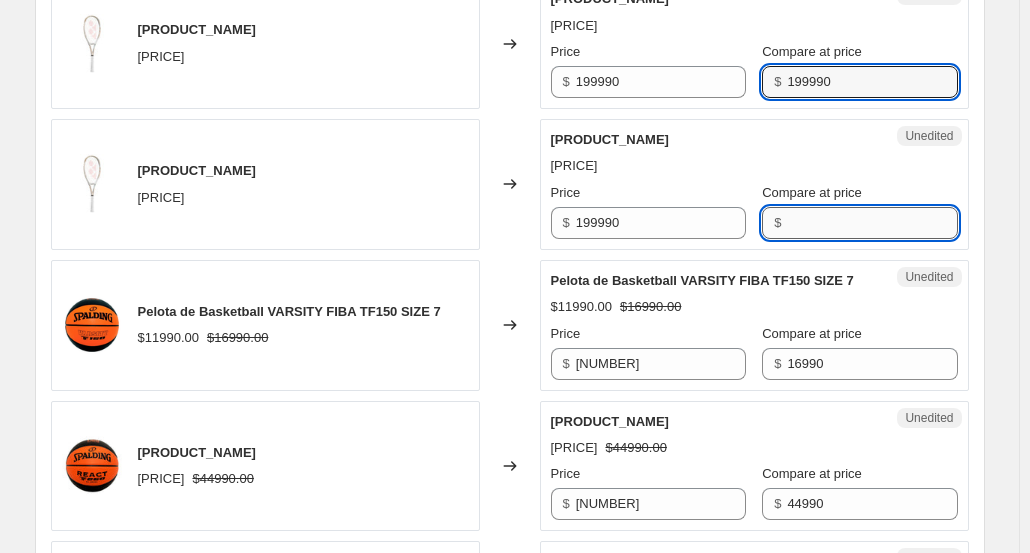 click on "Compare at price" at bounding box center [872, 223] 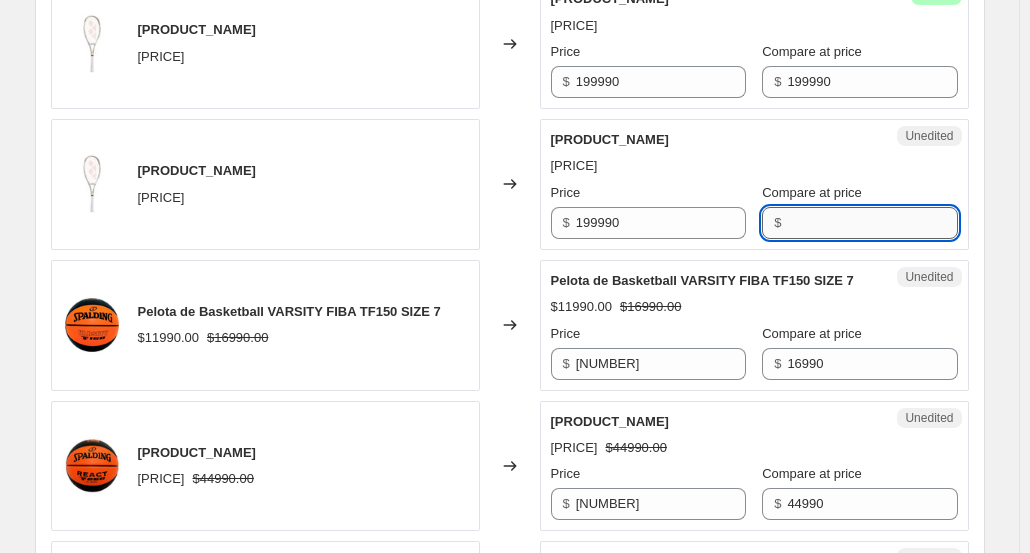 paste on "199990" 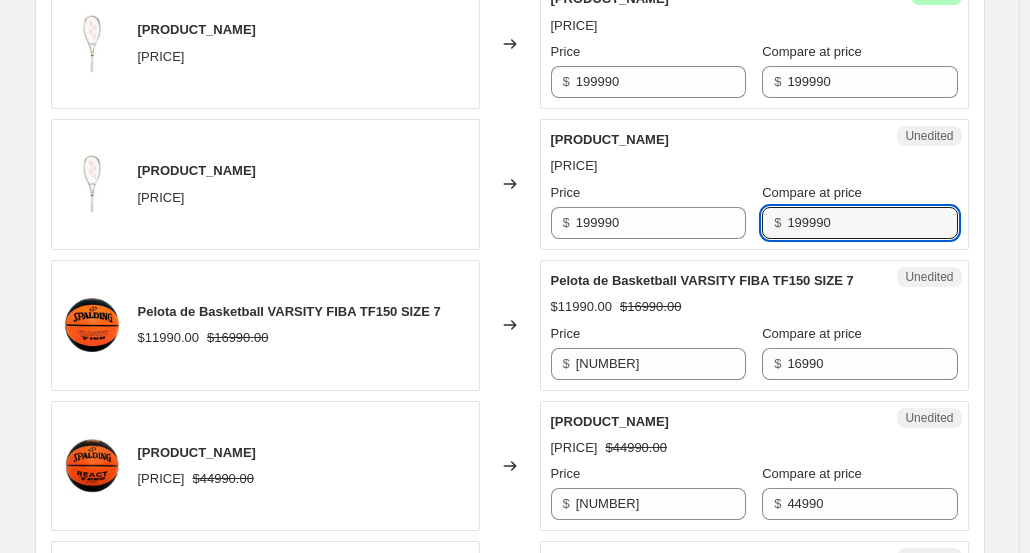 type on "199990" 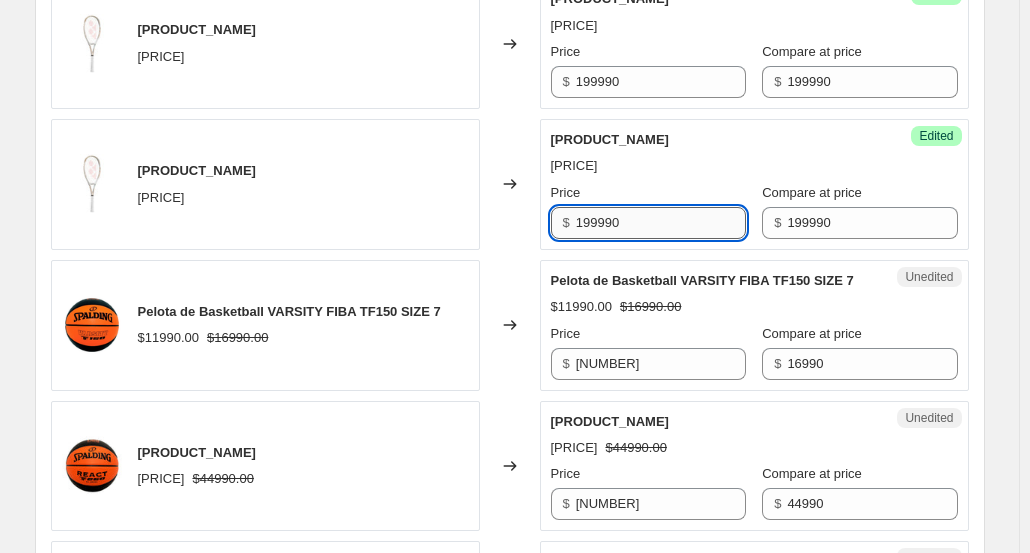 click on "199990" at bounding box center [661, 223] 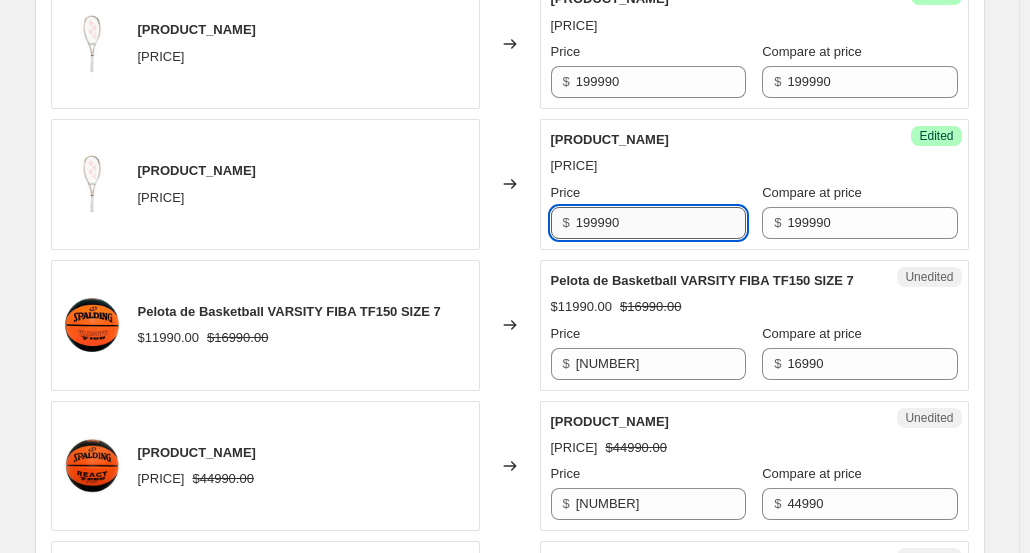 click on "199990" at bounding box center (661, 223) 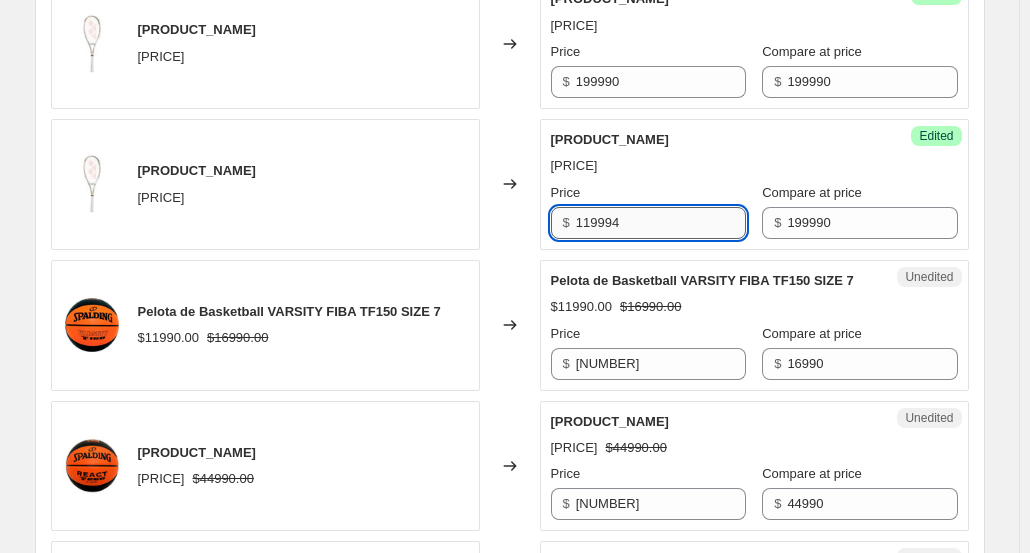 click on "119994" at bounding box center [661, 223] 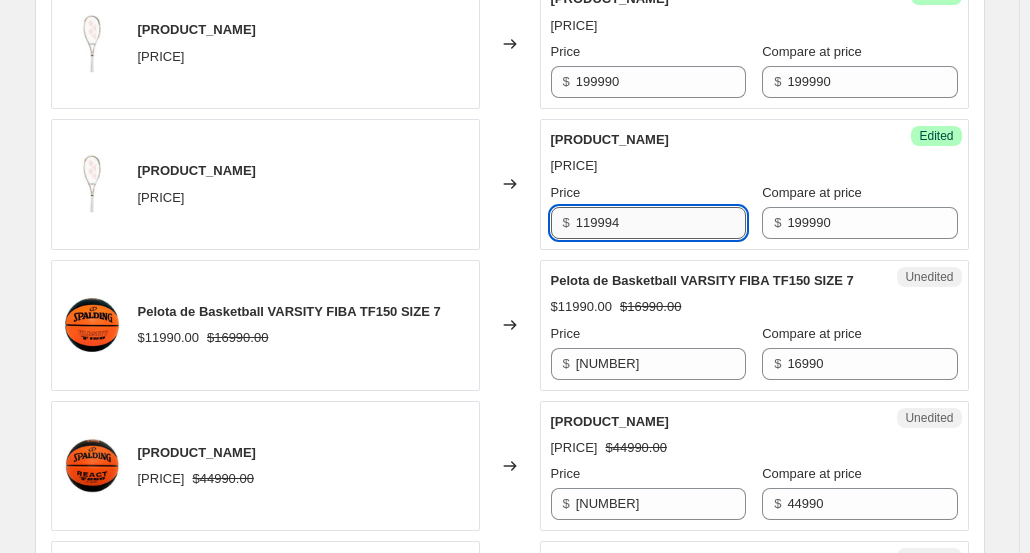 click on "119994" at bounding box center [661, 223] 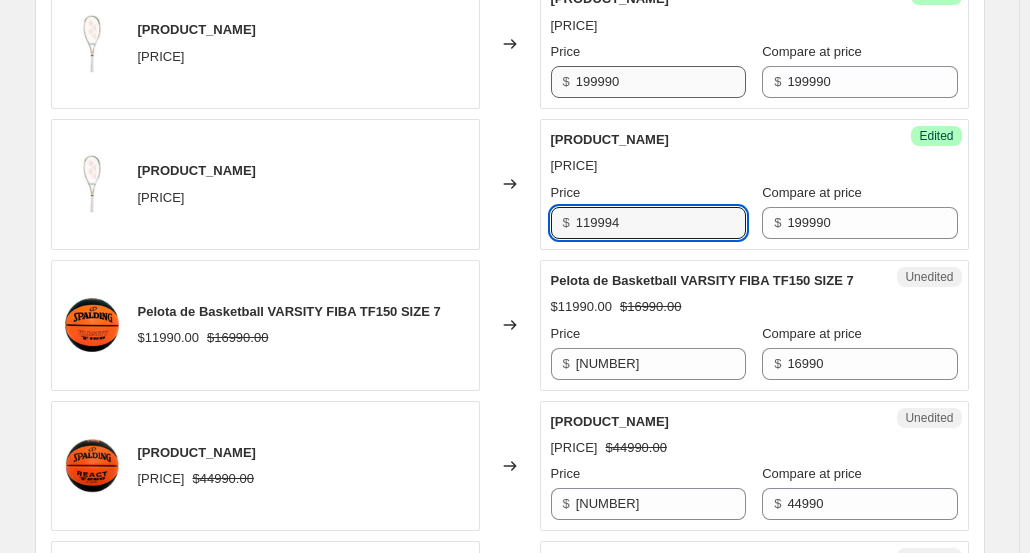 type on "119994" 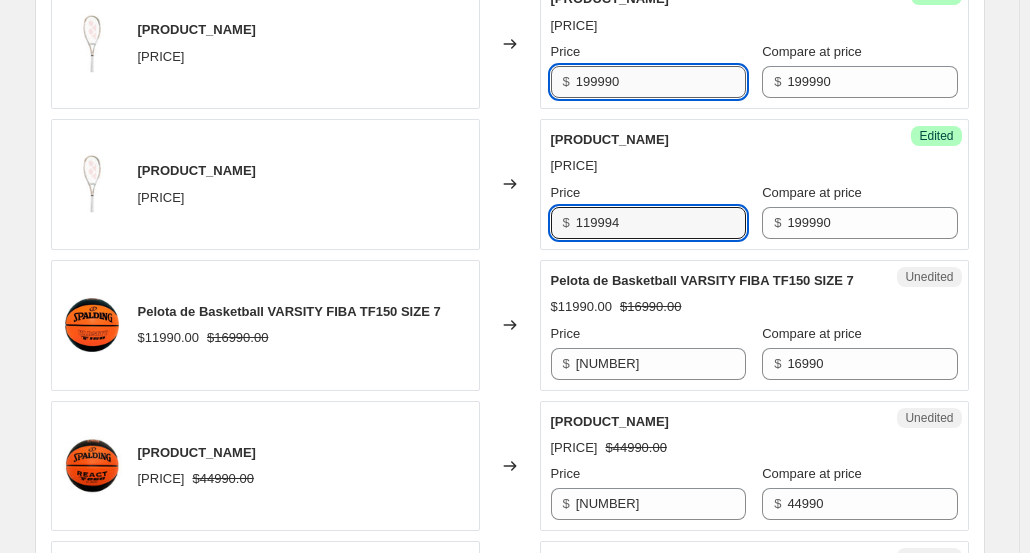 click on "199990" at bounding box center [661, 82] 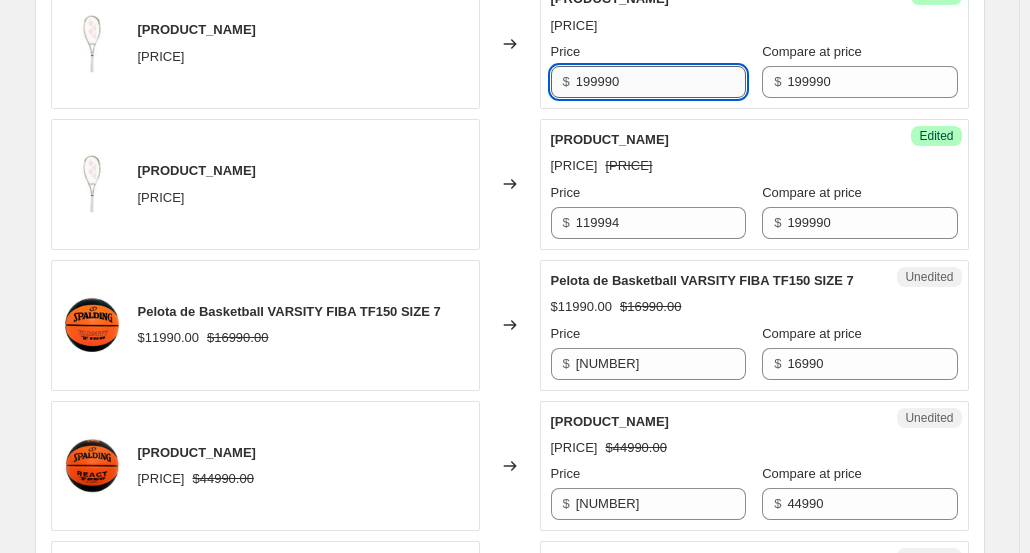 click on "199990" at bounding box center (661, 82) 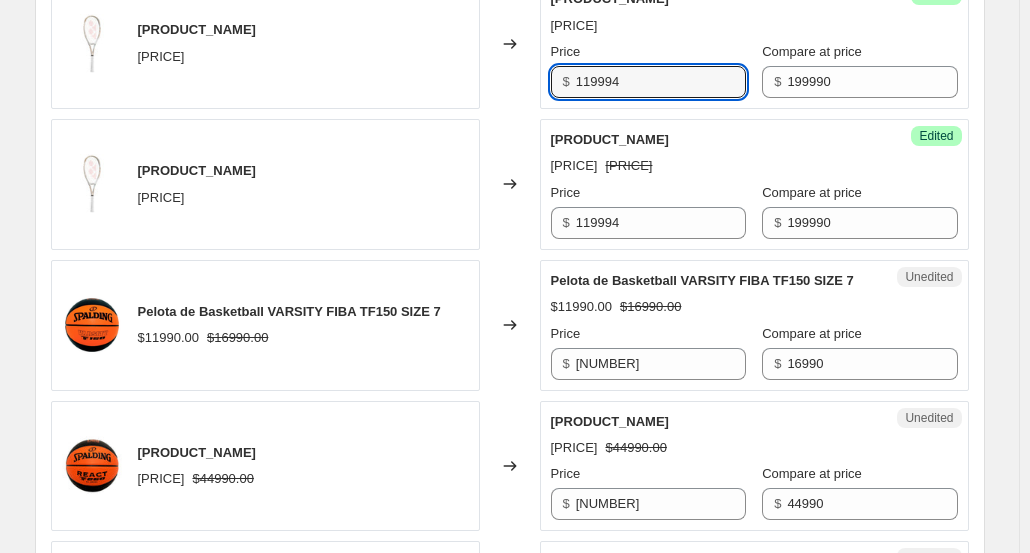 type on "119994" 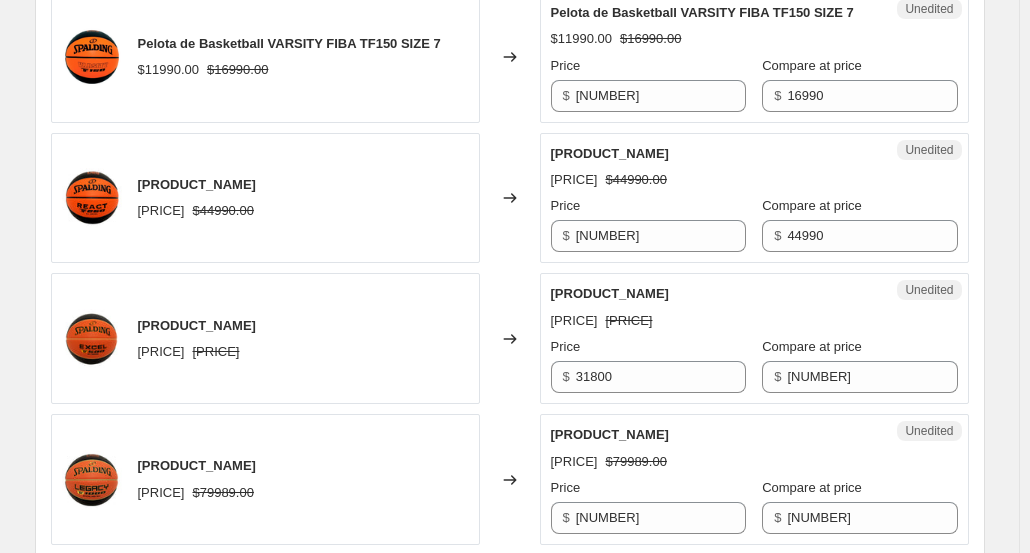 scroll, scrollTop: 1800, scrollLeft: 0, axis: vertical 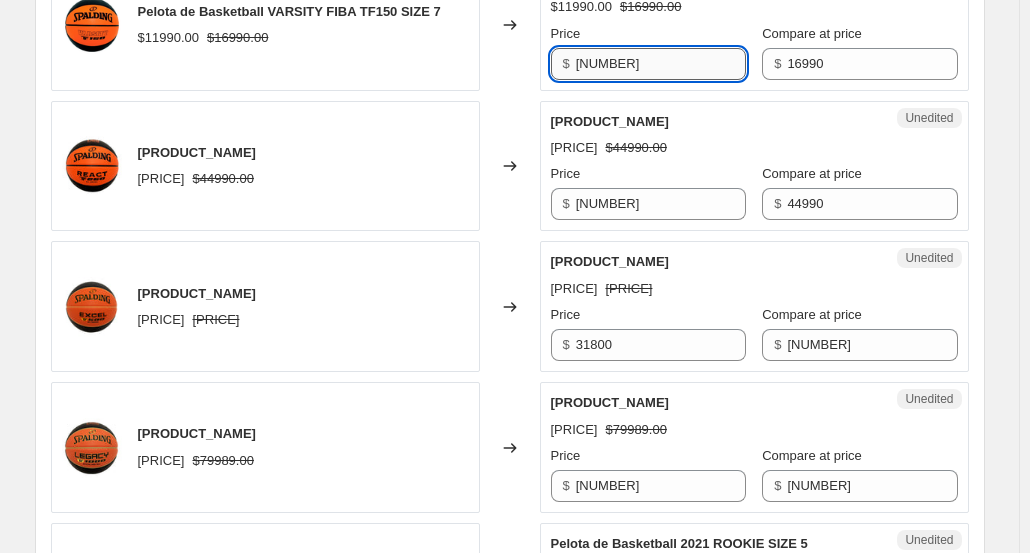 click on "[NUMBER]" at bounding box center [661, 64] 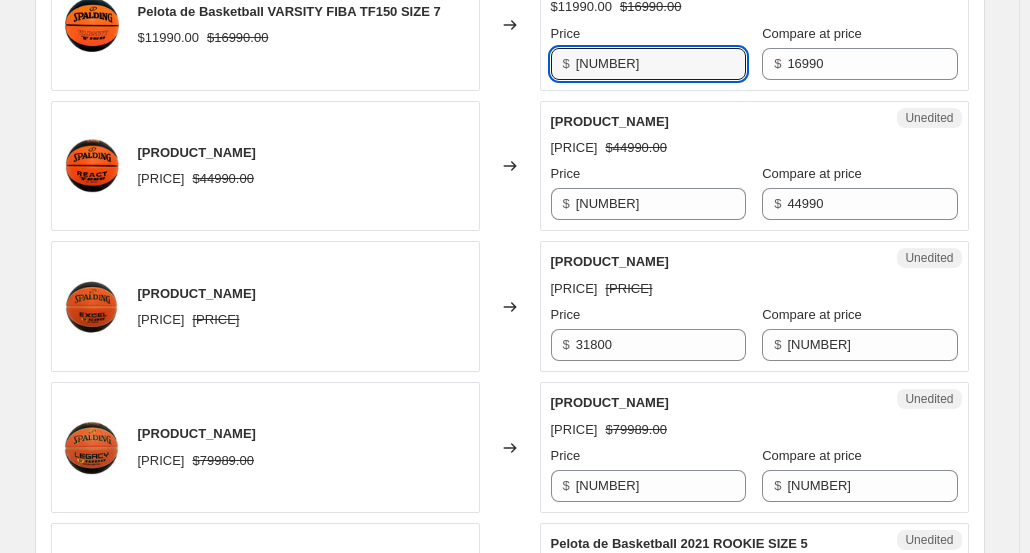 type on "[NUMBER]" 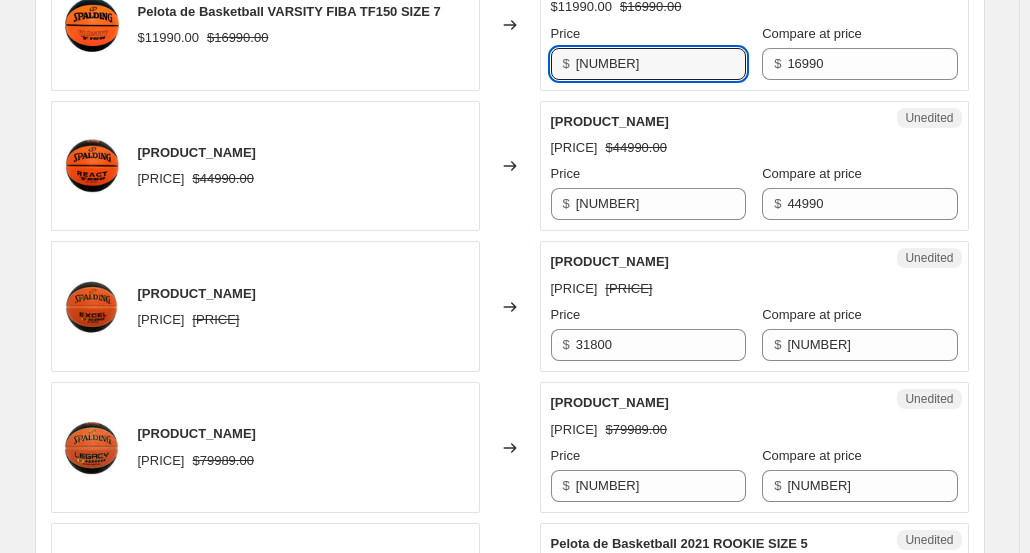 click on "Changed to" at bounding box center [510, 25] 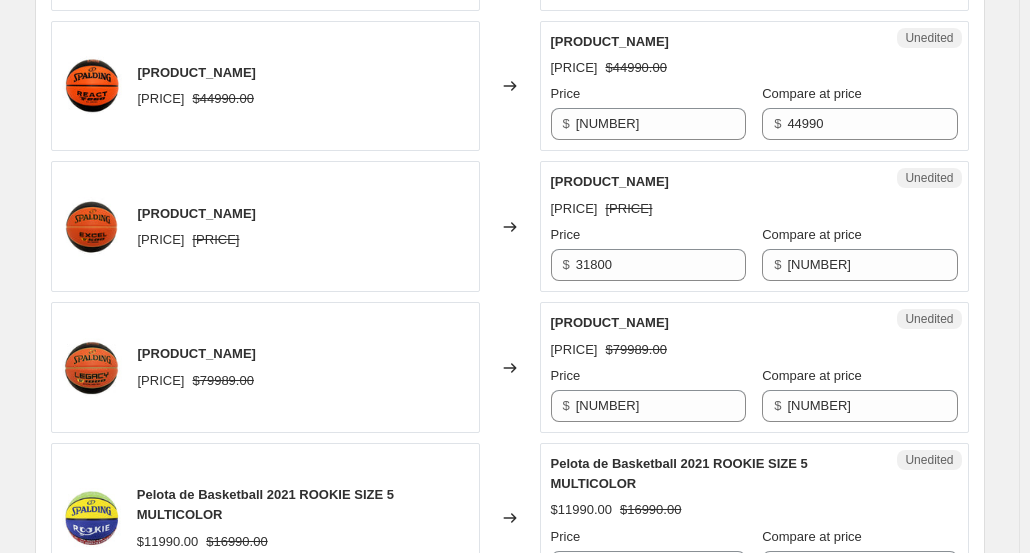 scroll, scrollTop: 2000, scrollLeft: 0, axis: vertical 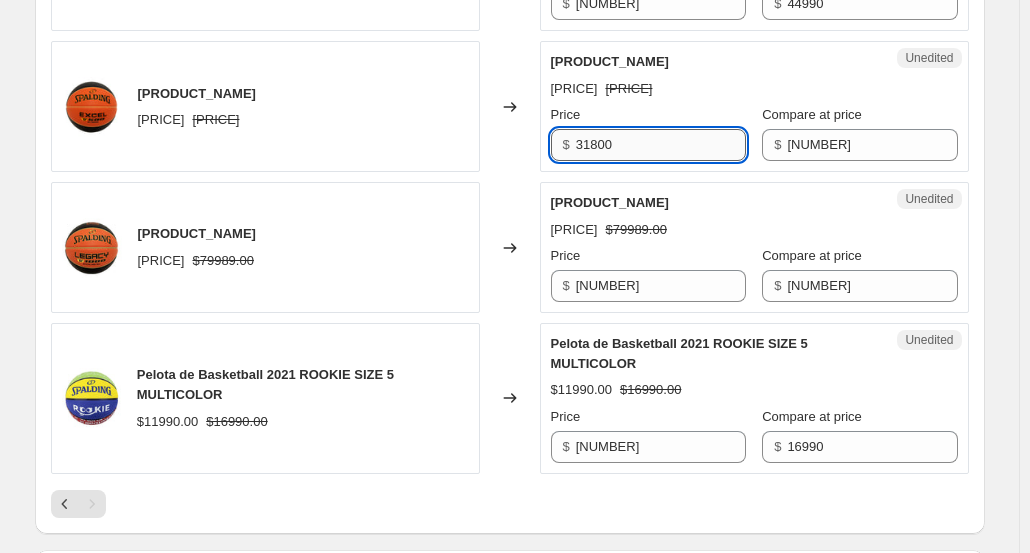 click on "31800" at bounding box center (661, 145) 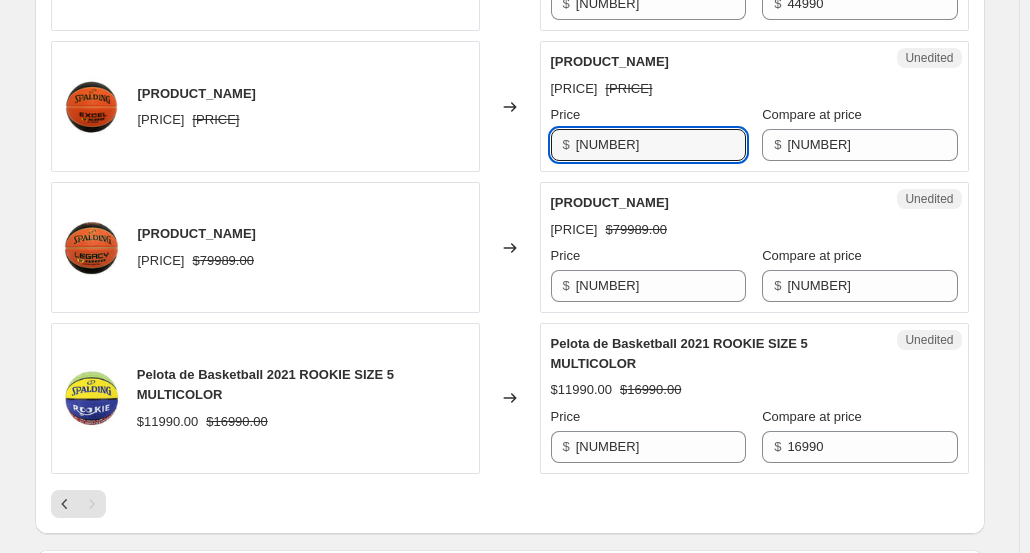 type on "[NUMBER]" 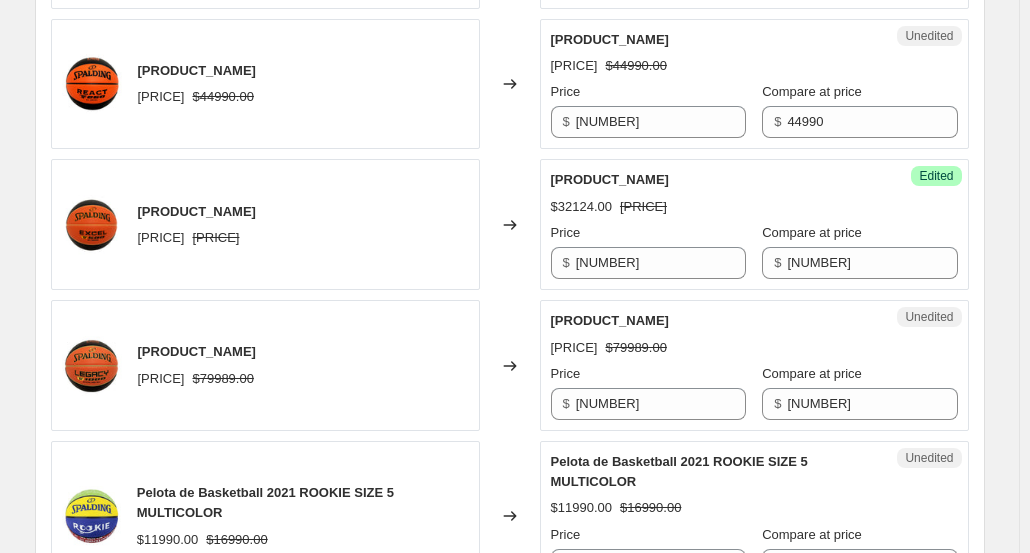 scroll, scrollTop: 1900, scrollLeft: 0, axis: vertical 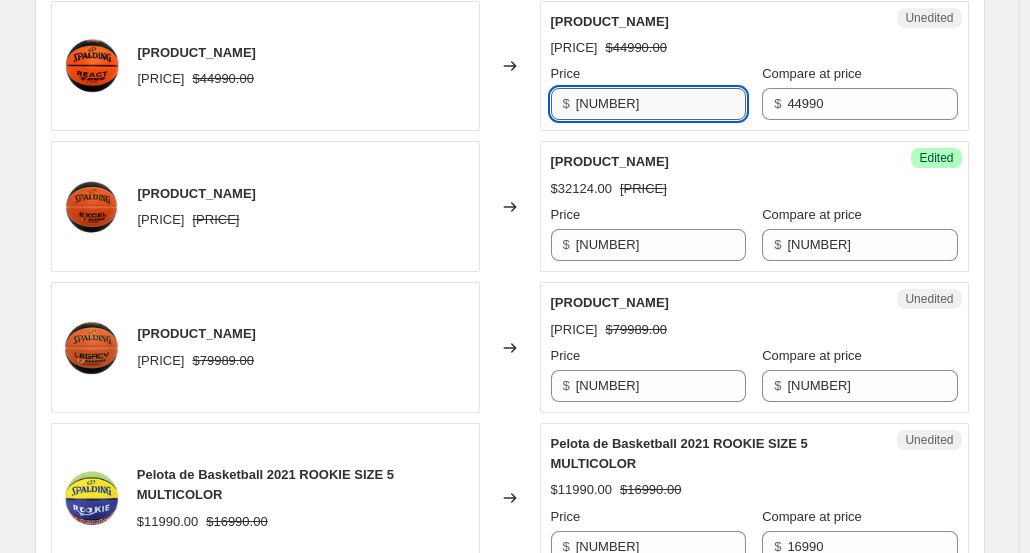click on "[NUMBER]" at bounding box center (661, 104) 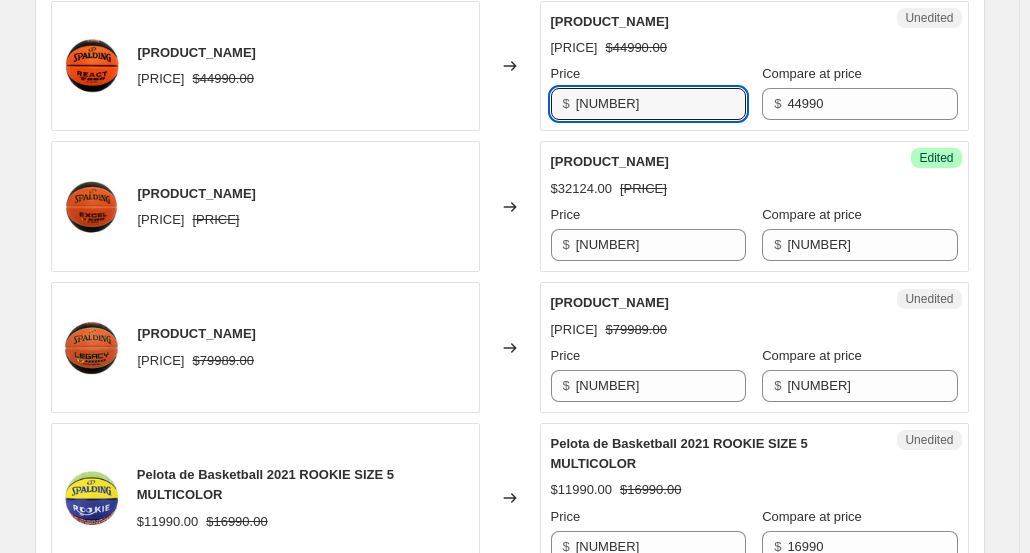 type on "[NUMBER]" 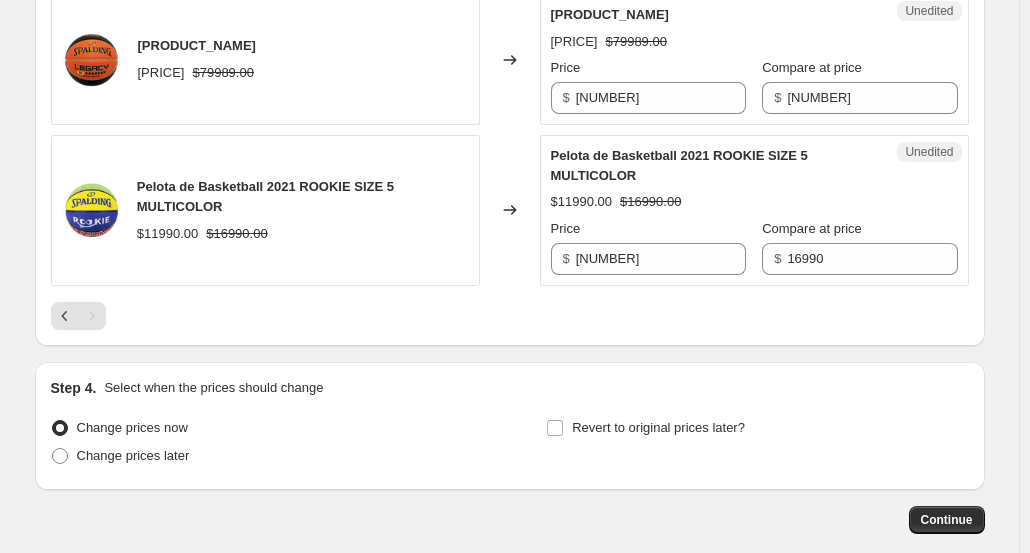 scroll, scrollTop: 2100, scrollLeft: 0, axis: vertical 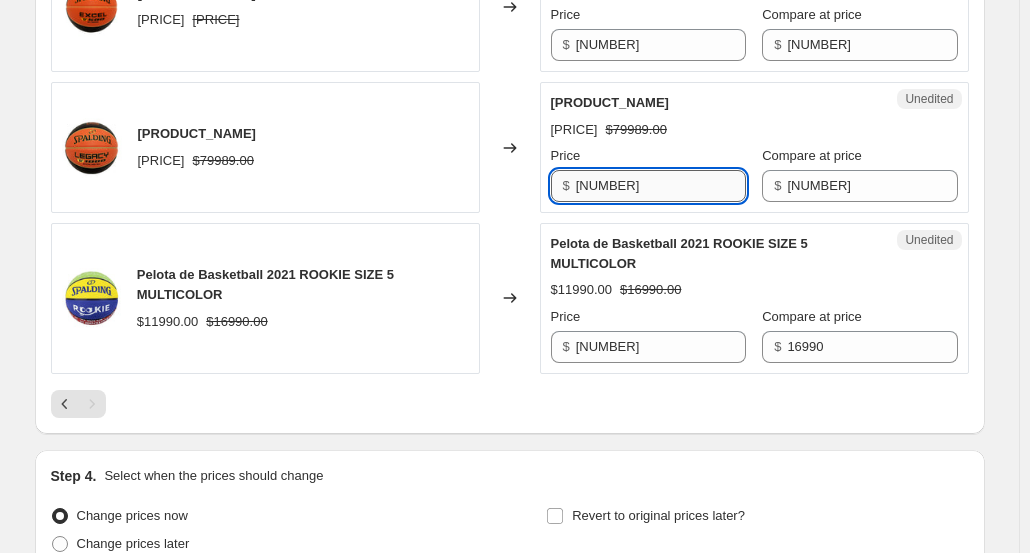 click on "[NUMBER]" at bounding box center (661, 186) 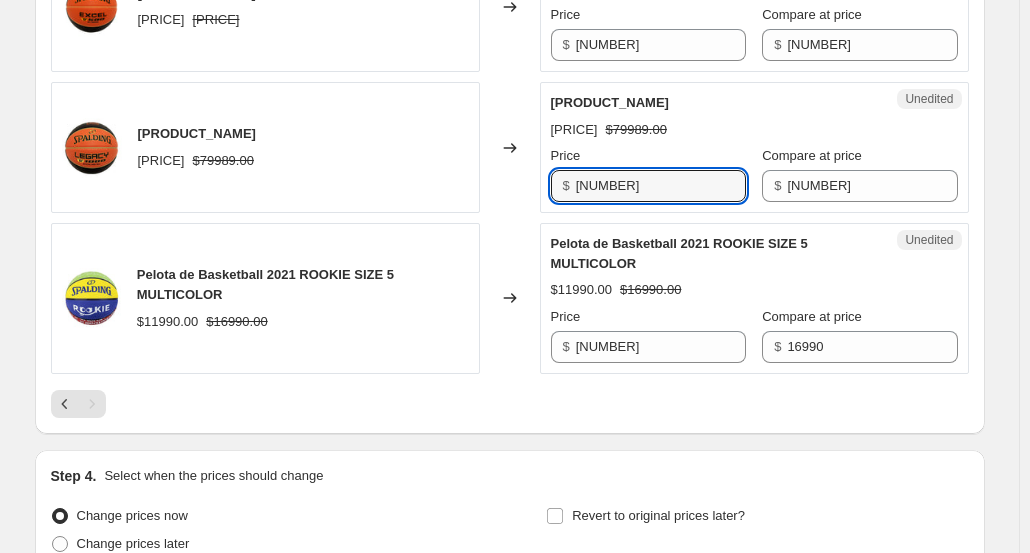 type on "[NUMBER]" 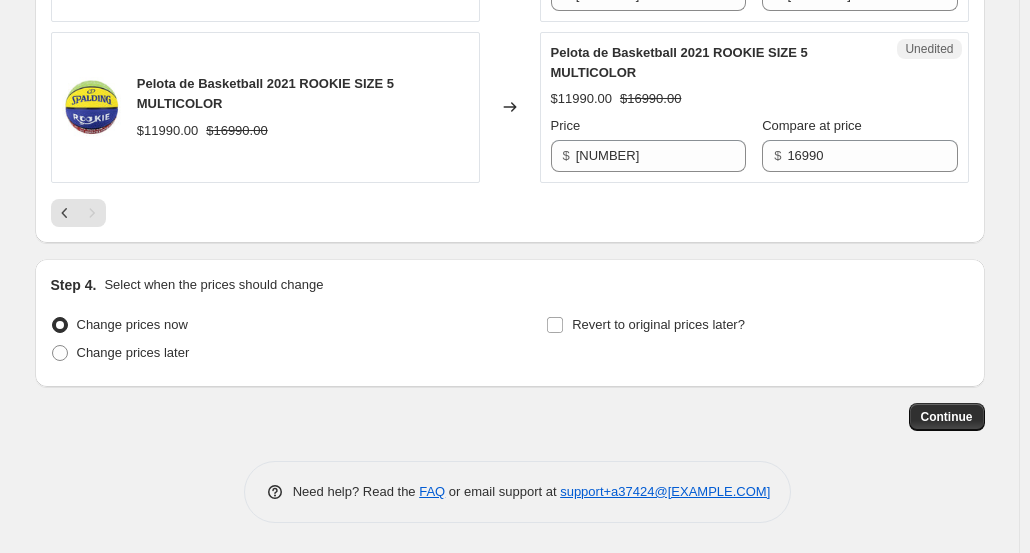 scroll, scrollTop: 2400, scrollLeft: 0, axis: vertical 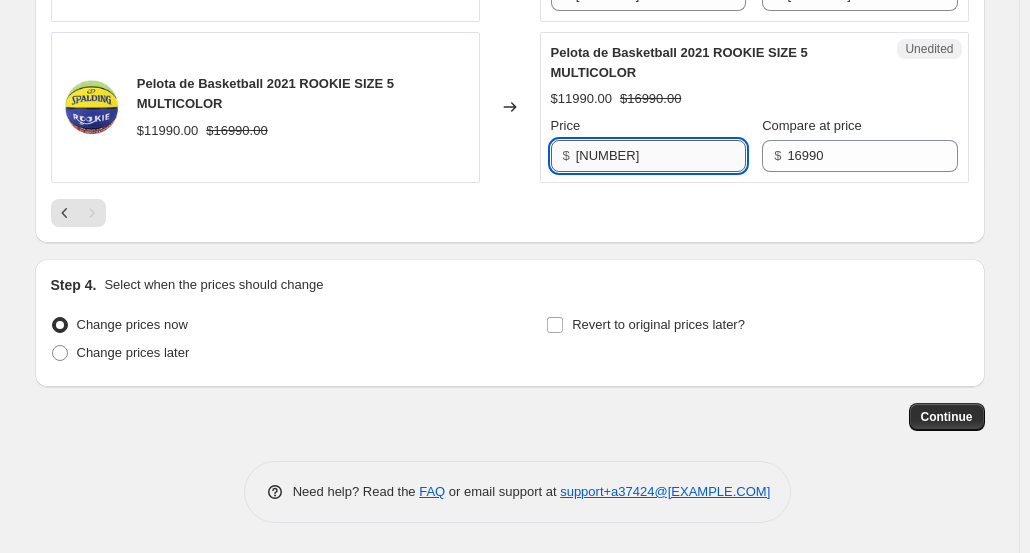 click on "[NUMBER]" at bounding box center [661, 156] 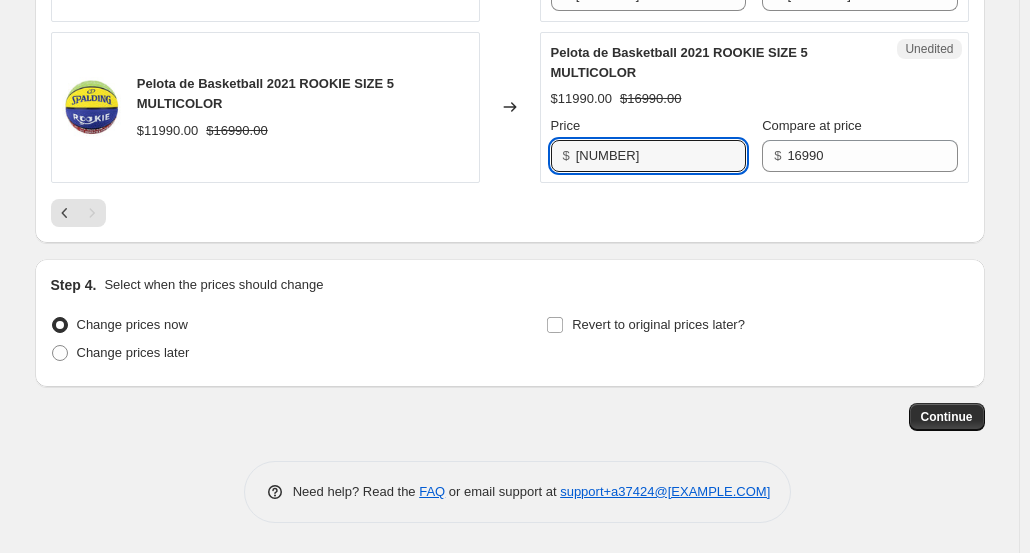 type on "[NUMBER]" 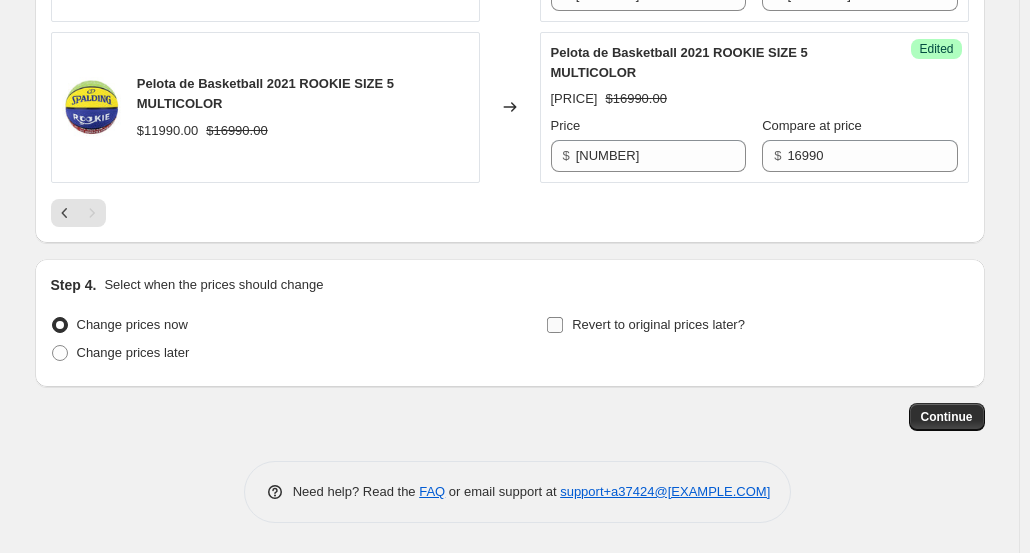 click on "Revert to original prices later?" at bounding box center (555, 325) 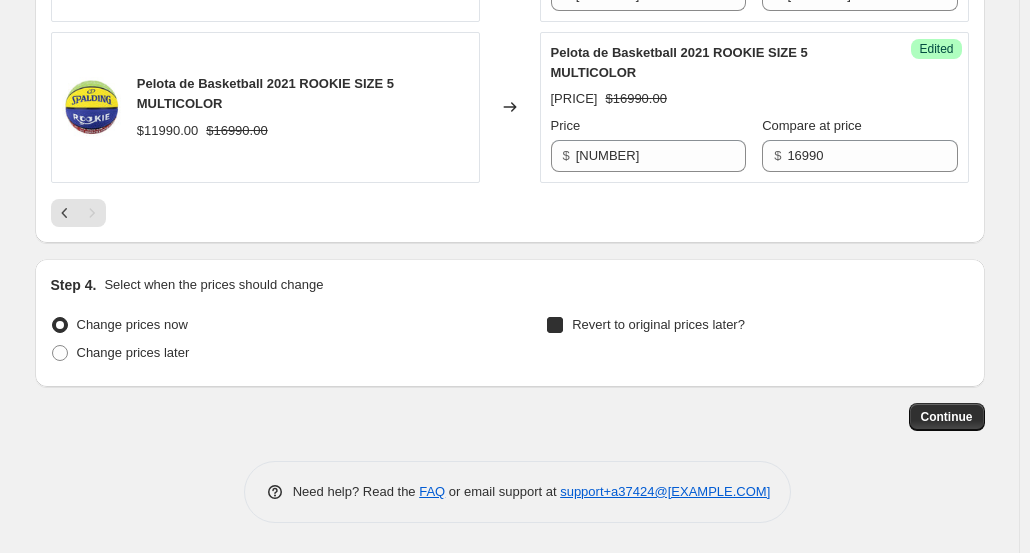 checkbox on "true" 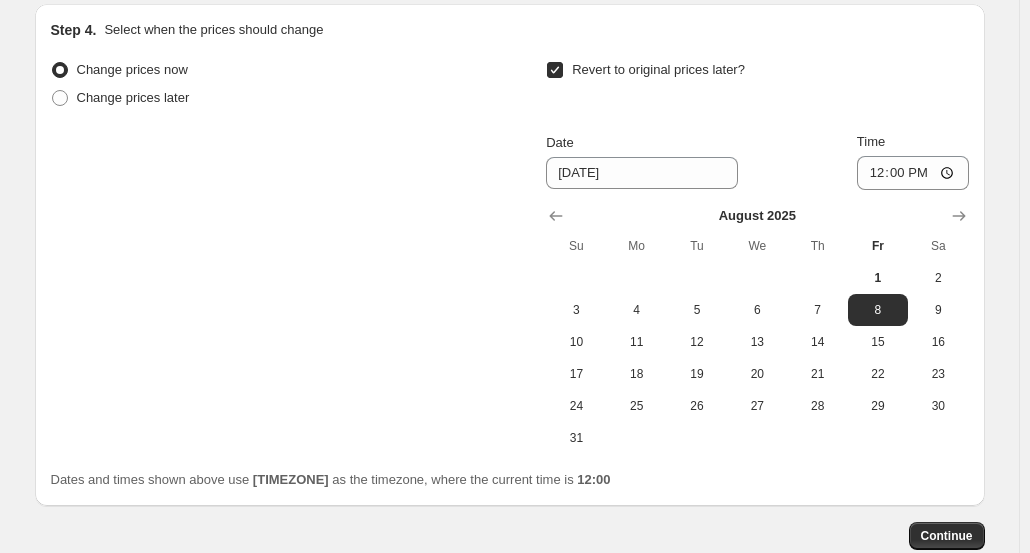 scroll, scrollTop: 2700, scrollLeft: 0, axis: vertical 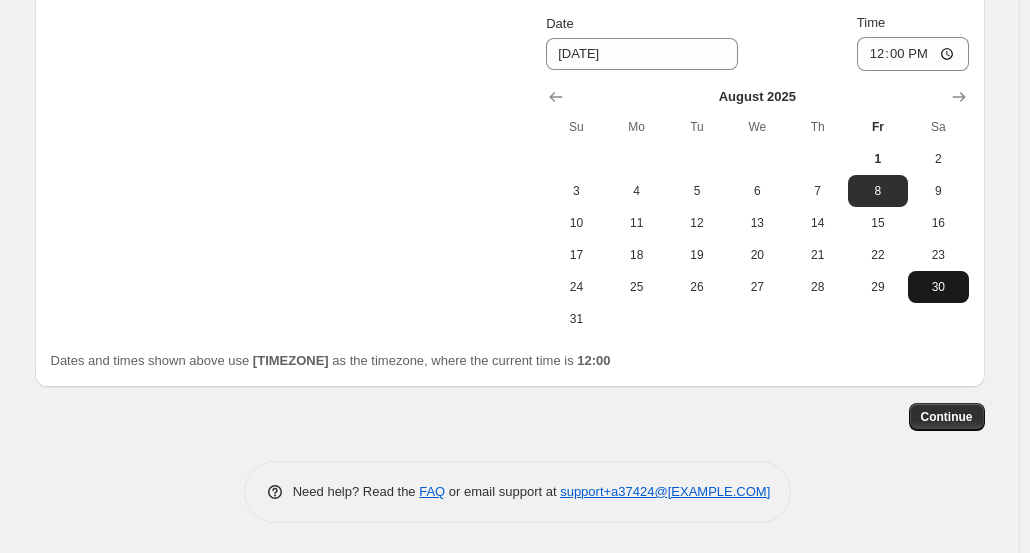 drag, startPoint x: 952, startPoint y: 378, endPoint x: 518, endPoint y: 230, distance: 458.54117 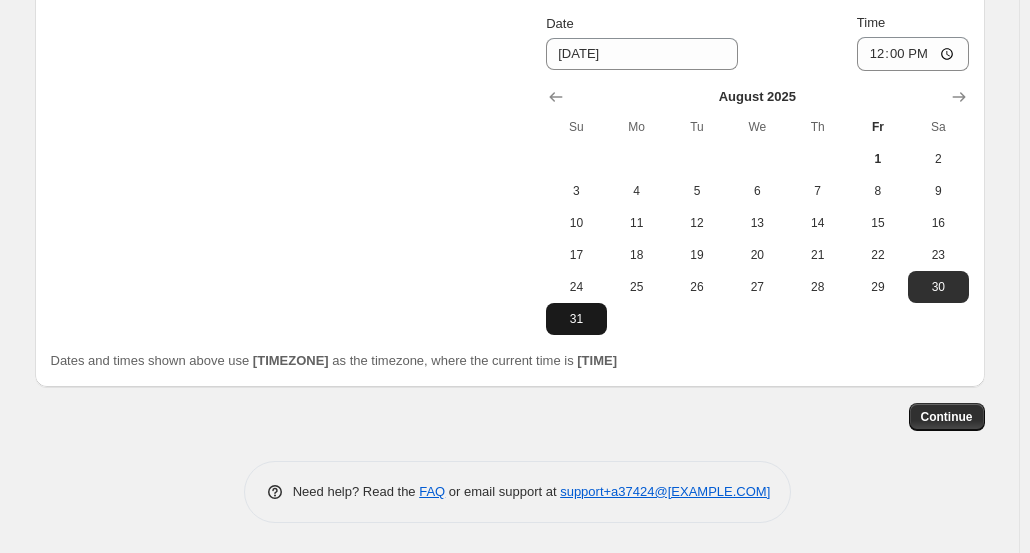 click on "31" at bounding box center (576, 319) 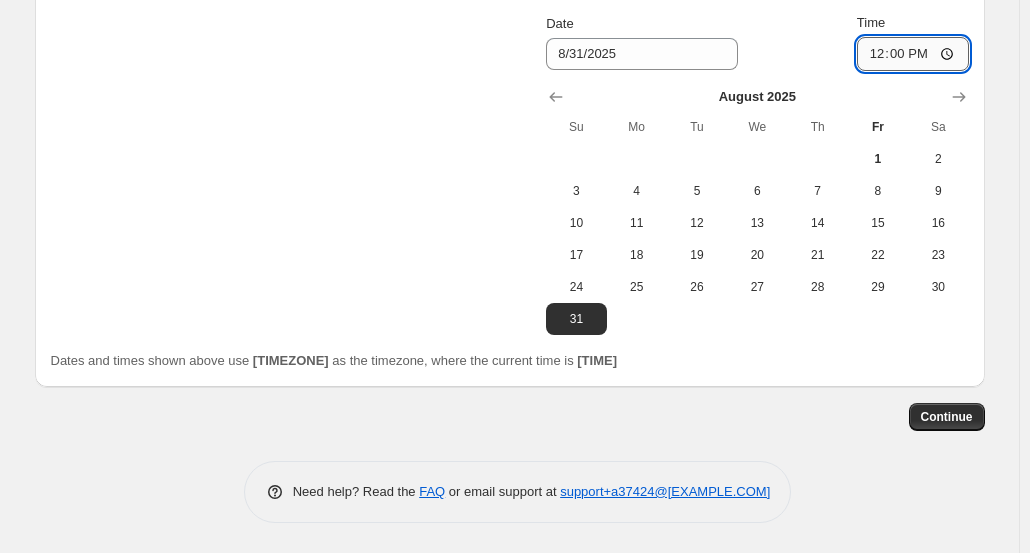 click on "12:00" at bounding box center (913, 54) 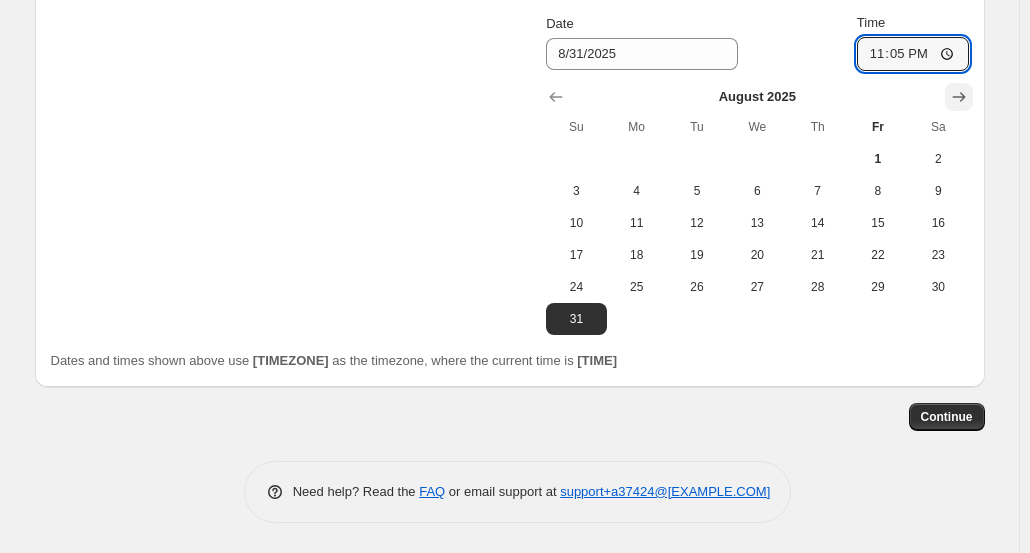 type on "23:59" 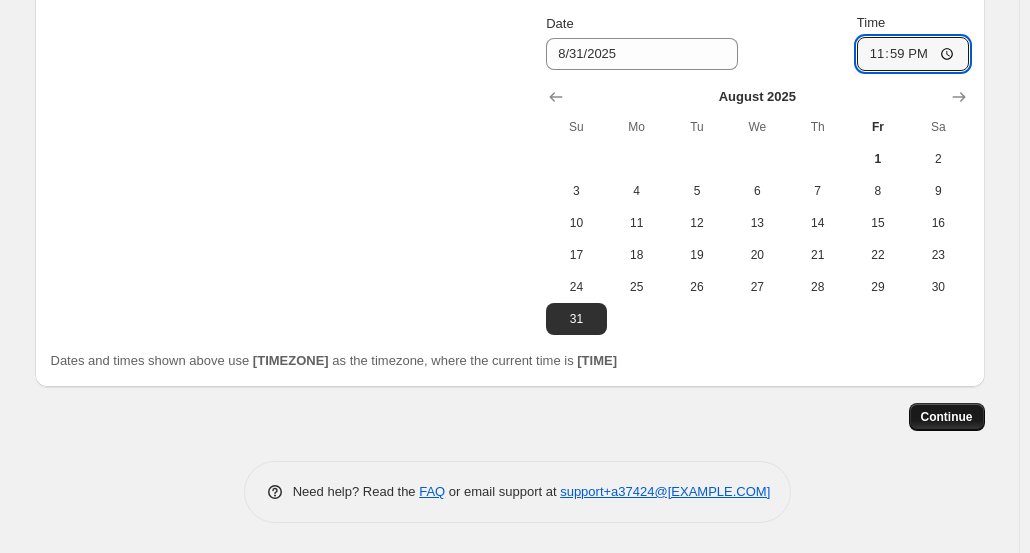 click on "Continue" at bounding box center [947, 417] 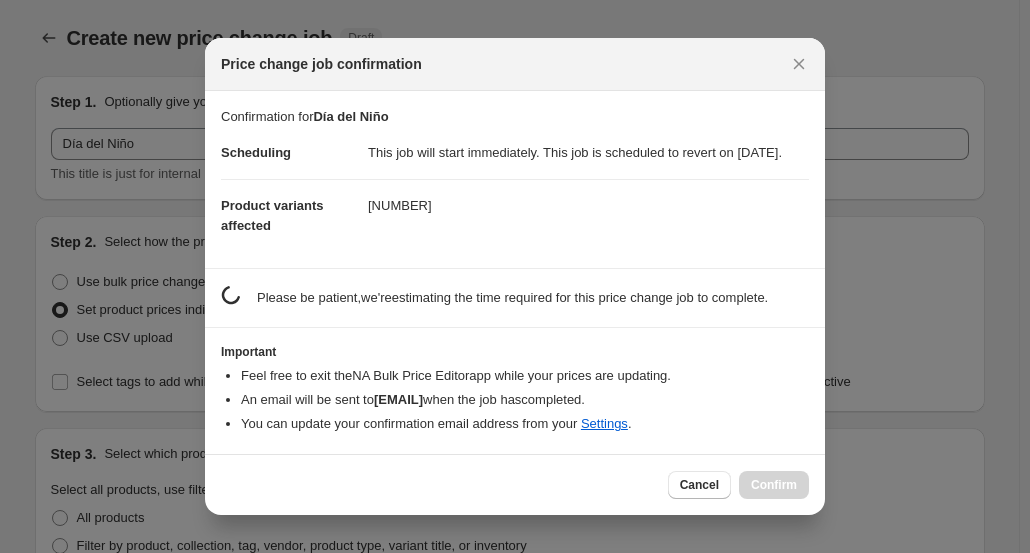 scroll, scrollTop: 0, scrollLeft: 0, axis: both 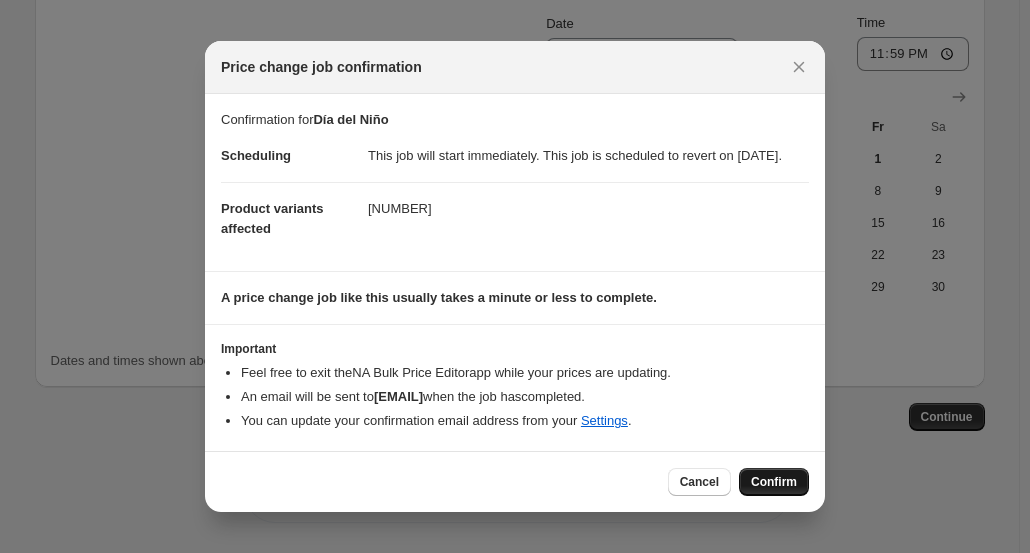 click on "Confirm" at bounding box center (774, 482) 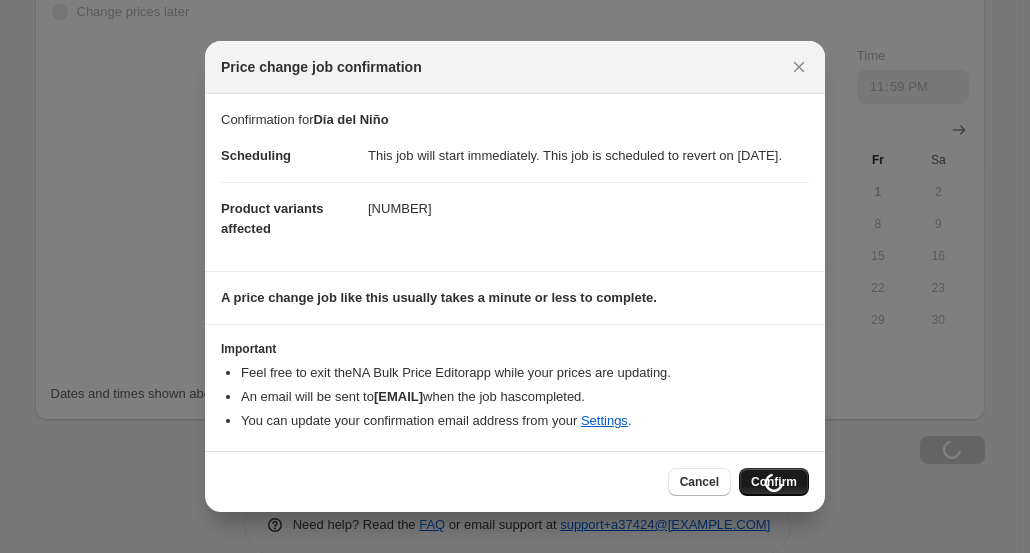 scroll, scrollTop: 2768, scrollLeft: 0, axis: vertical 